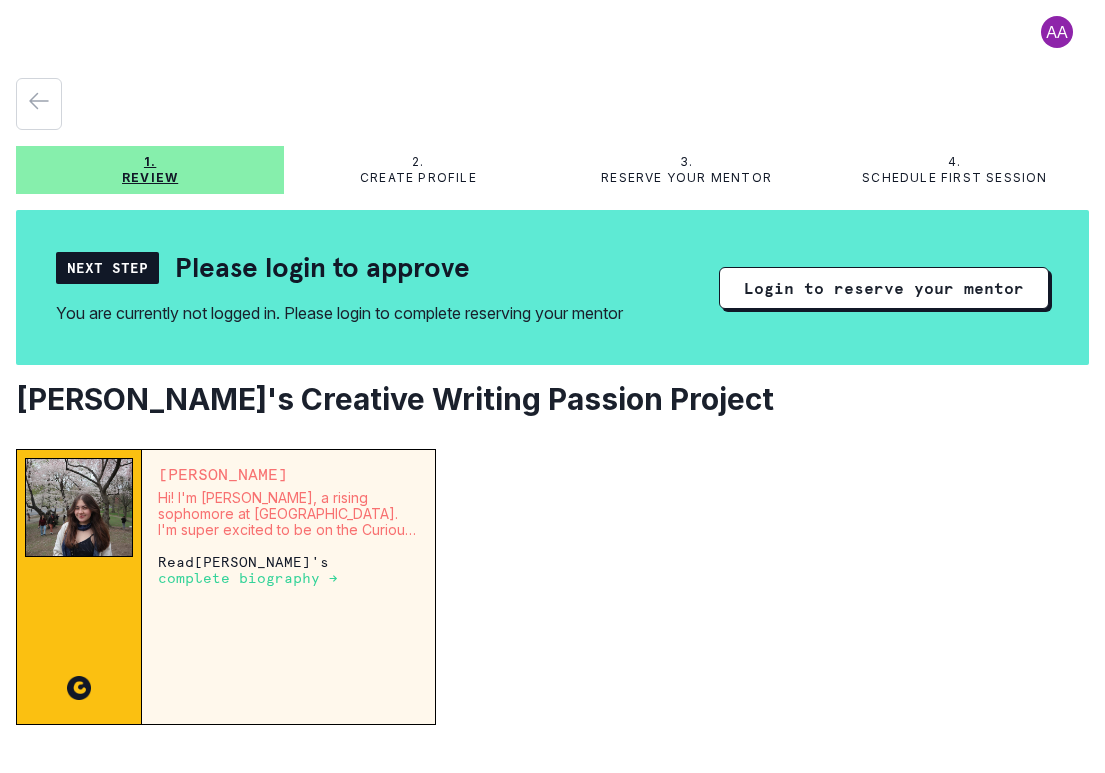 scroll, scrollTop: 0, scrollLeft: 0, axis: both 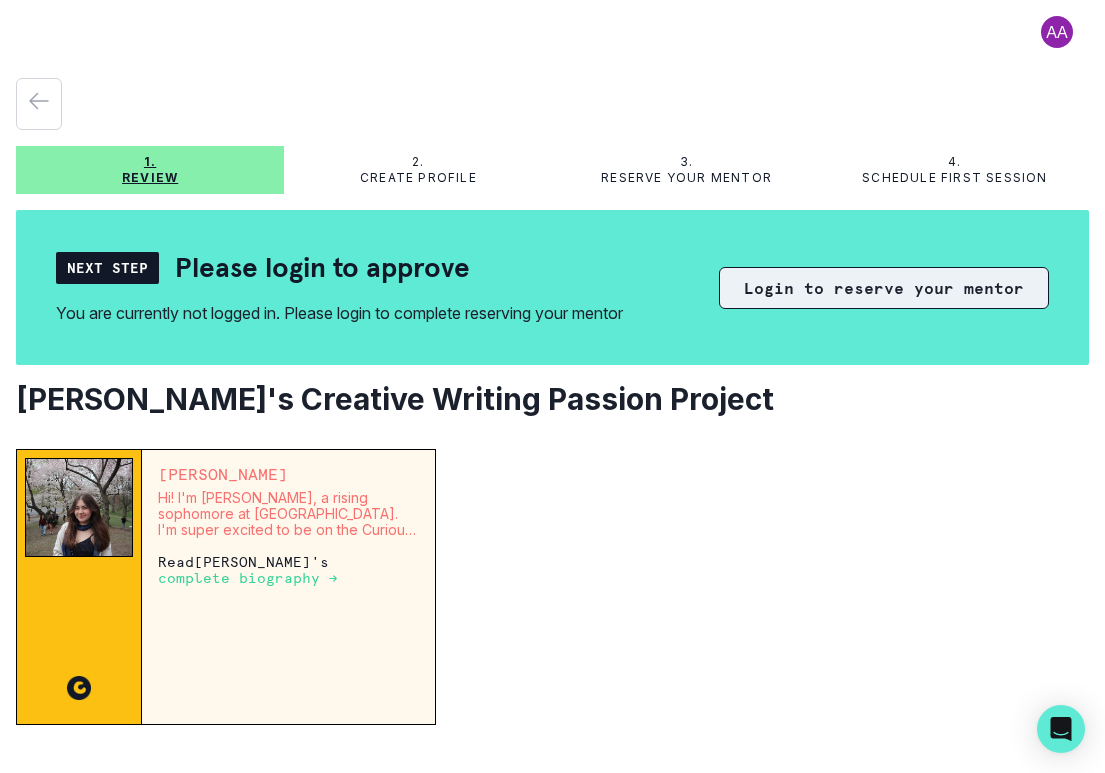 click on "Login to reserve your mentor" at bounding box center (884, 288) 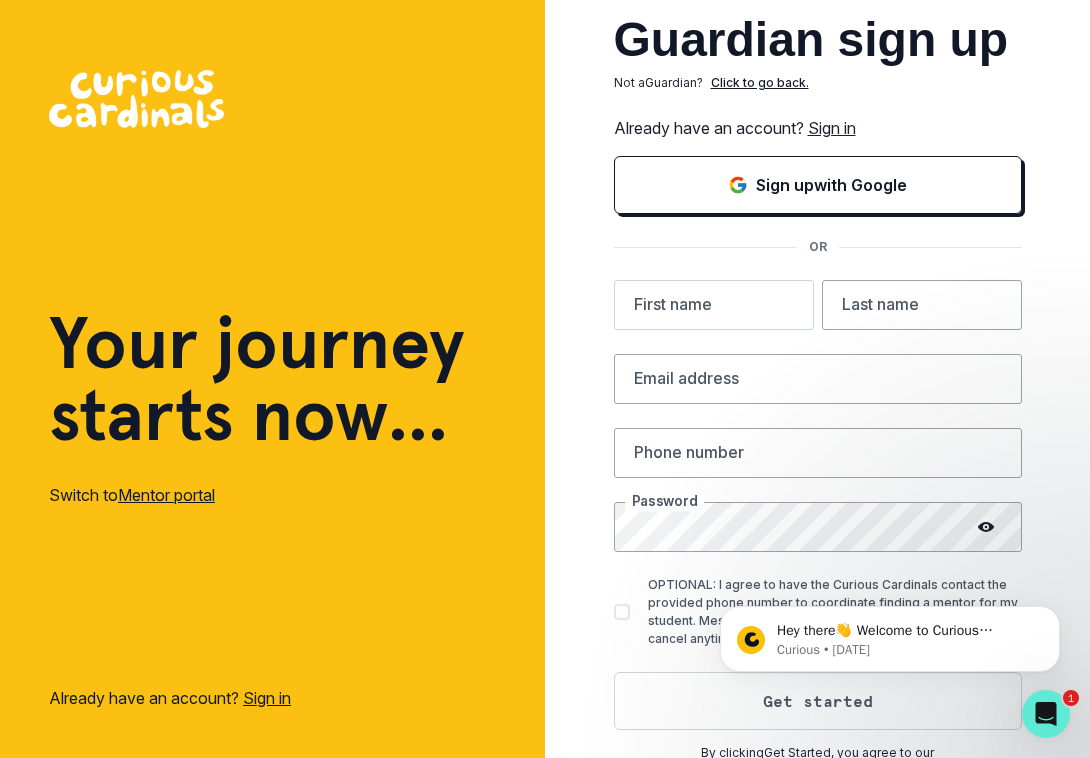 scroll, scrollTop: 0, scrollLeft: 0, axis: both 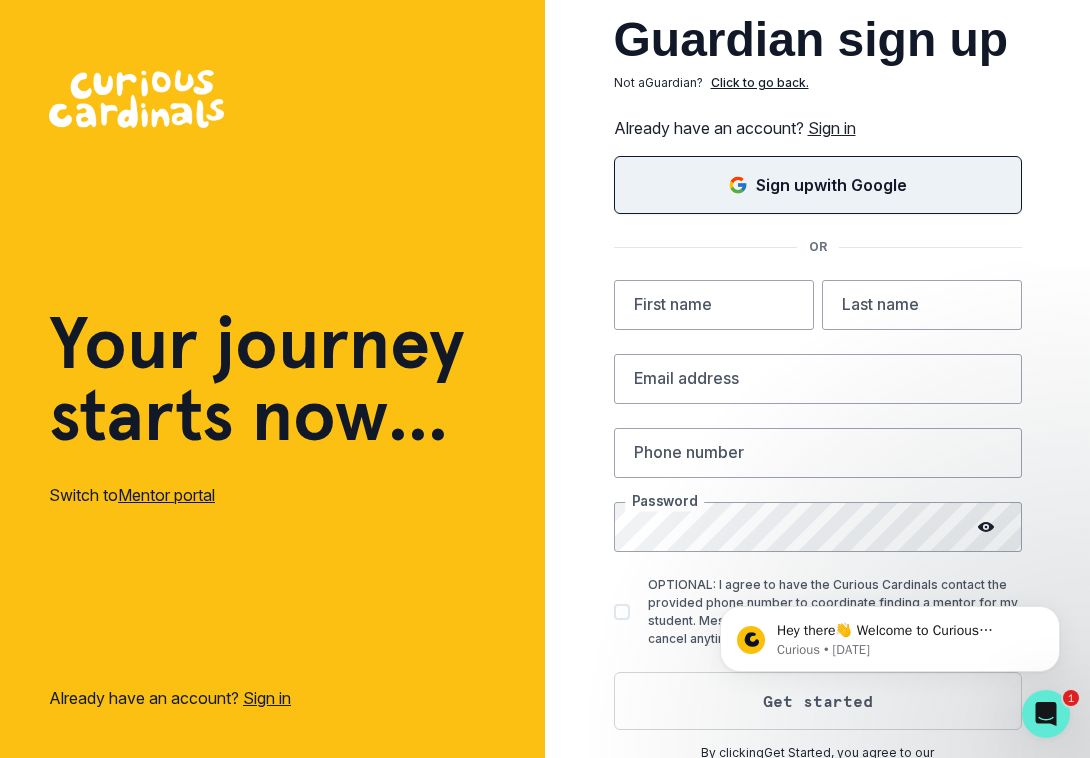 click on "Sign up  with Google" at bounding box center [831, 185] 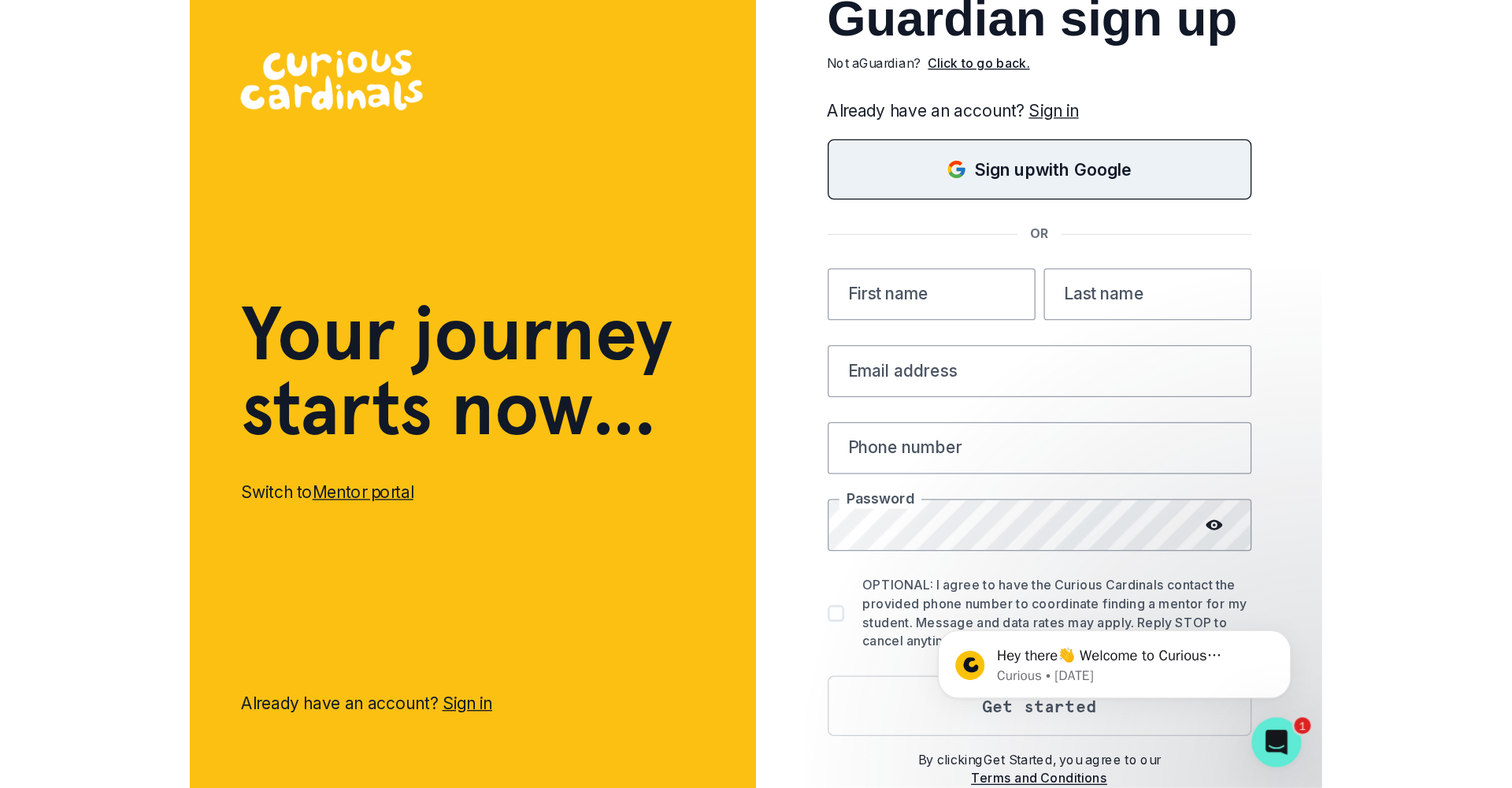 scroll, scrollTop: 0, scrollLeft: 0, axis: both 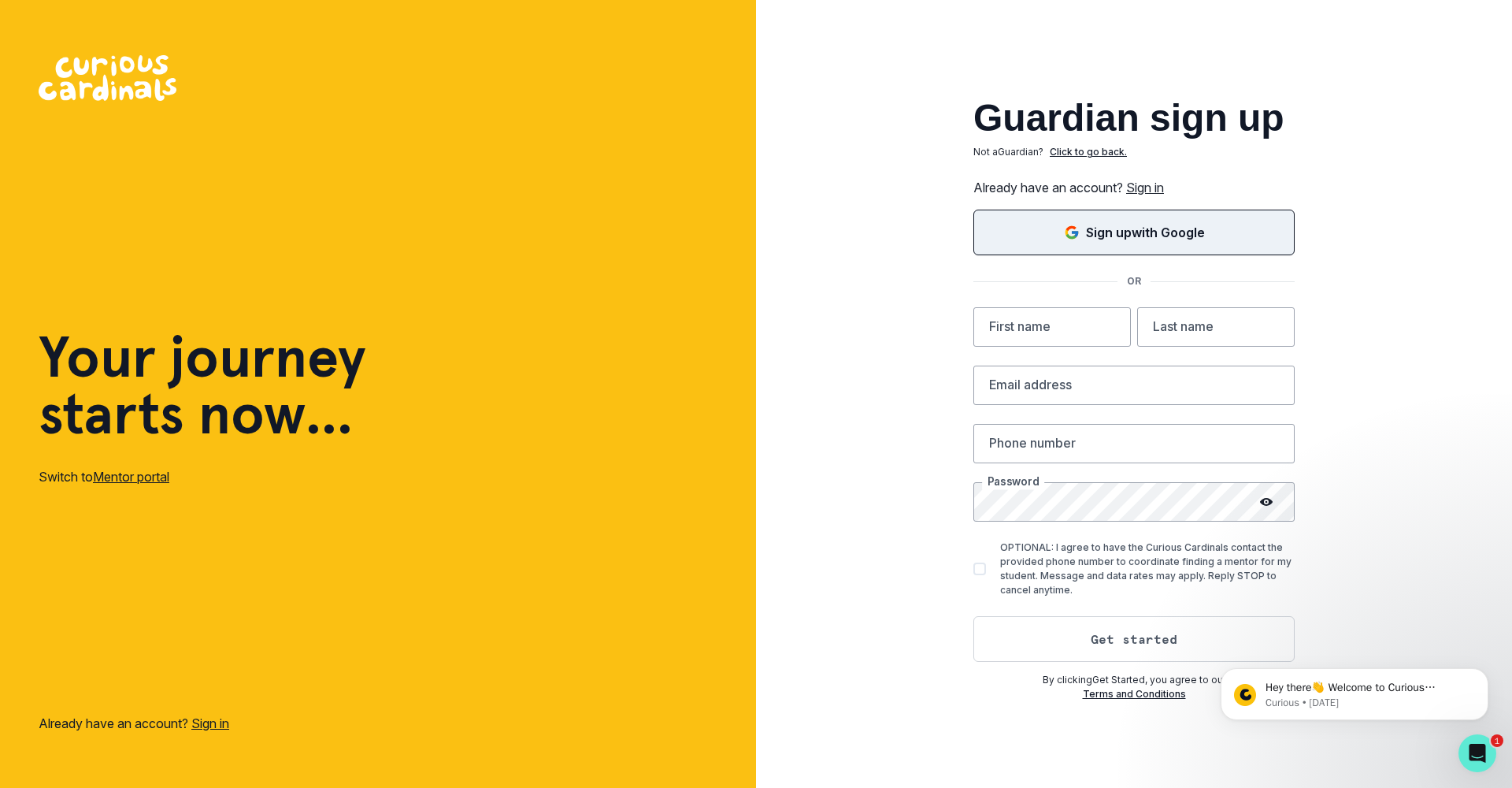 click on "Sign in" at bounding box center (1145, 188) 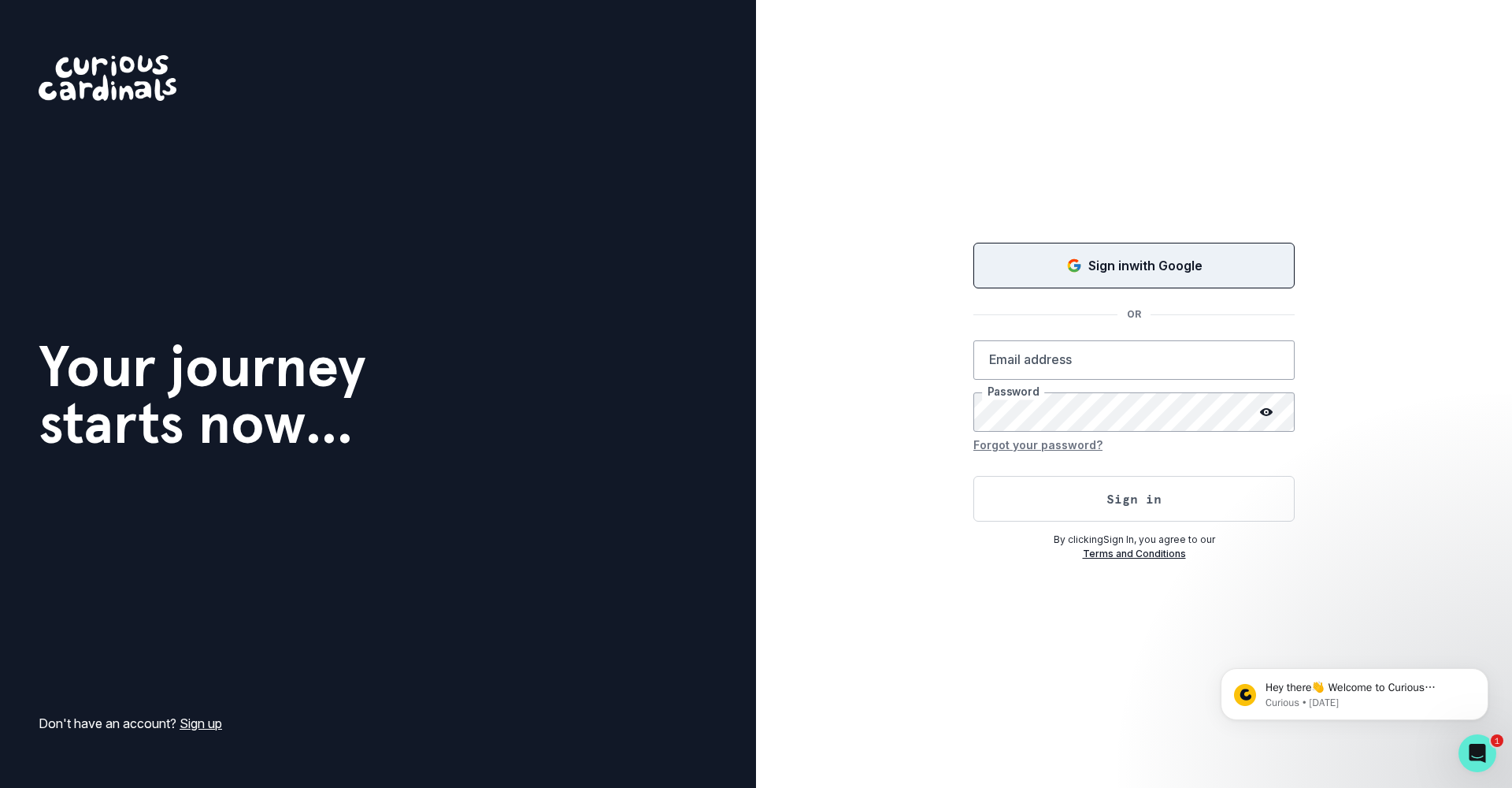 click on "Sign in  with Google" at bounding box center [1145, 266] 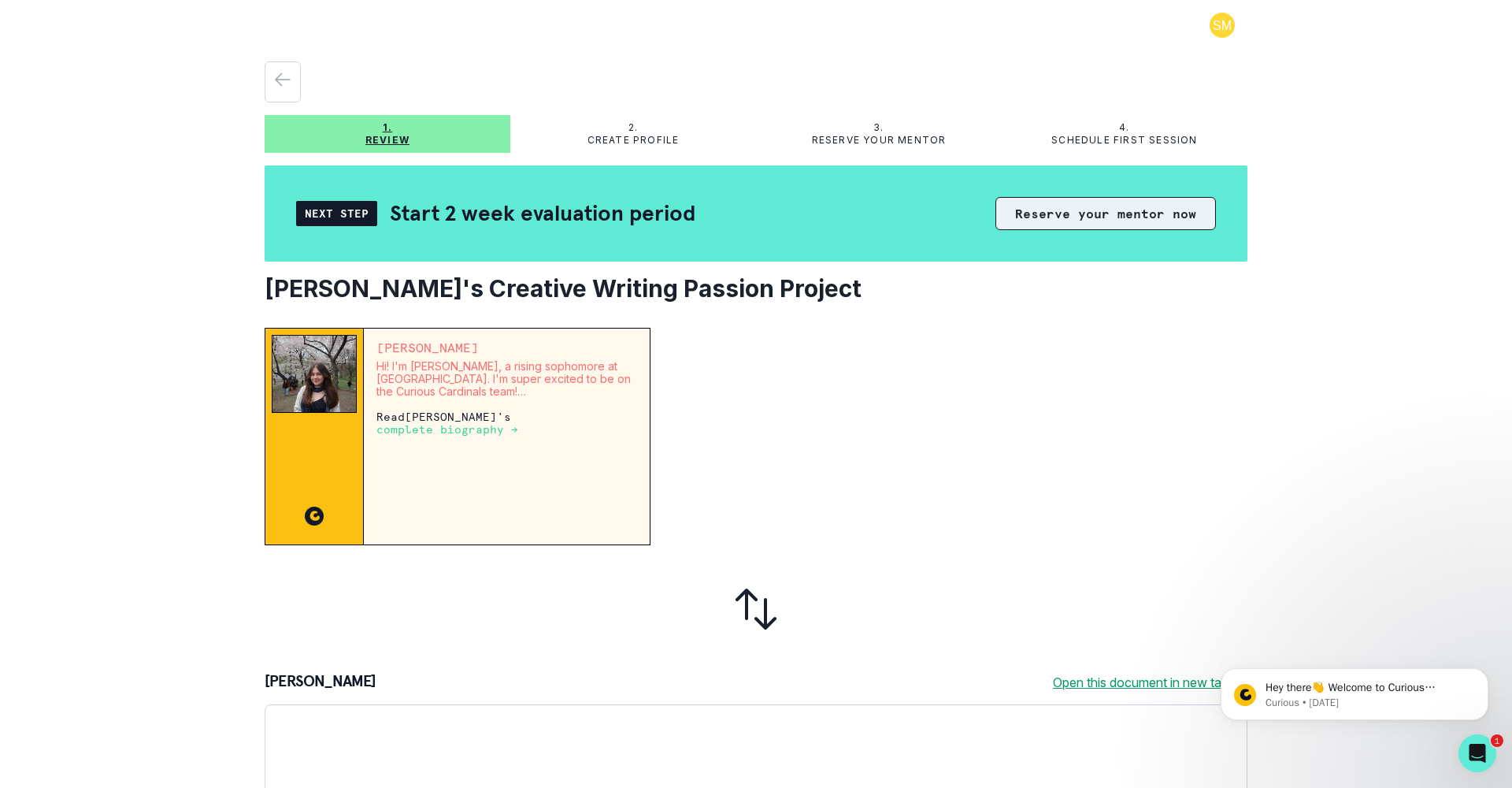 click on "Reserve your mentor now" at bounding box center [1106, 214] 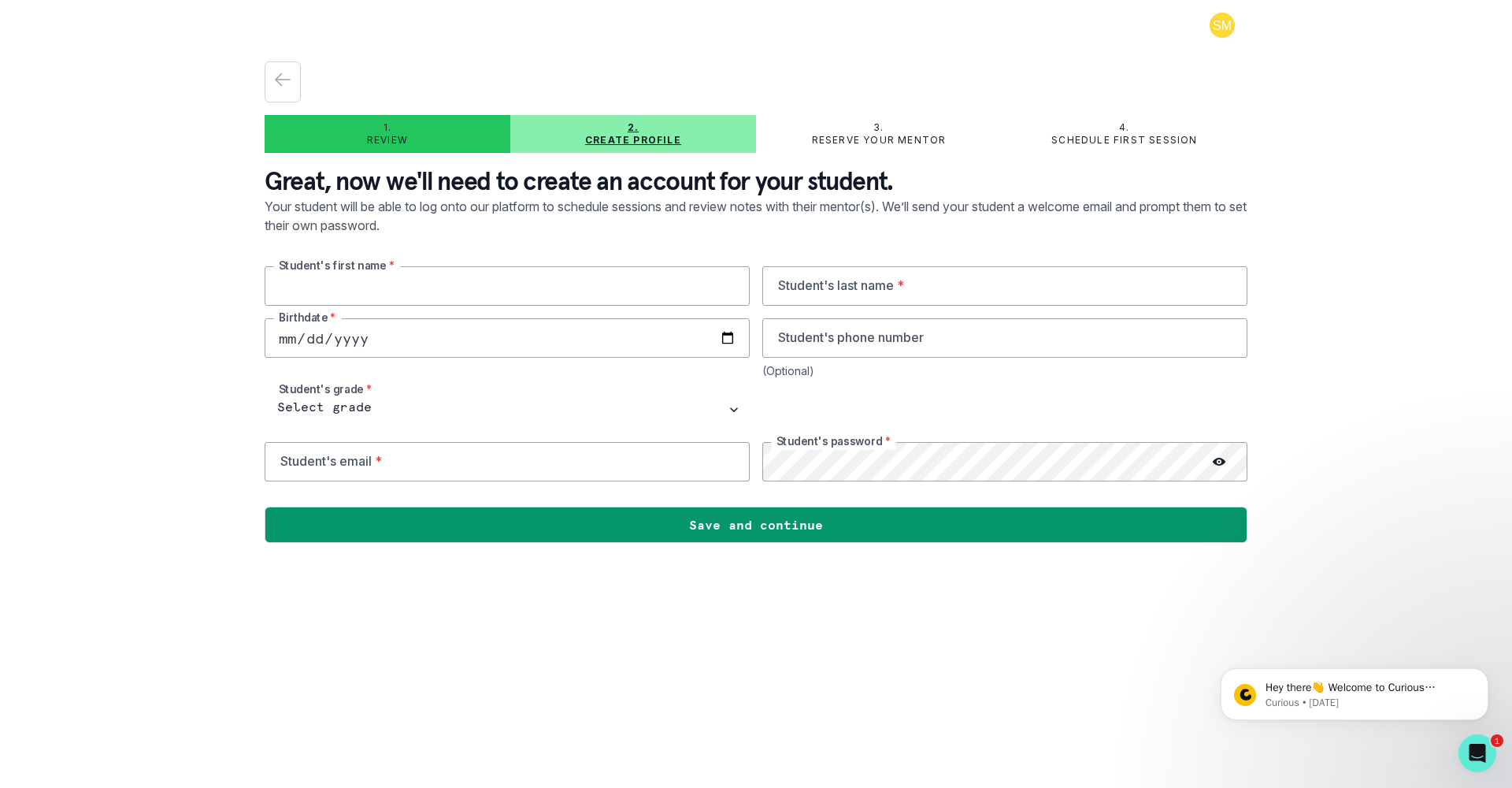 click at bounding box center (507, 286) 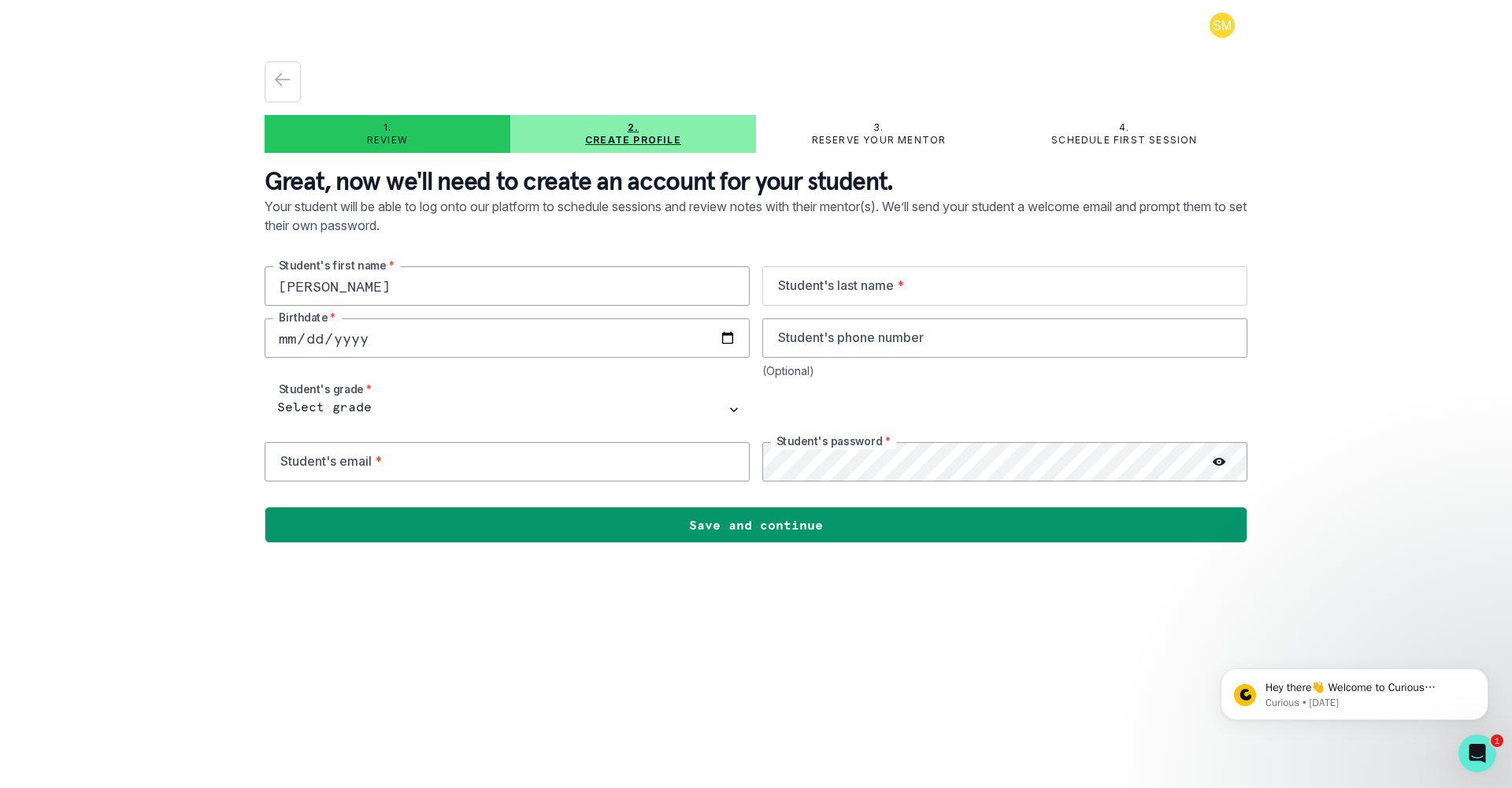 type on "[PERSON_NAME]" 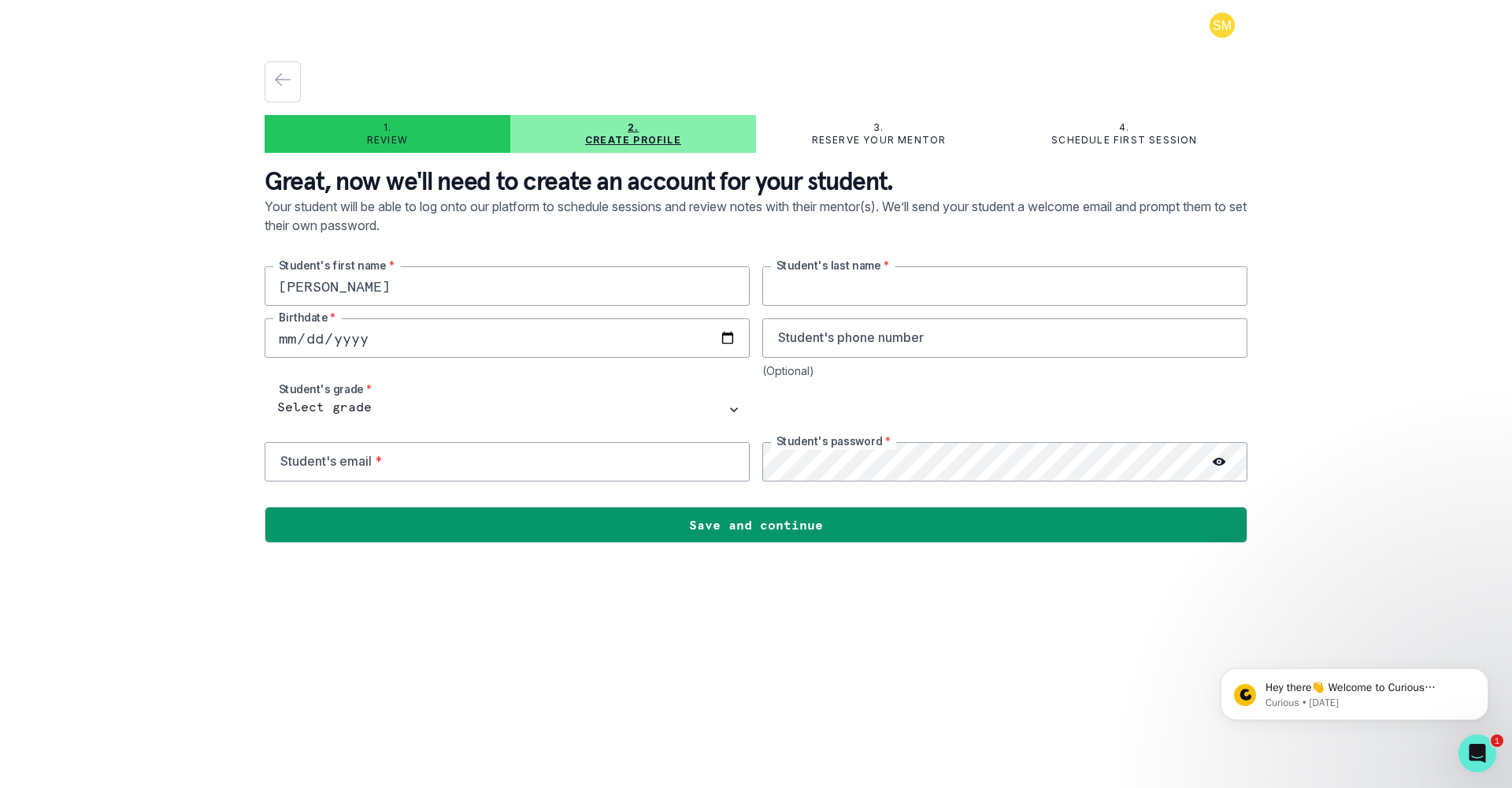 click at bounding box center [1005, 286] 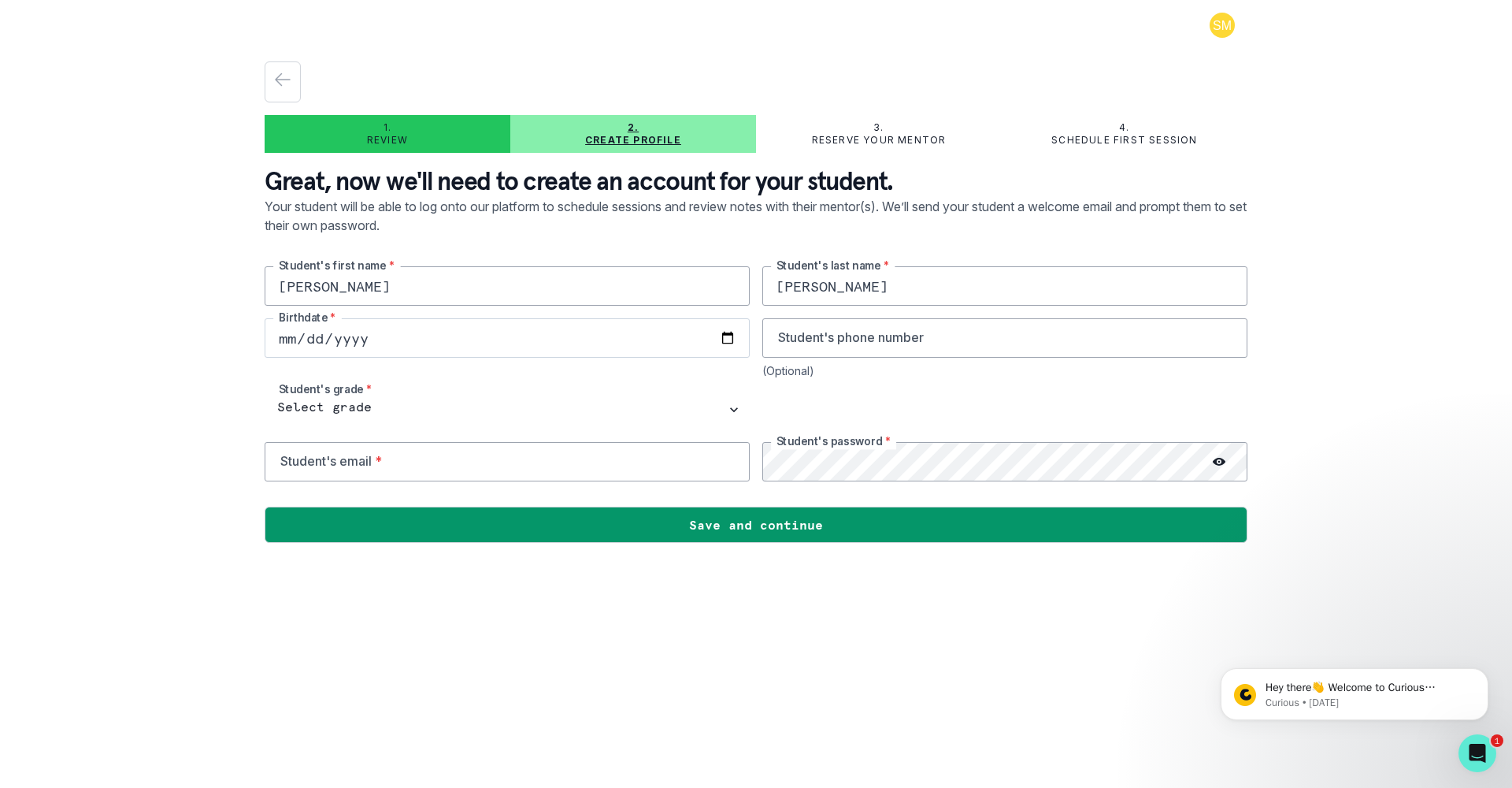 type on "[PERSON_NAME]" 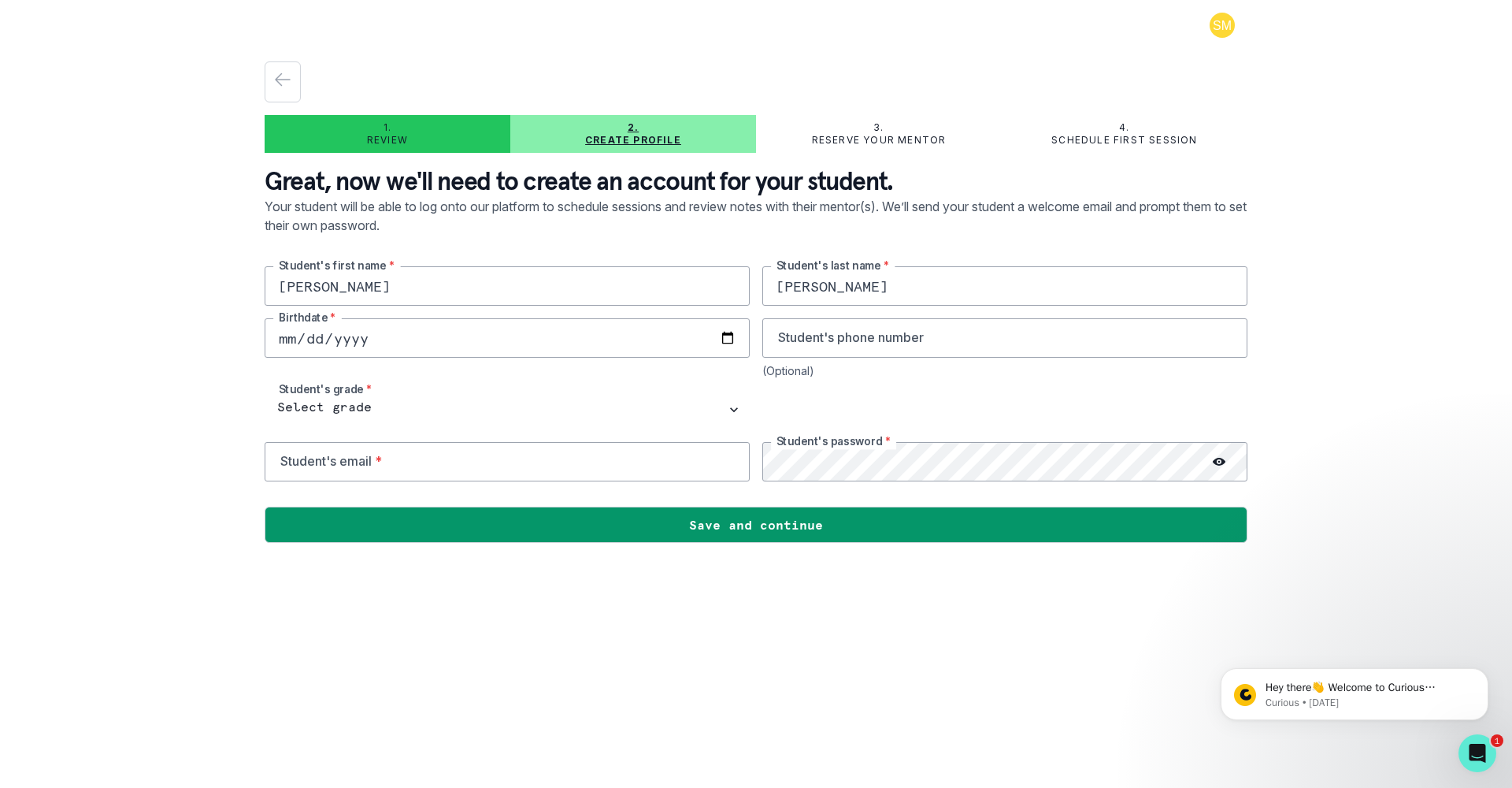 click at bounding box center [507, 338] 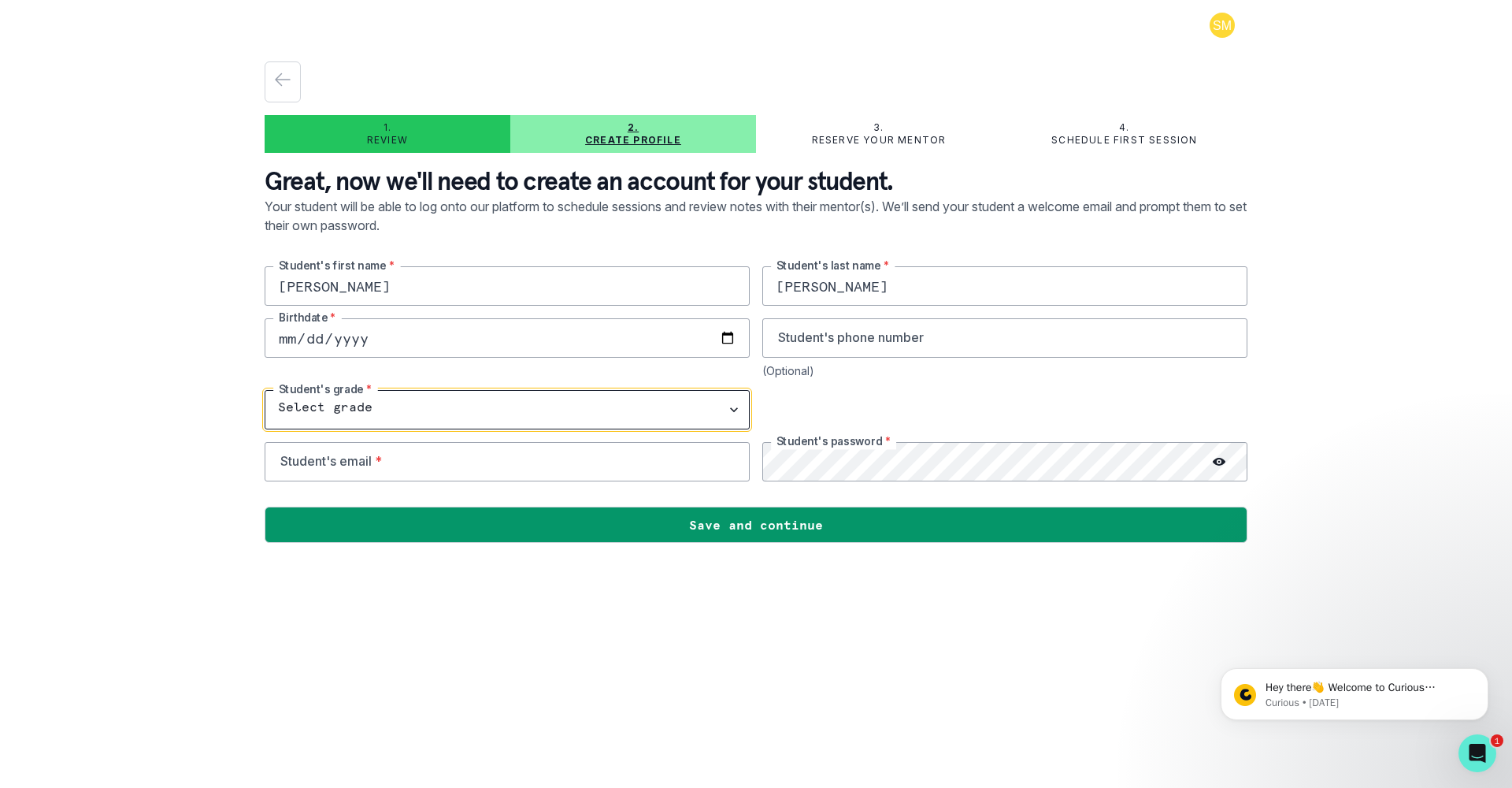 select on "3rd Grade" 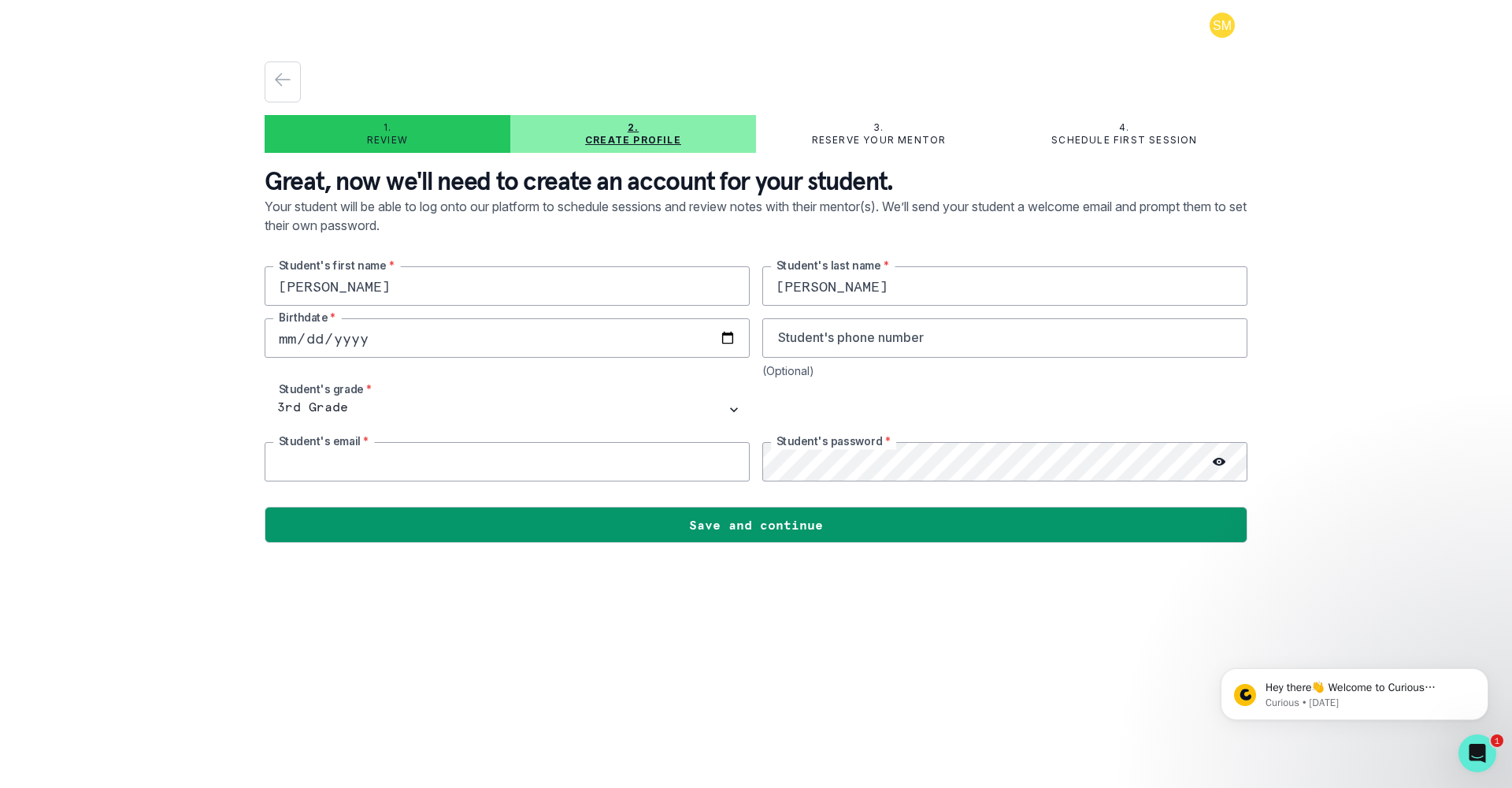 click at bounding box center (507, 462) 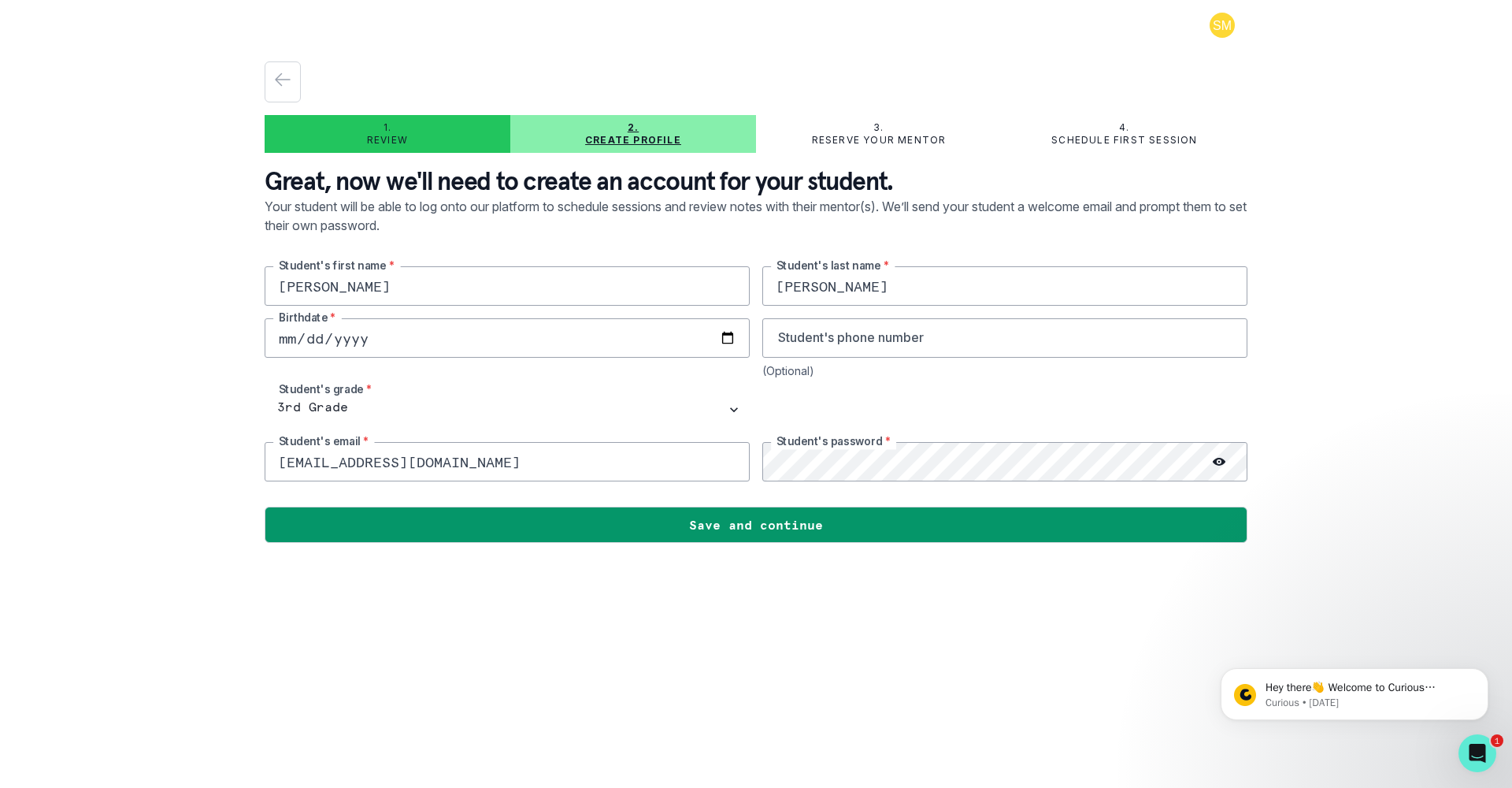 type on "[EMAIL_ADDRESS][DOMAIN_NAME]" 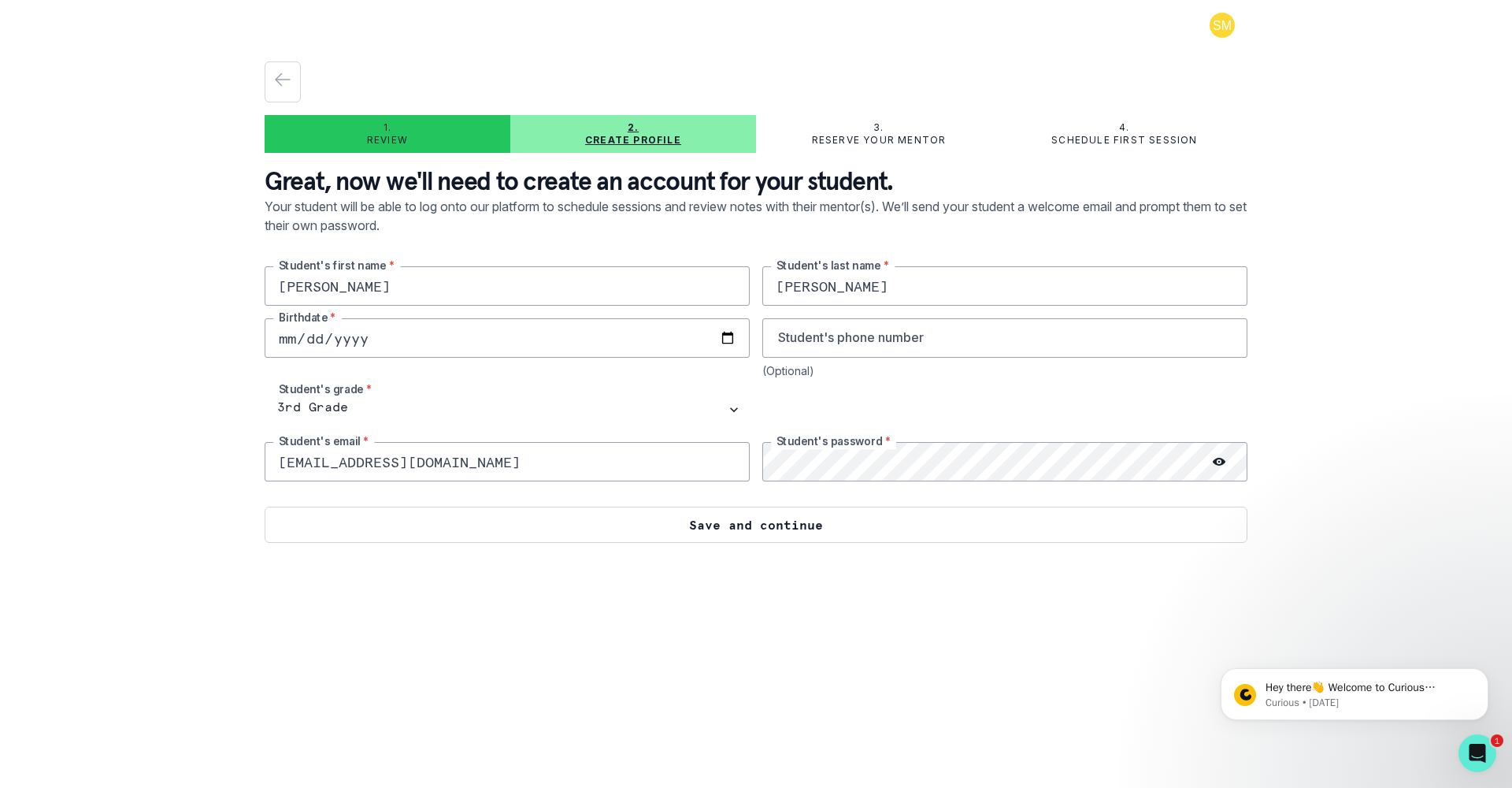 click on "Save and continue" at bounding box center [756, 525] 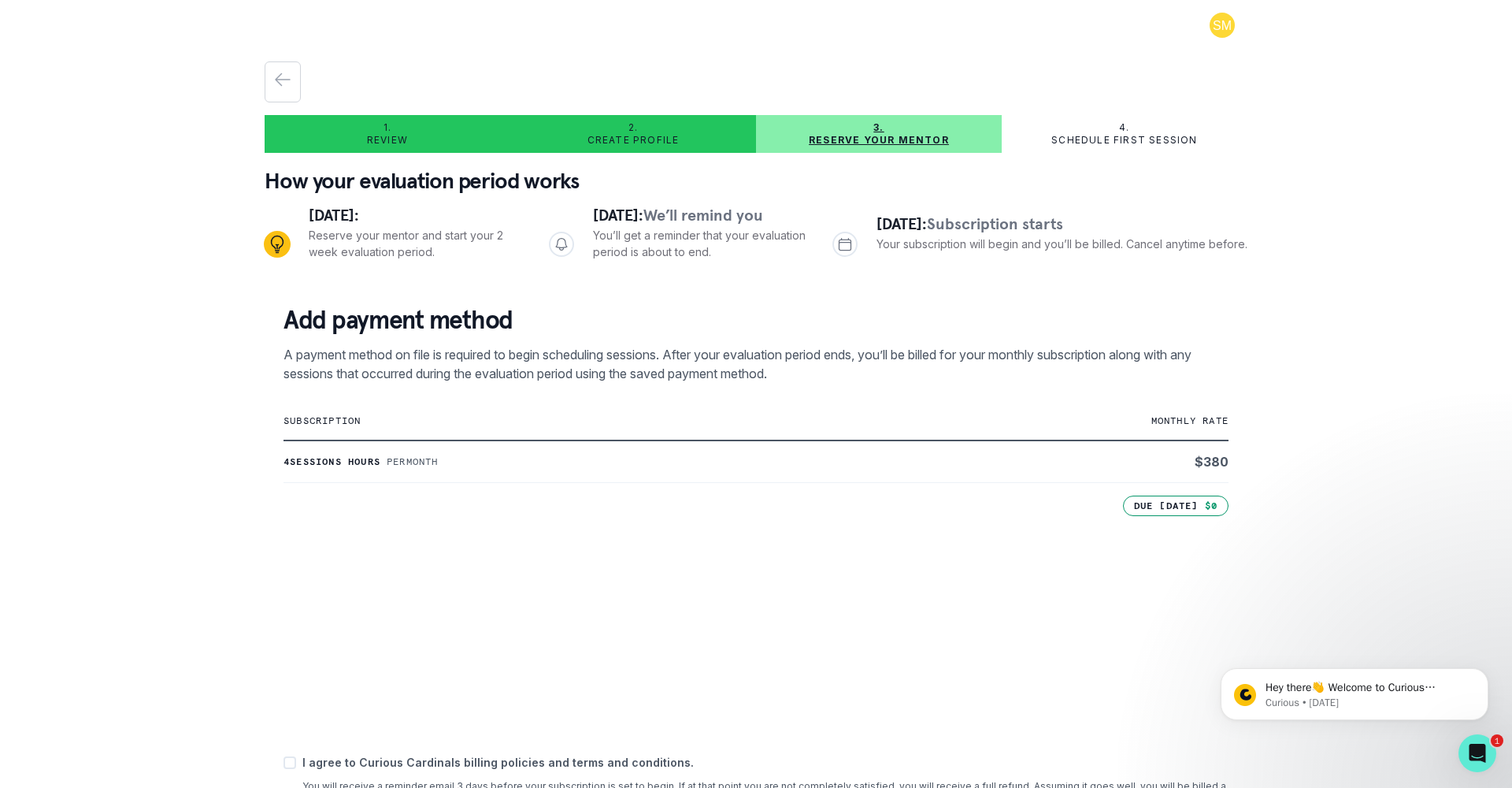 scroll, scrollTop: 147, scrollLeft: 0, axis: vertical 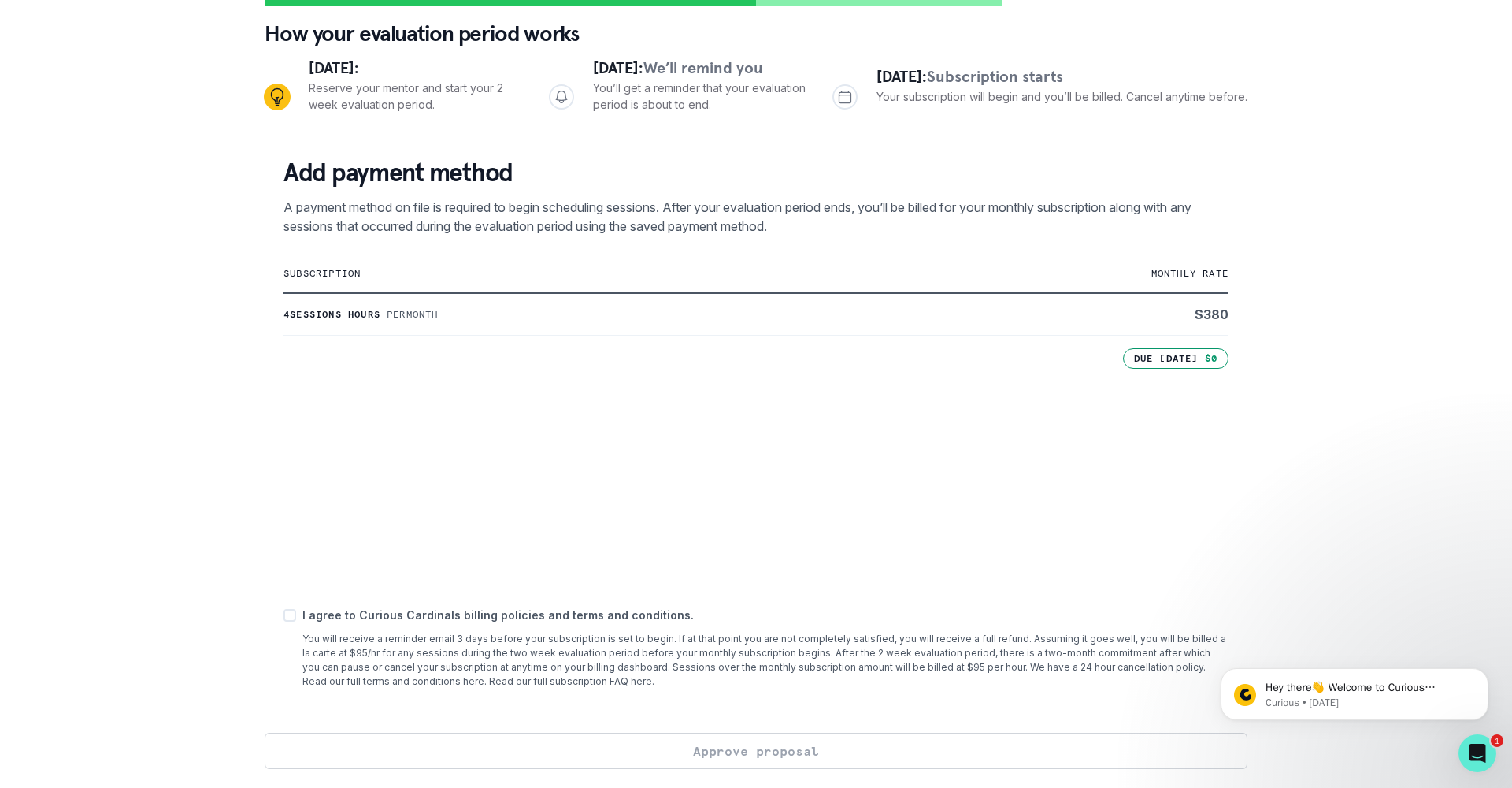 click at bounding box center (290, 615) 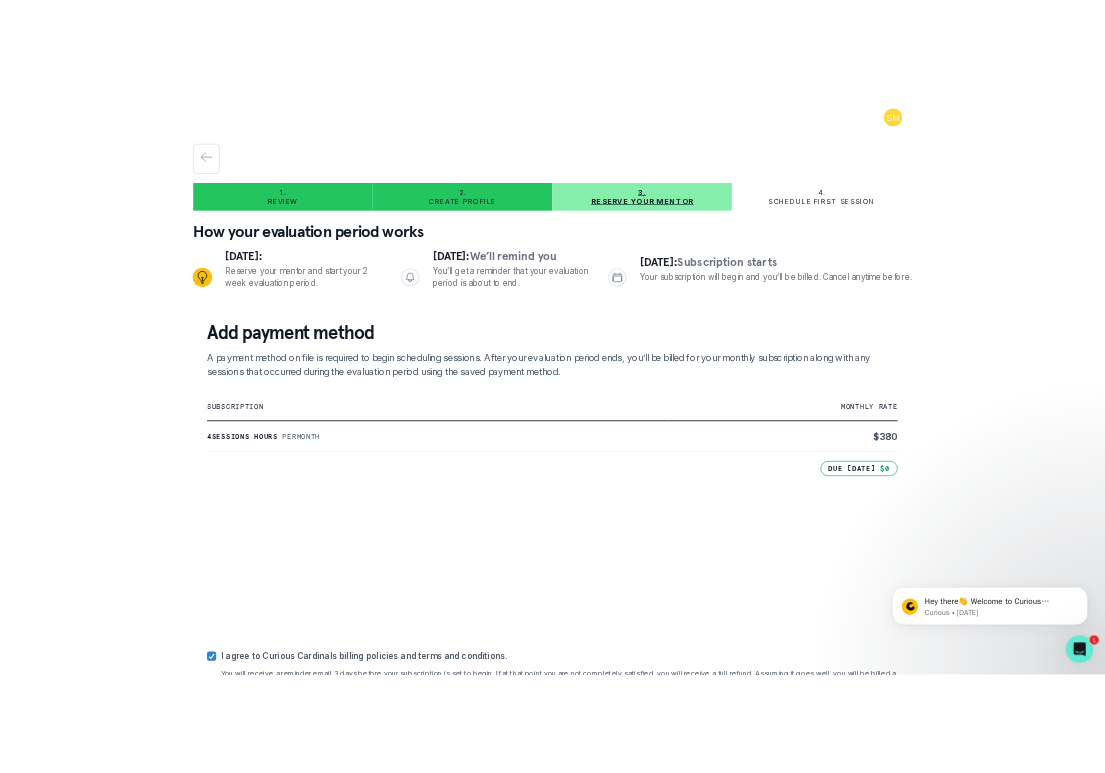 scroll, scrollTop: 187, scrollLeft: 0, axis: vertical 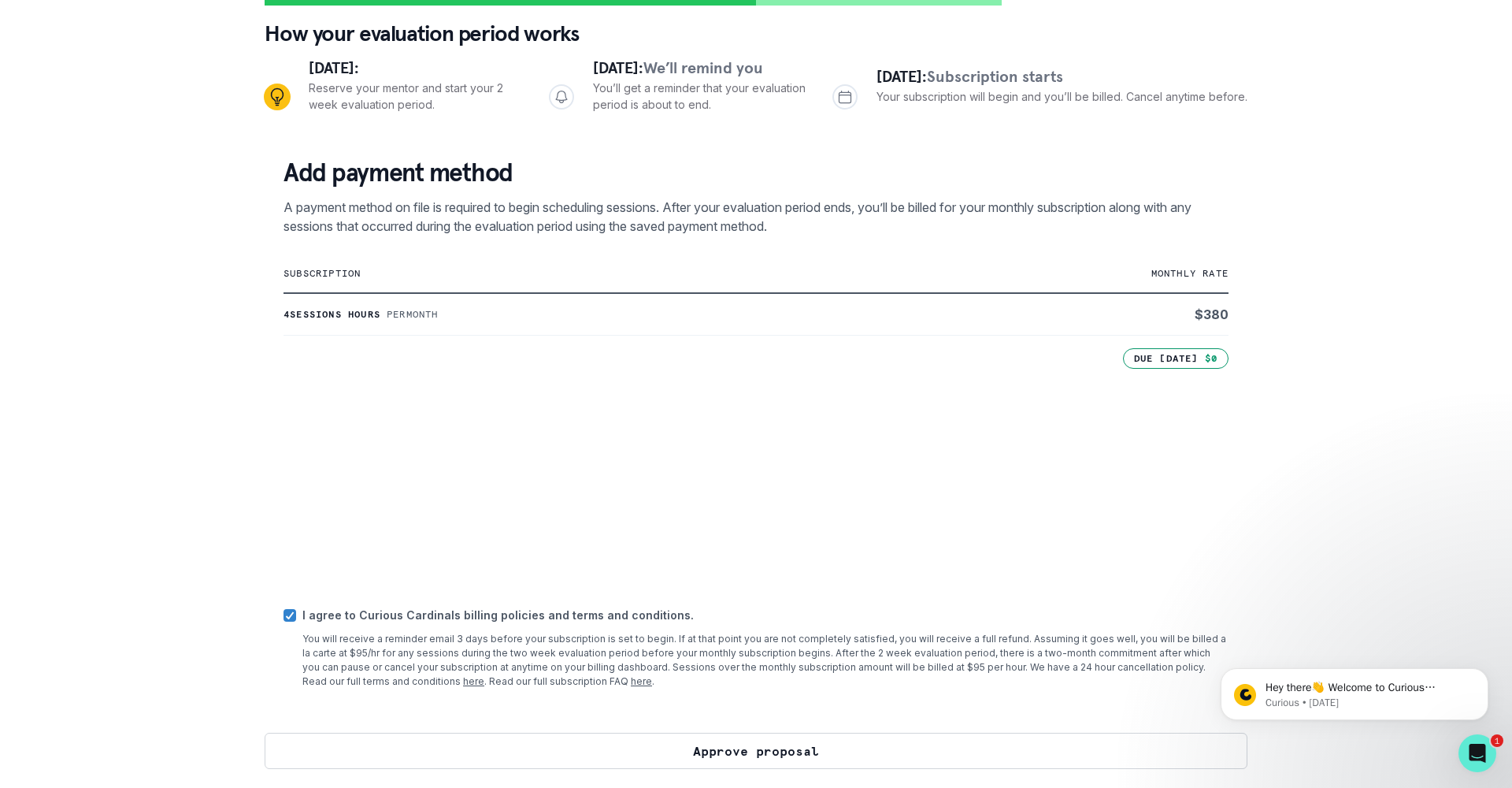 click on "Approve proposal" at bounding box center [756, 751] 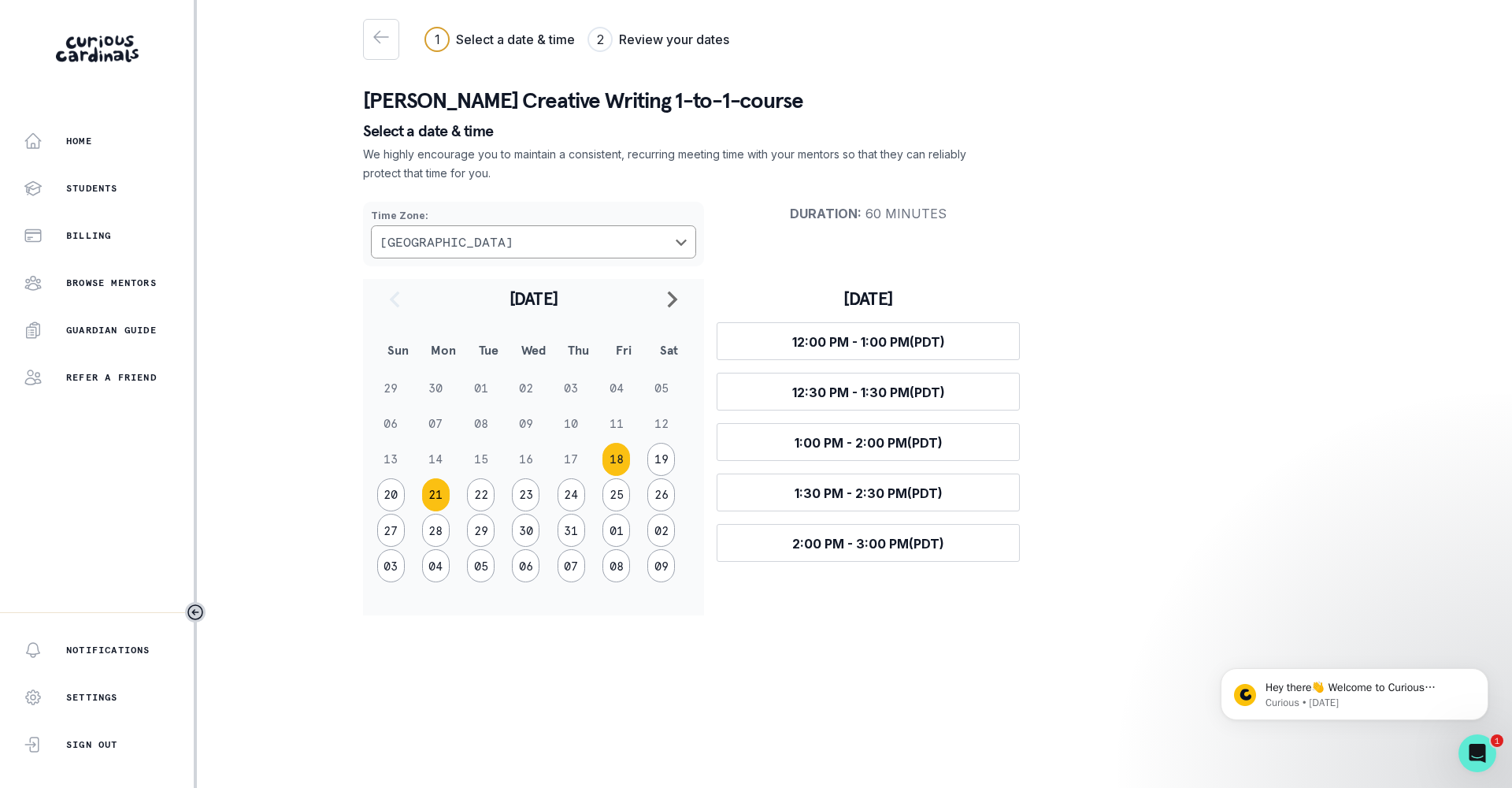click on "21" at bounding box center [435, 495] 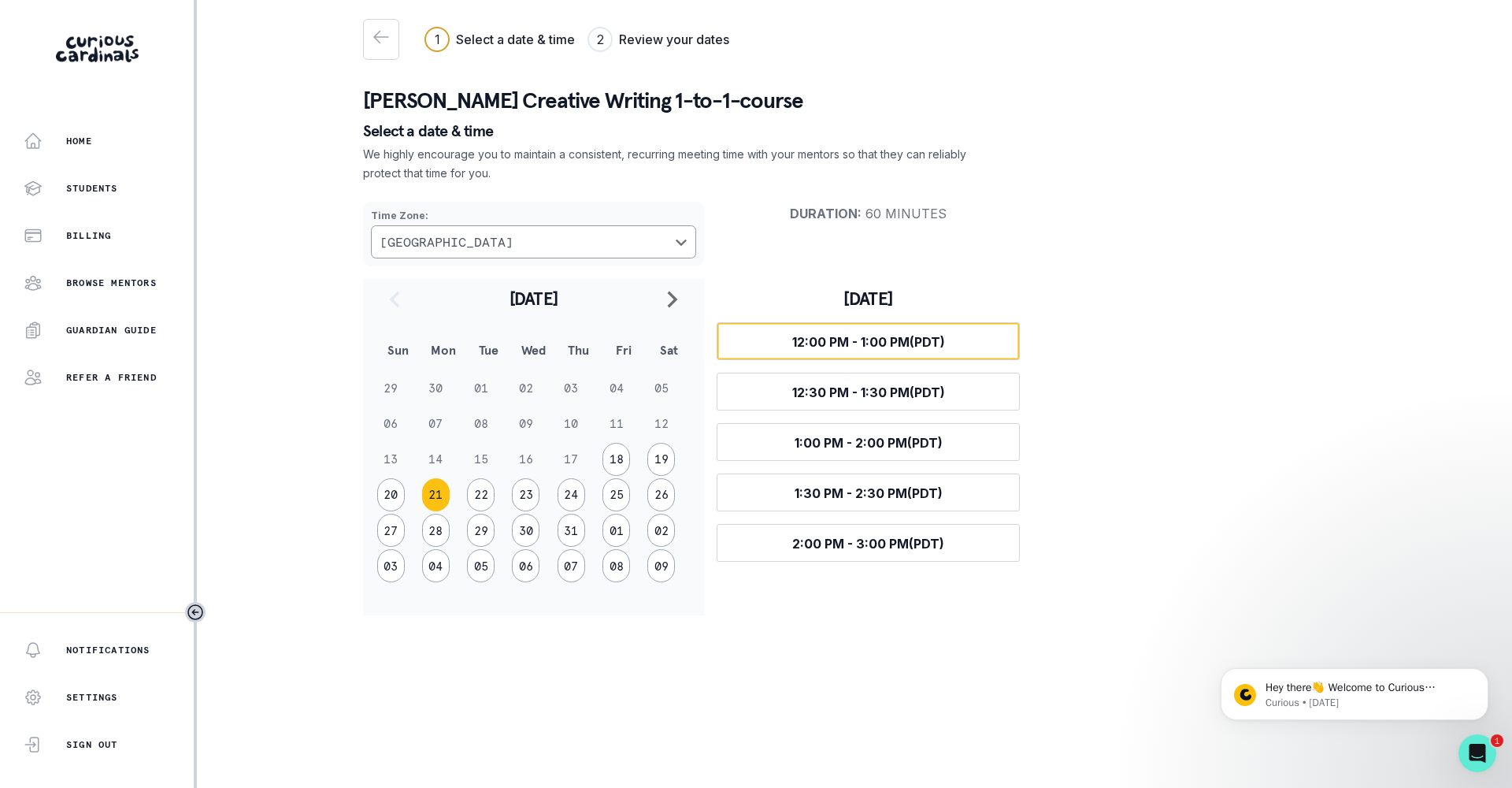 type 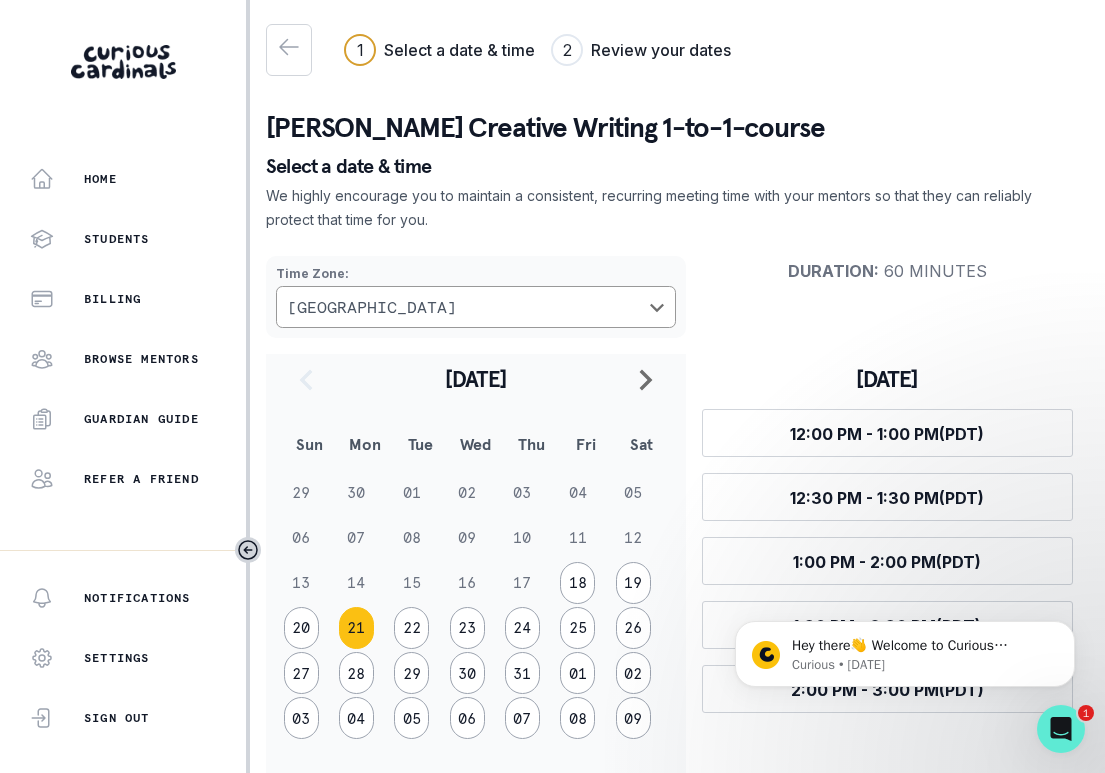 click on "[DATE] Select time 12:00 PM - 1:00 PM  (PDT) Select time 12:30 PM - 1:30 PM  (PDT) Select time 1:00 PM - 2:00 PM  (PDT) Select time 1:30 PM - 2:30 PM  (PDT) Select time 2:00 PM - 3:00 PM  (PDT)" at bounding box center [888, 567] 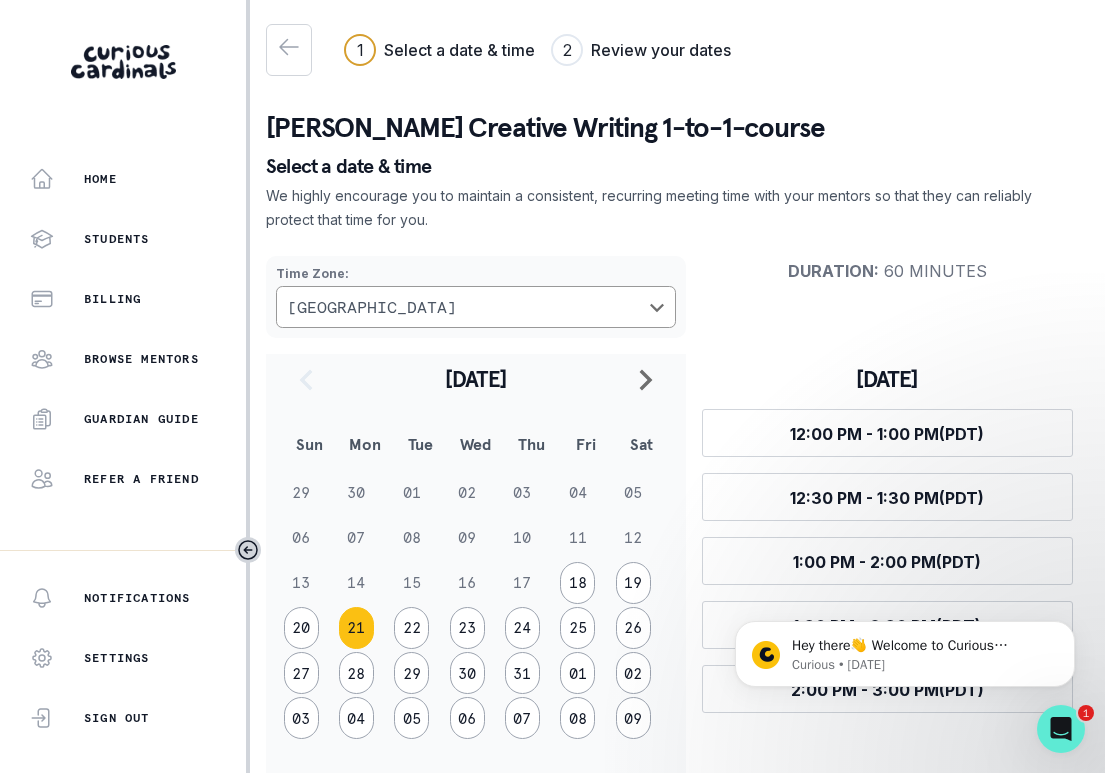 click on "Time Zone : [GEOGRAPHIC_DATA] Duration :   60   minutes" at bounding box center [677, 297] 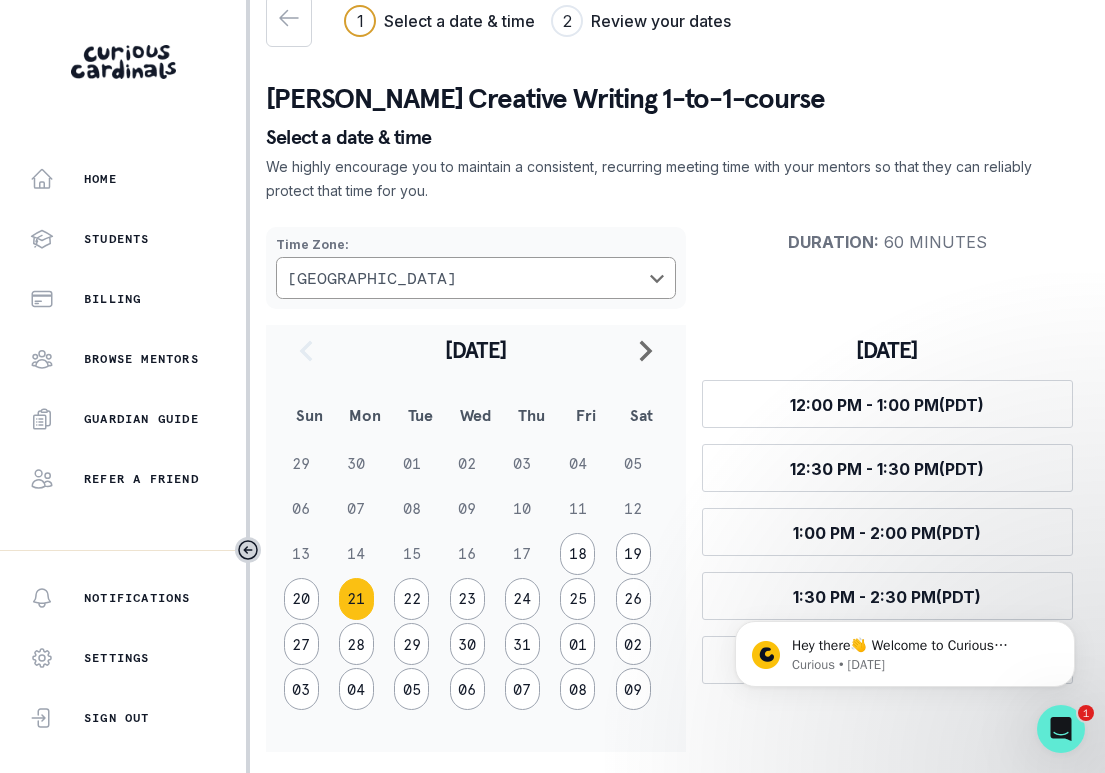scroll, scrollTop: 32, scrollLeft: 0, axis: vertical 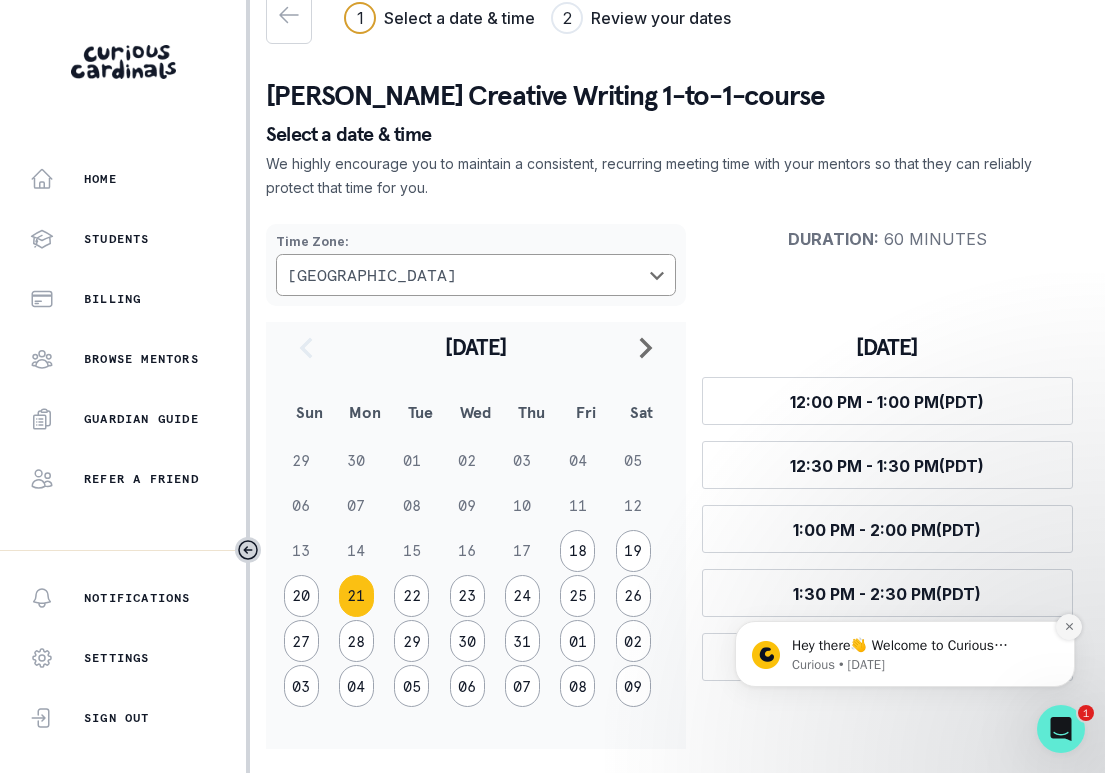click 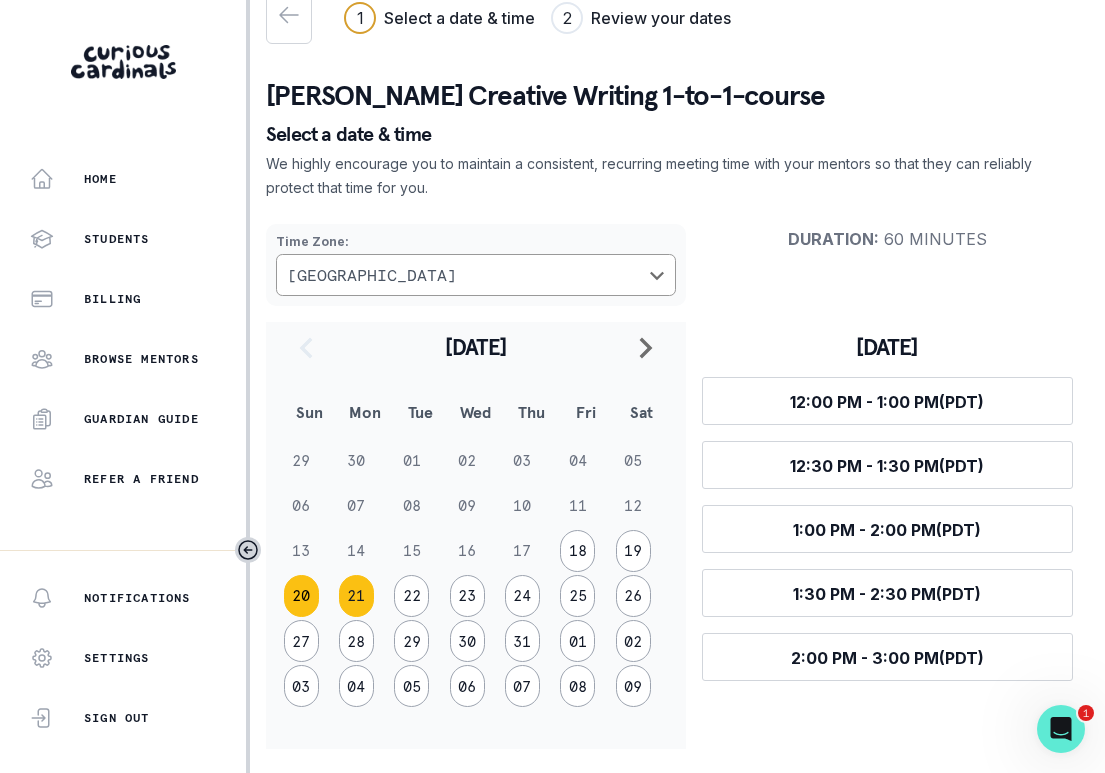 click on "20" at bounding box center [301, 596] 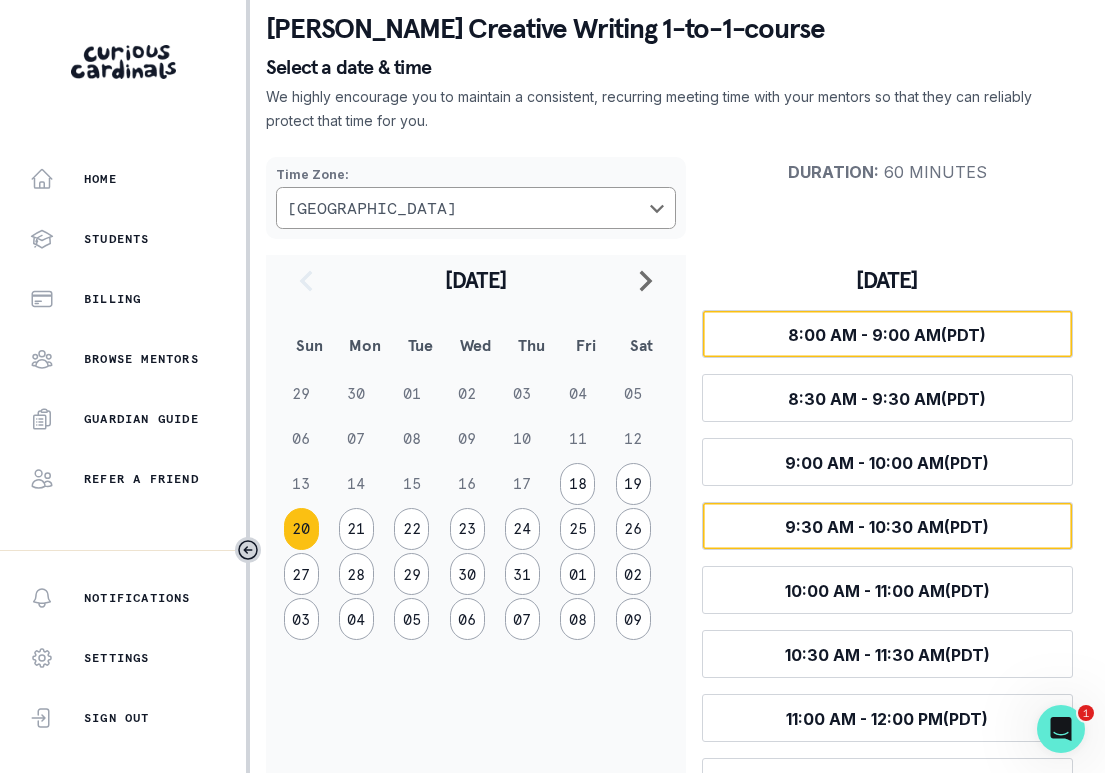scroll, scrollTop: 64, scrollLeft: 0, axis: vertical 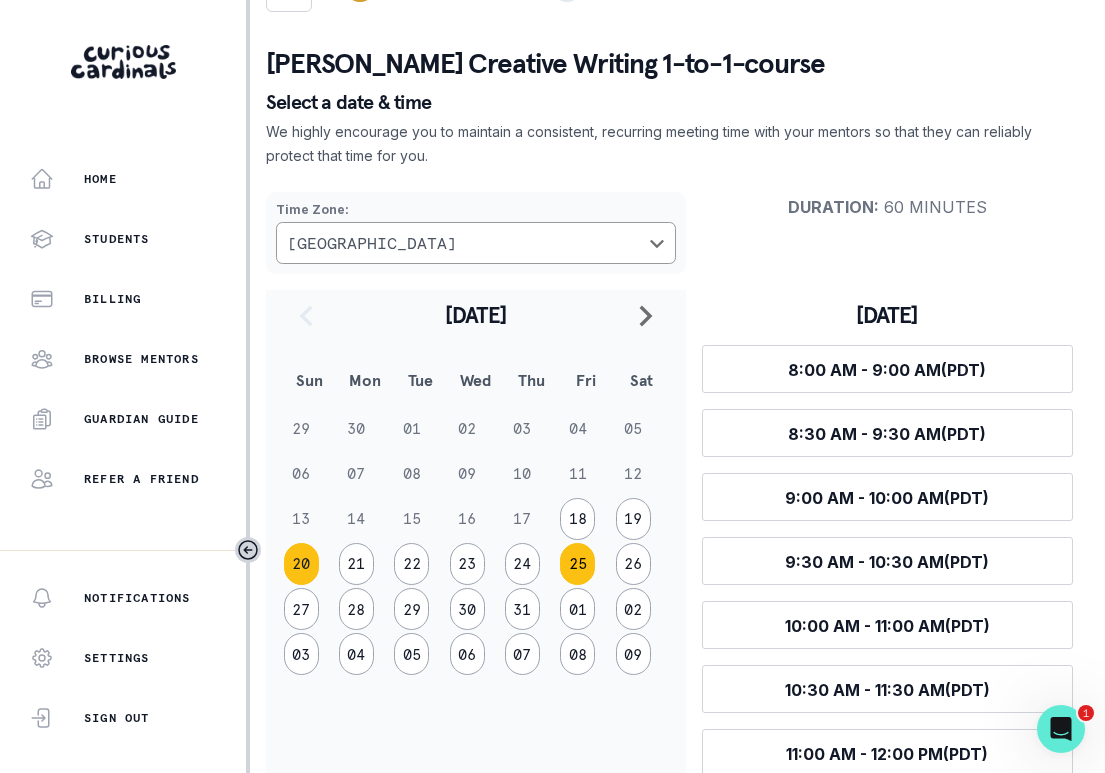 click on "25" at bounding box center (577, 564) 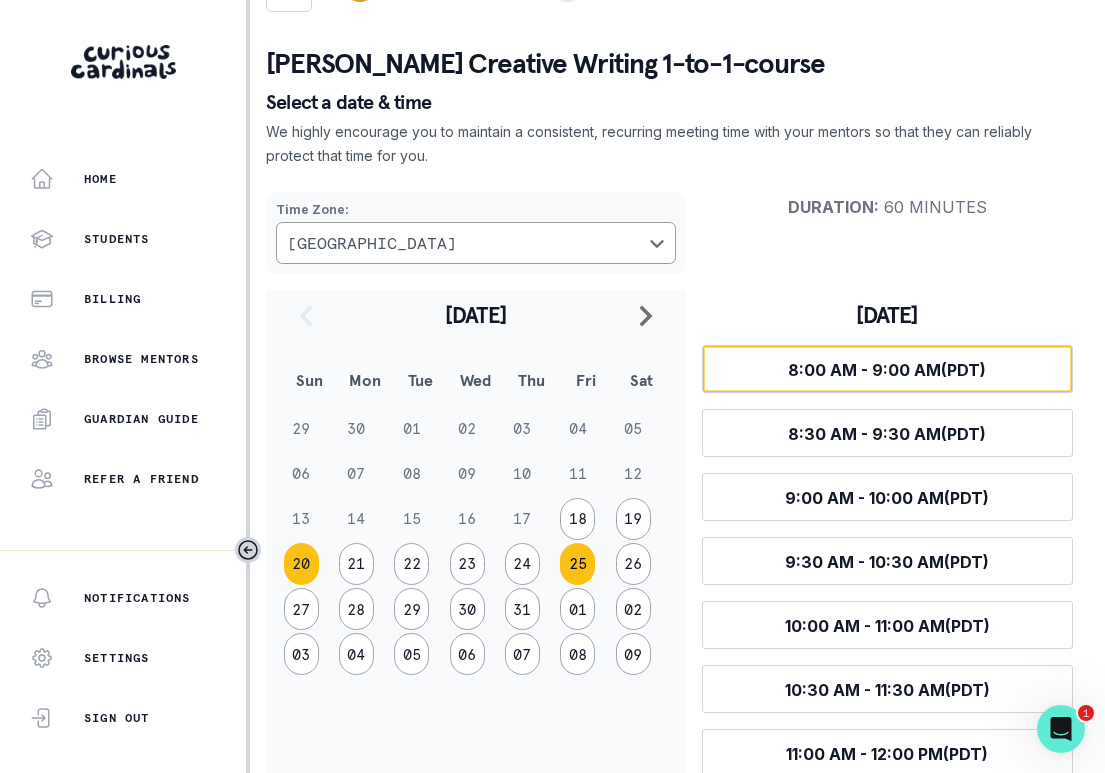 scroll, scrollTop: 32, scrollLeft: 0, axis: vertical 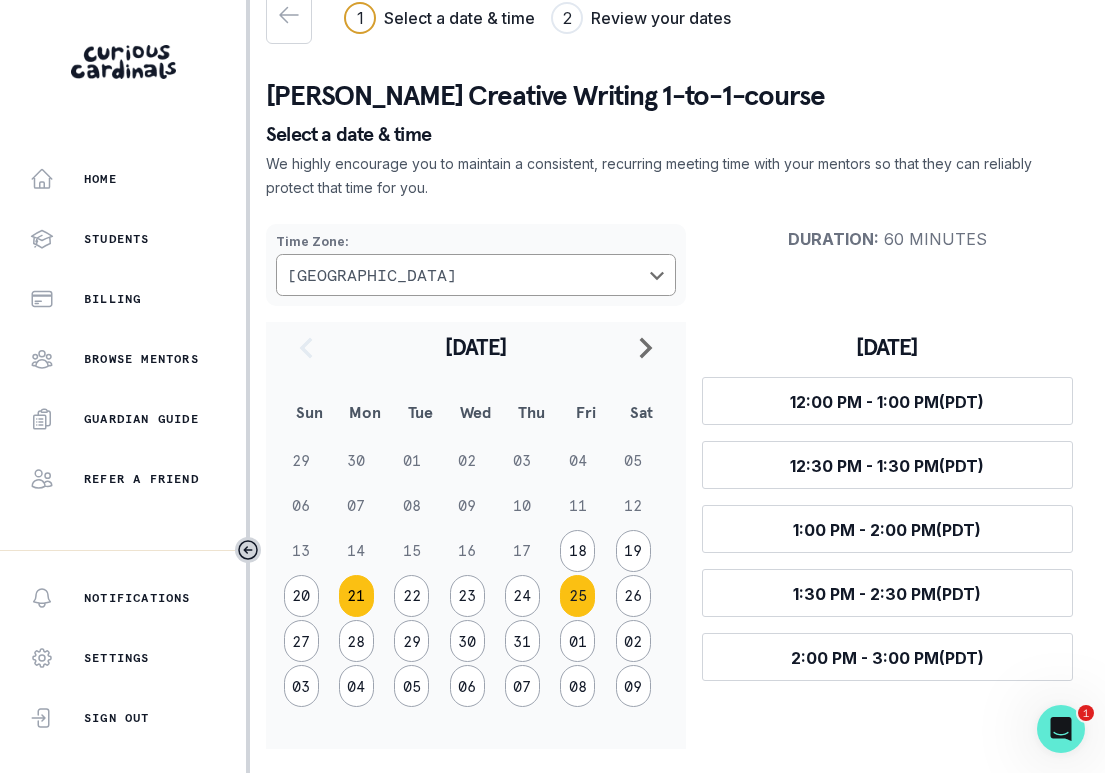 click on "21" at bounding box center (356, 596) 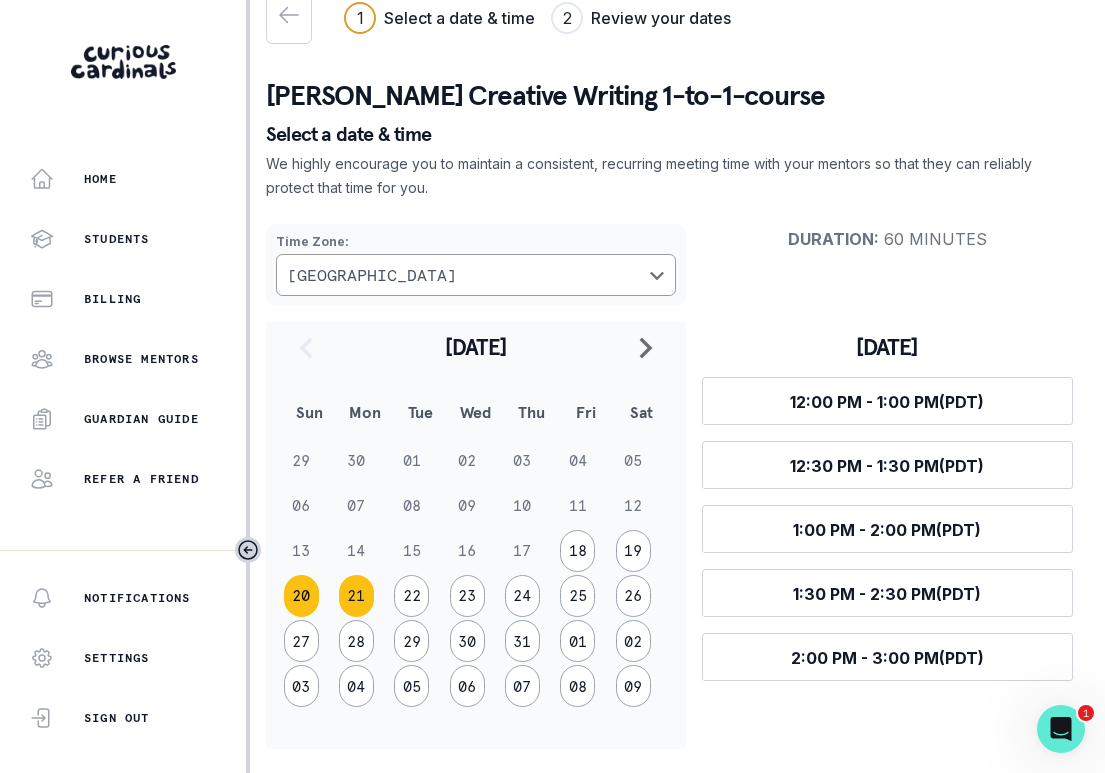 click on "20" at bounding box center [301, 596] 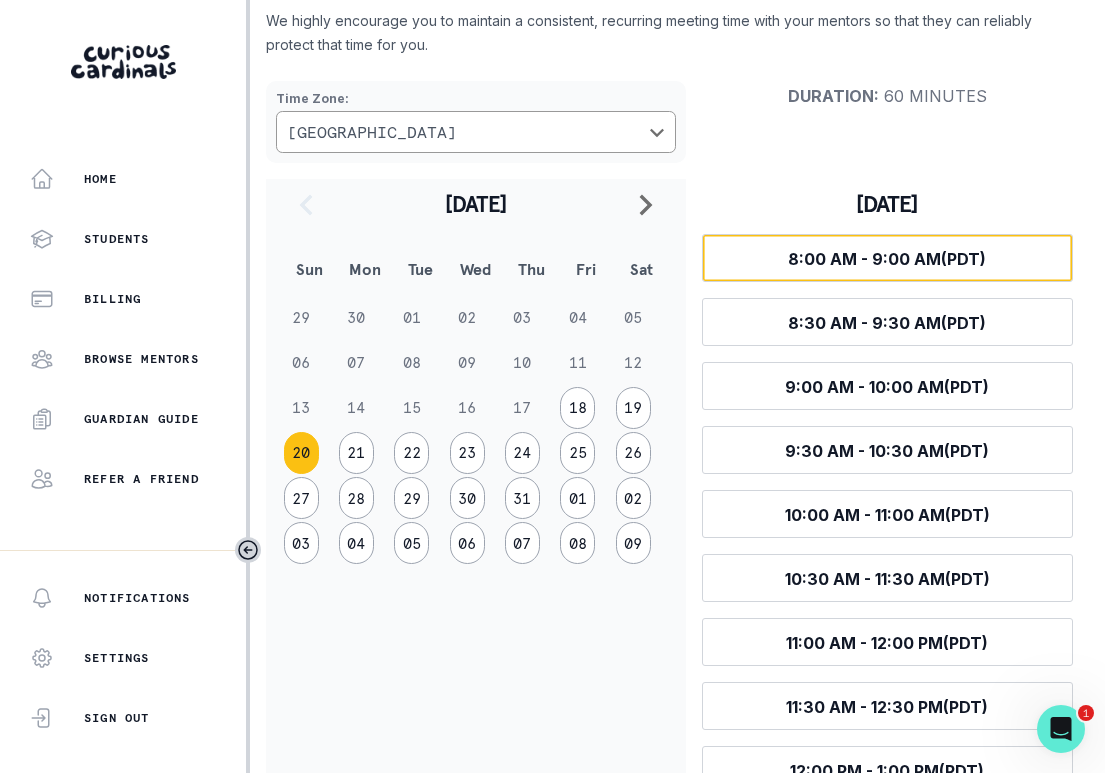 scroll, scrollTop: 279, scrollLeft: 0, axis: vertical 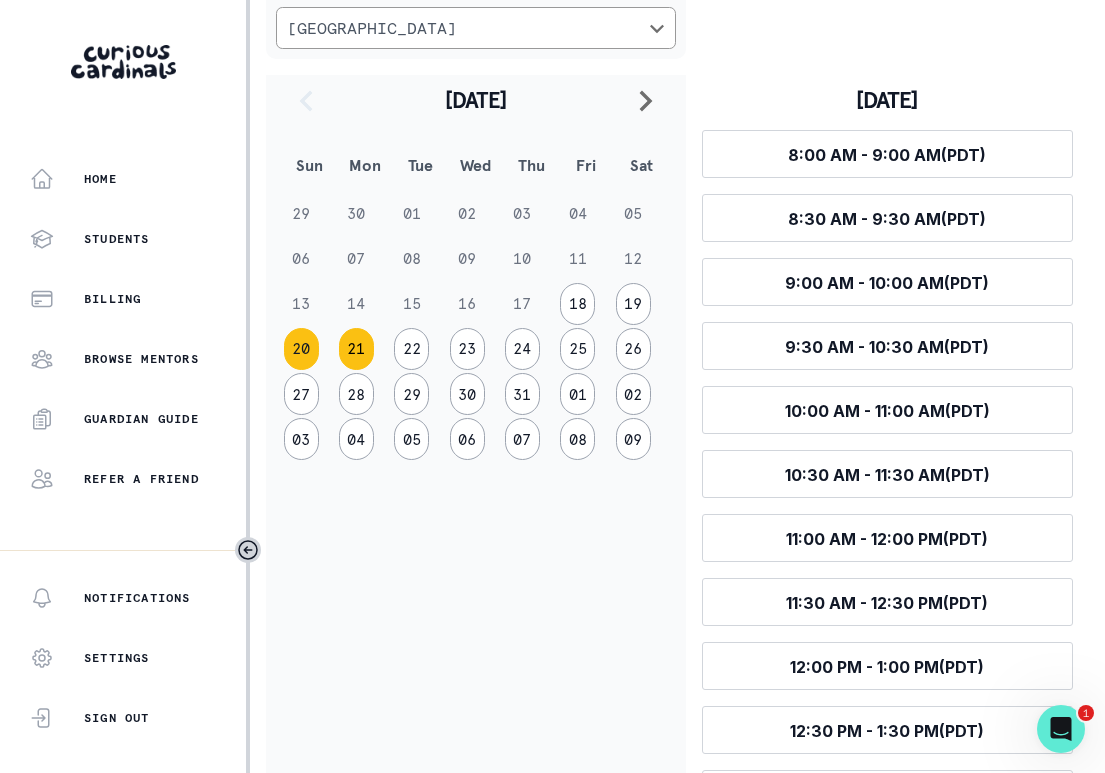 click on "21" at bounding box center (356, 349) 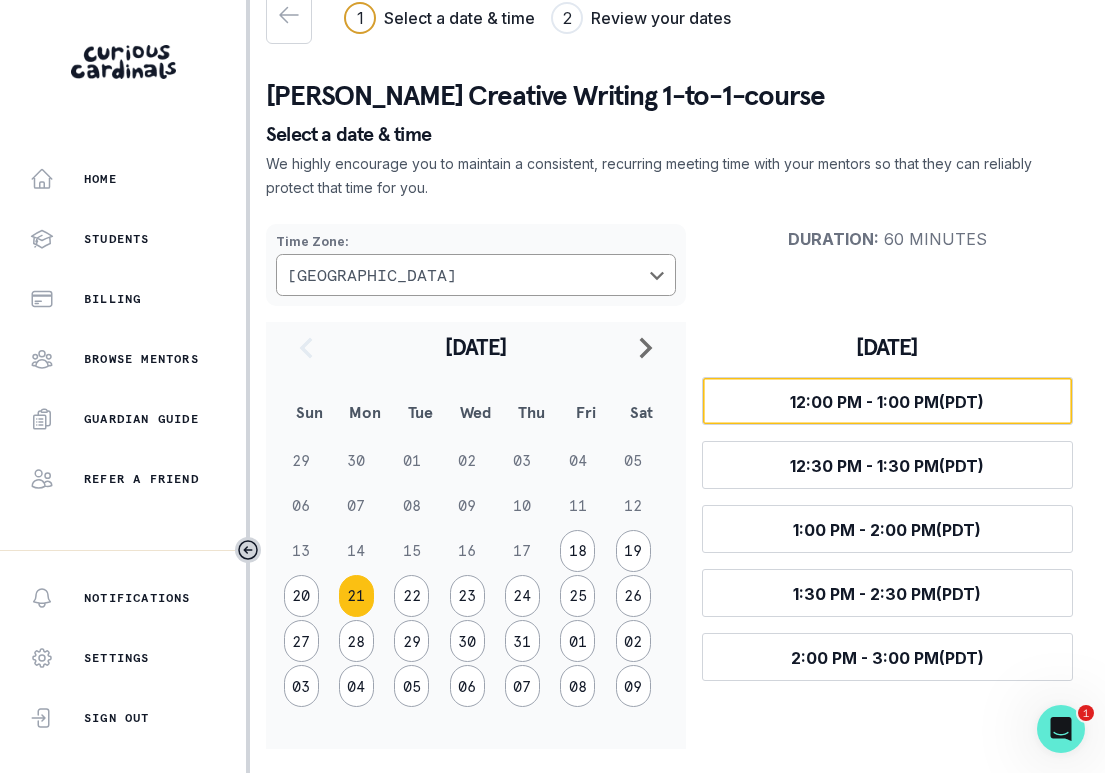 scroll, scrollTop: 32, scrollLeft: 0, axis: vertical 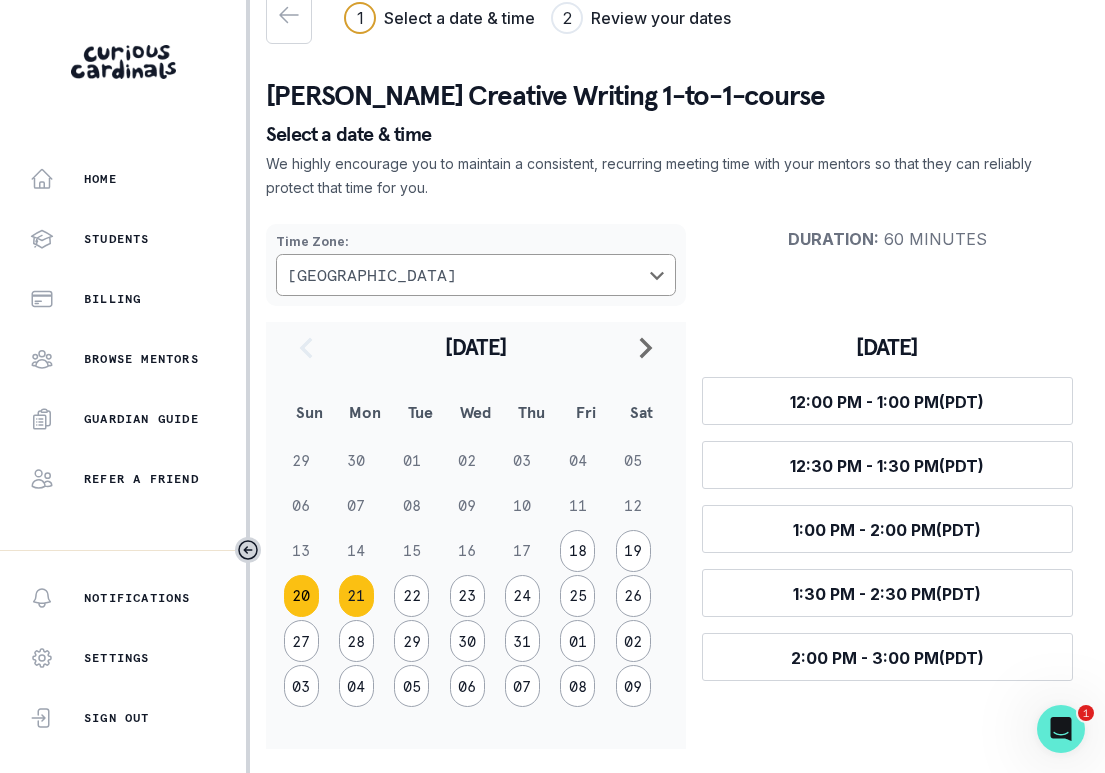 click on "20" at bounding box center [301, 596] 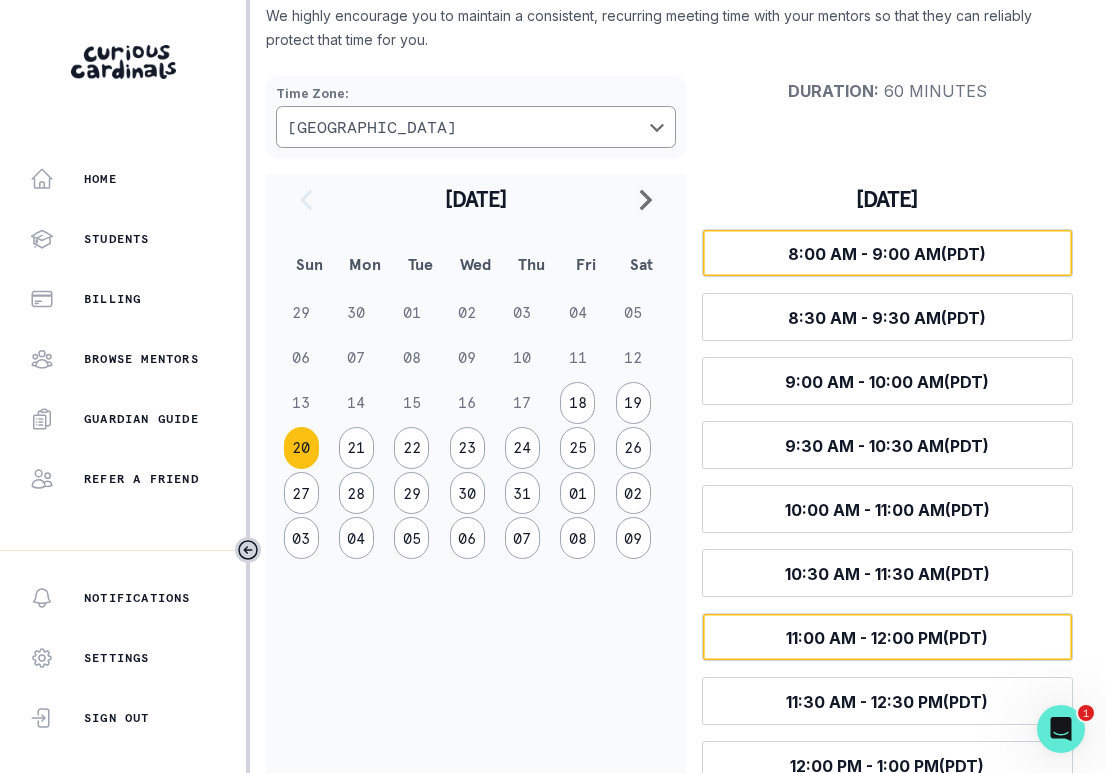 scroll, scrollTop: 476, scrollLeft: 0, axis: vertical 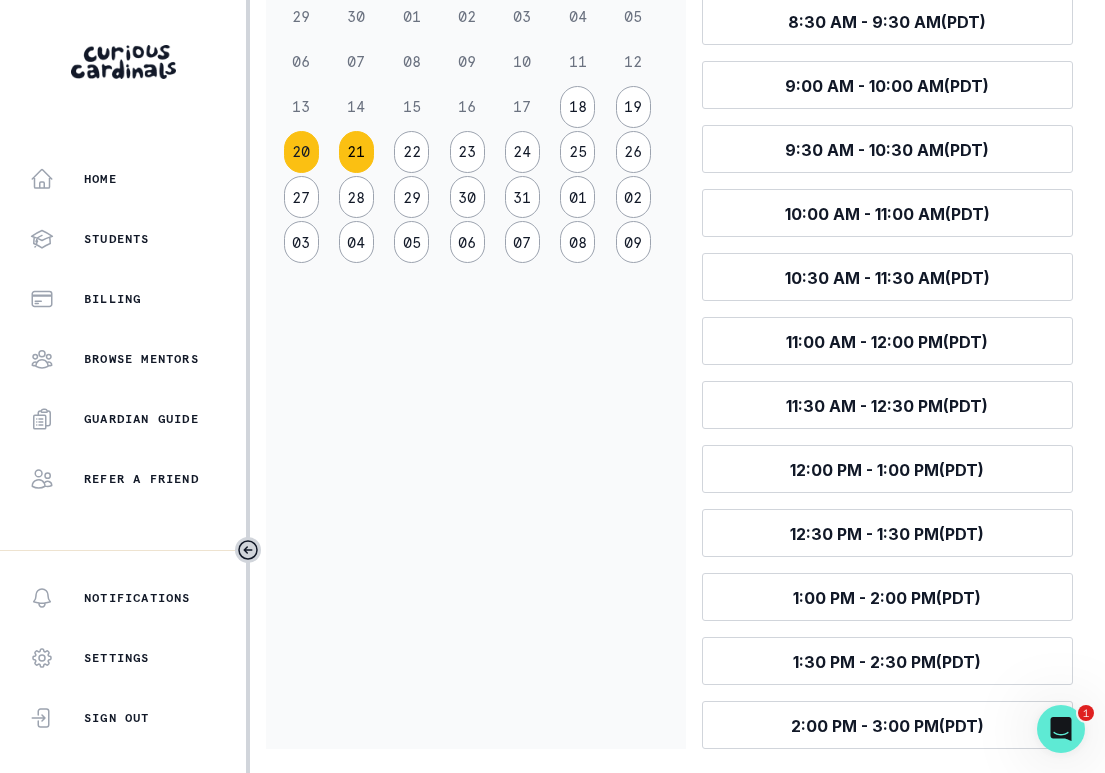 click on "21" at bounding box center [356, 152] 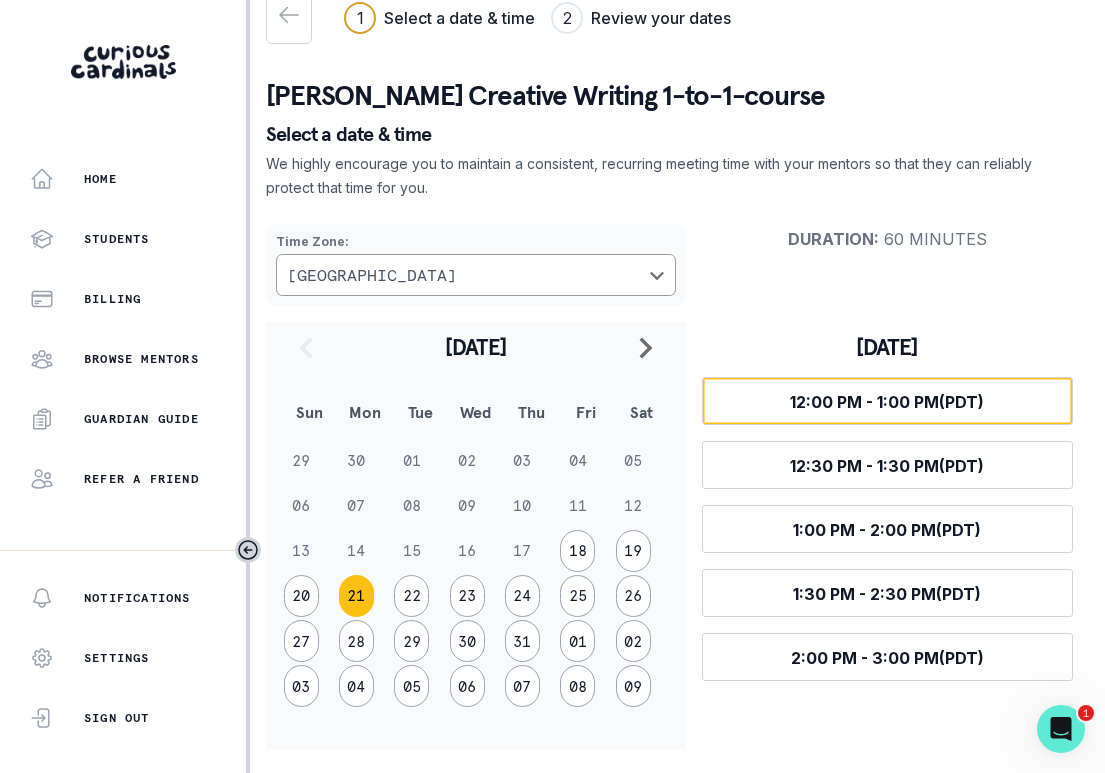 scroll, scrollTop: 32, scrollLeft: 0, axis: vertical 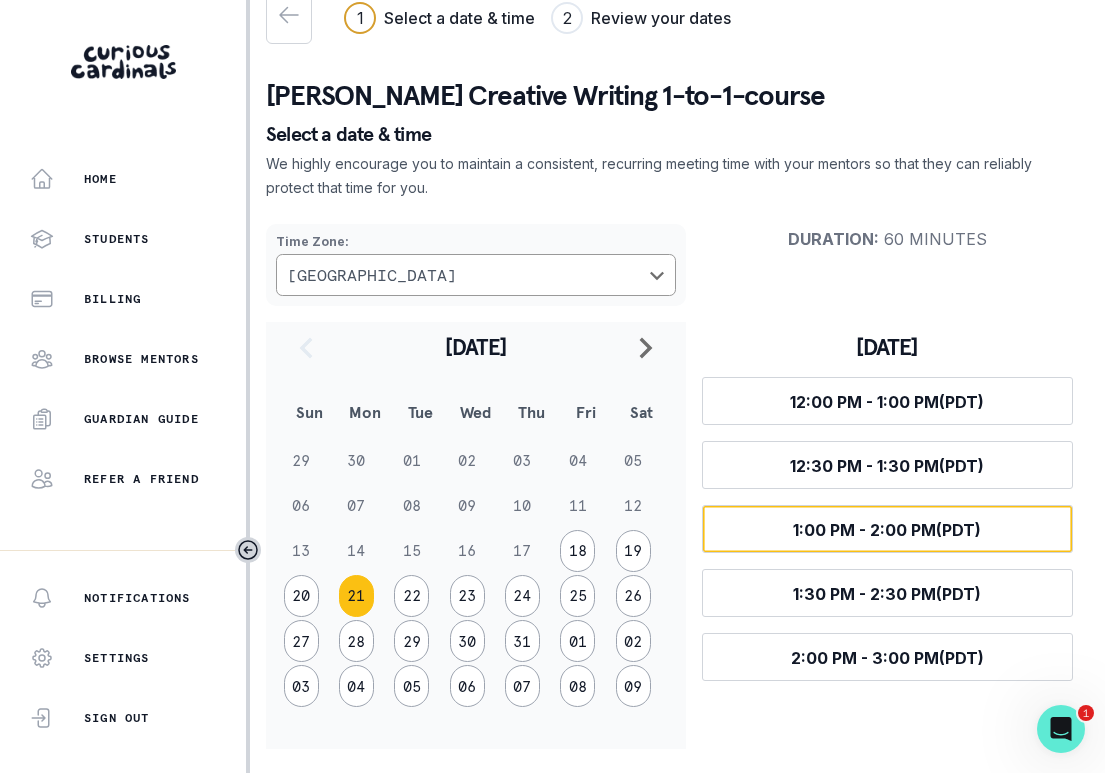 click on "1:00 PM - 2:00 PM  (PDT)" at bounding box center (887, 530) 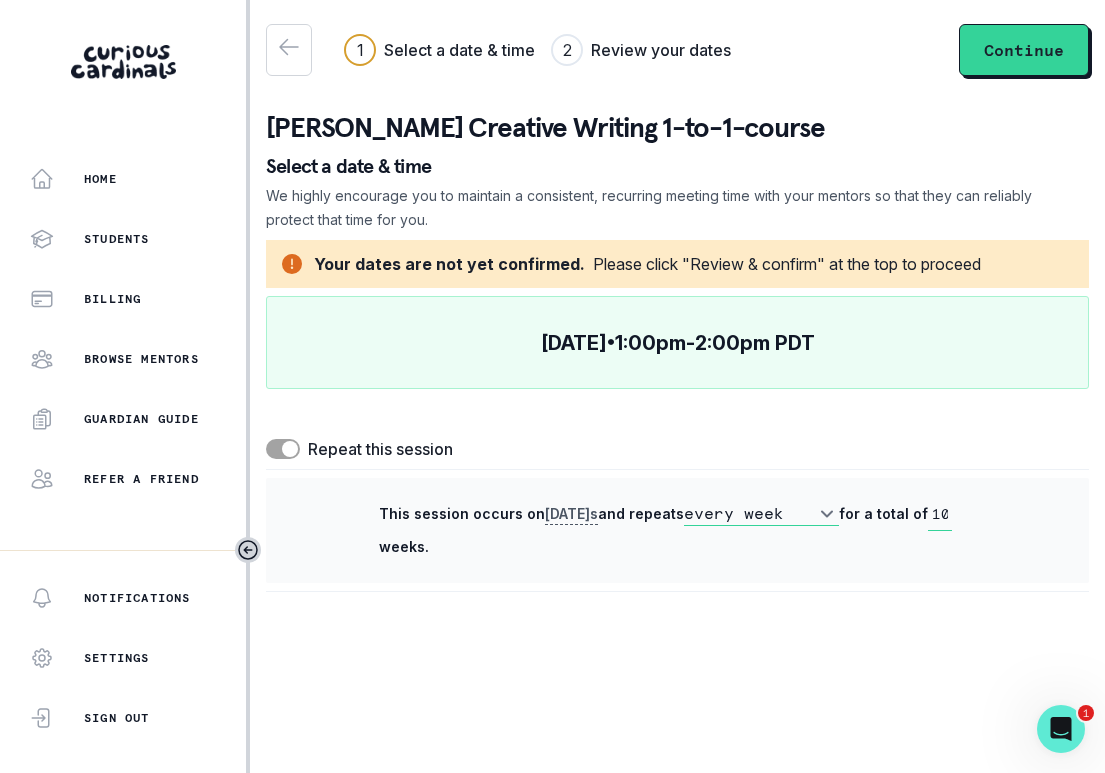 click at bounding box center [290, 449] 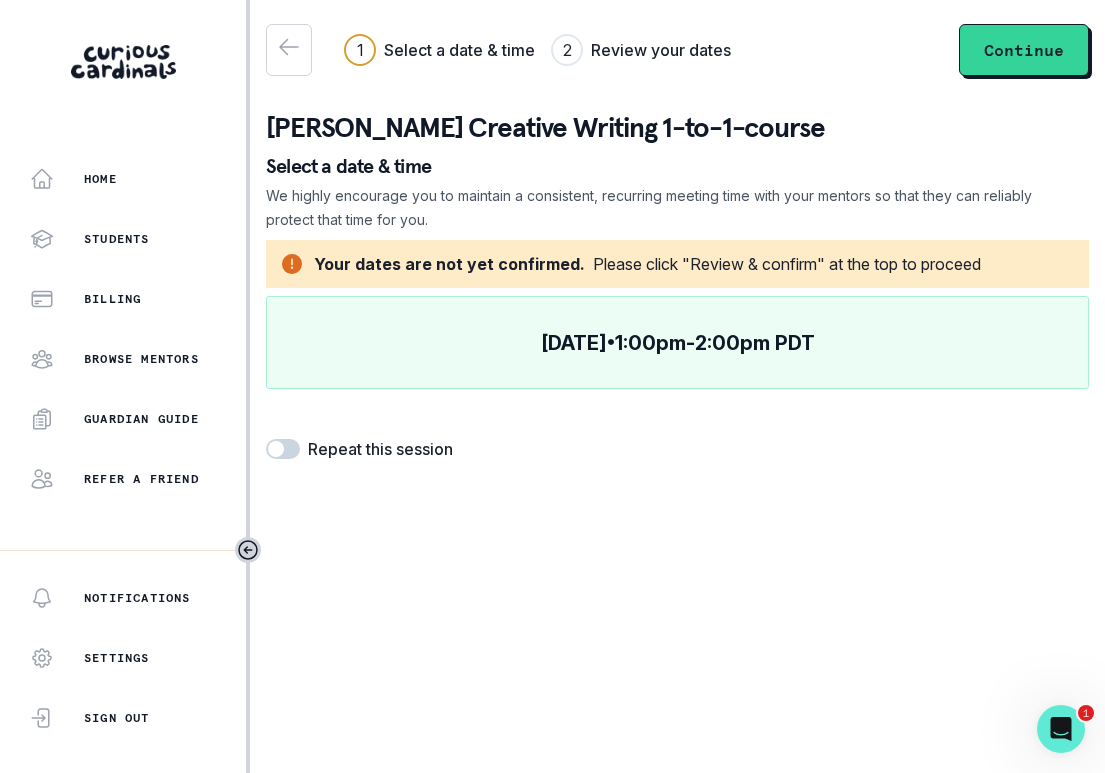 click at bounding box center (283, 449) 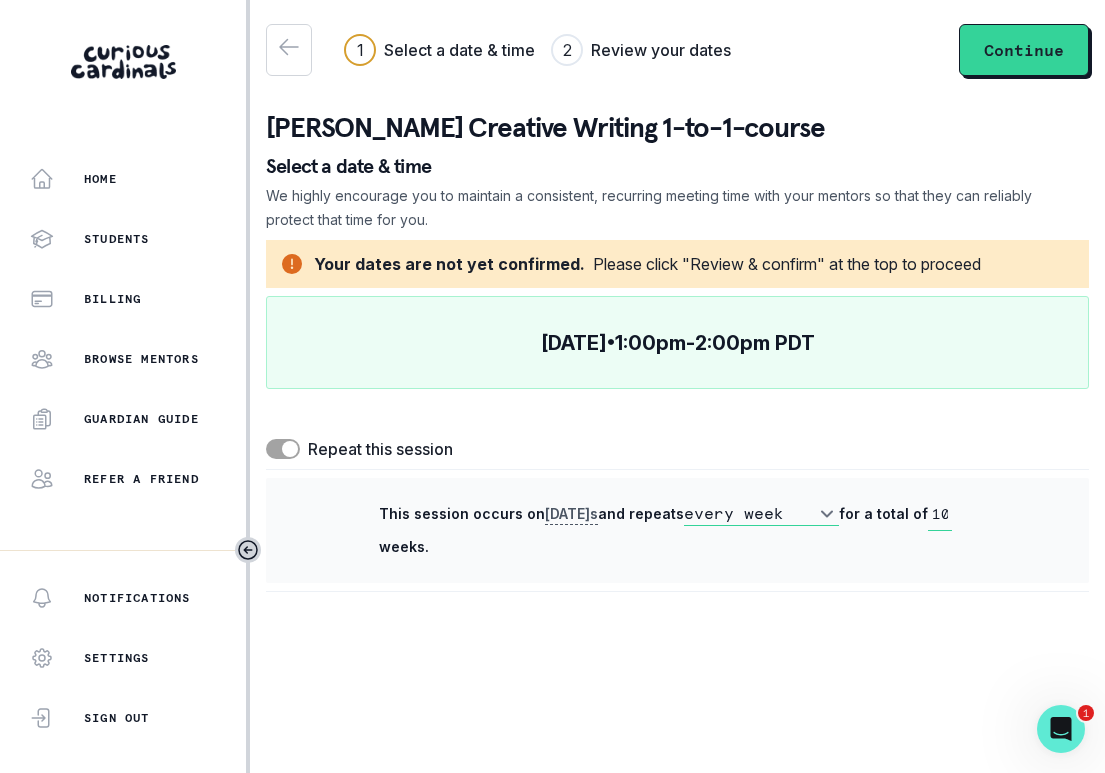 click on "10" at bounding box center [940, 514] 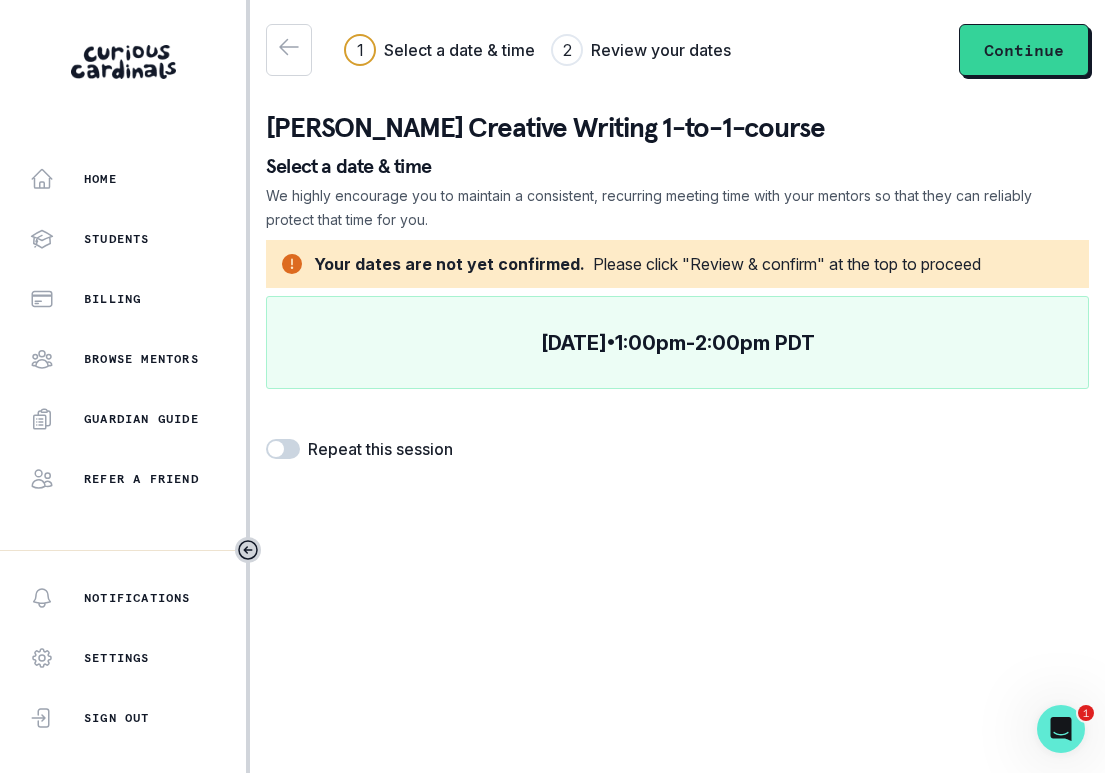 click 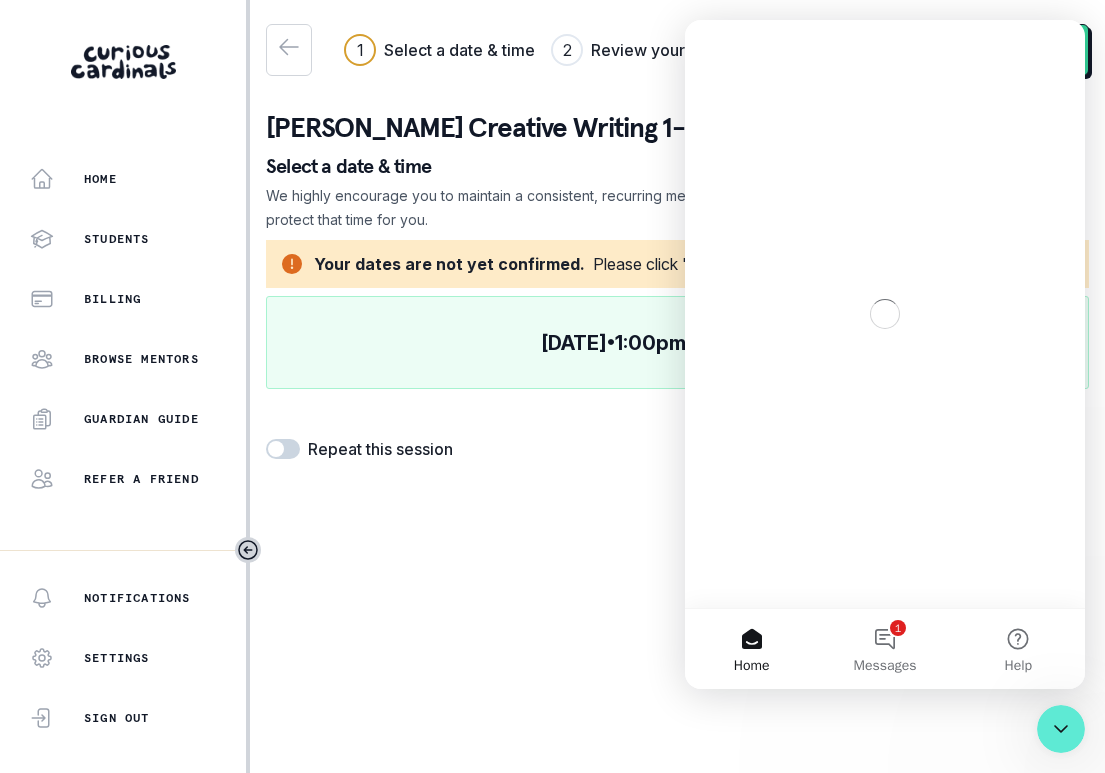 scroll, scrollTop: 0, scrollLeft: 0, axis: both 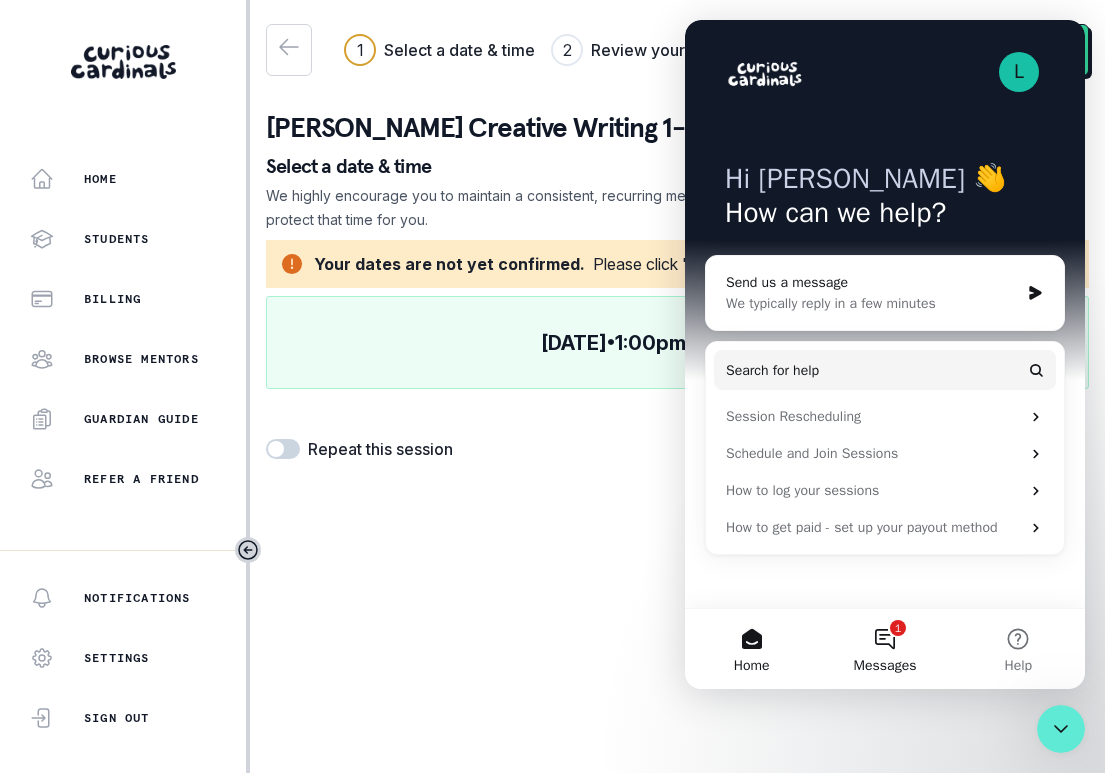 click on "1 Messages" at bounding box center (884, 649) 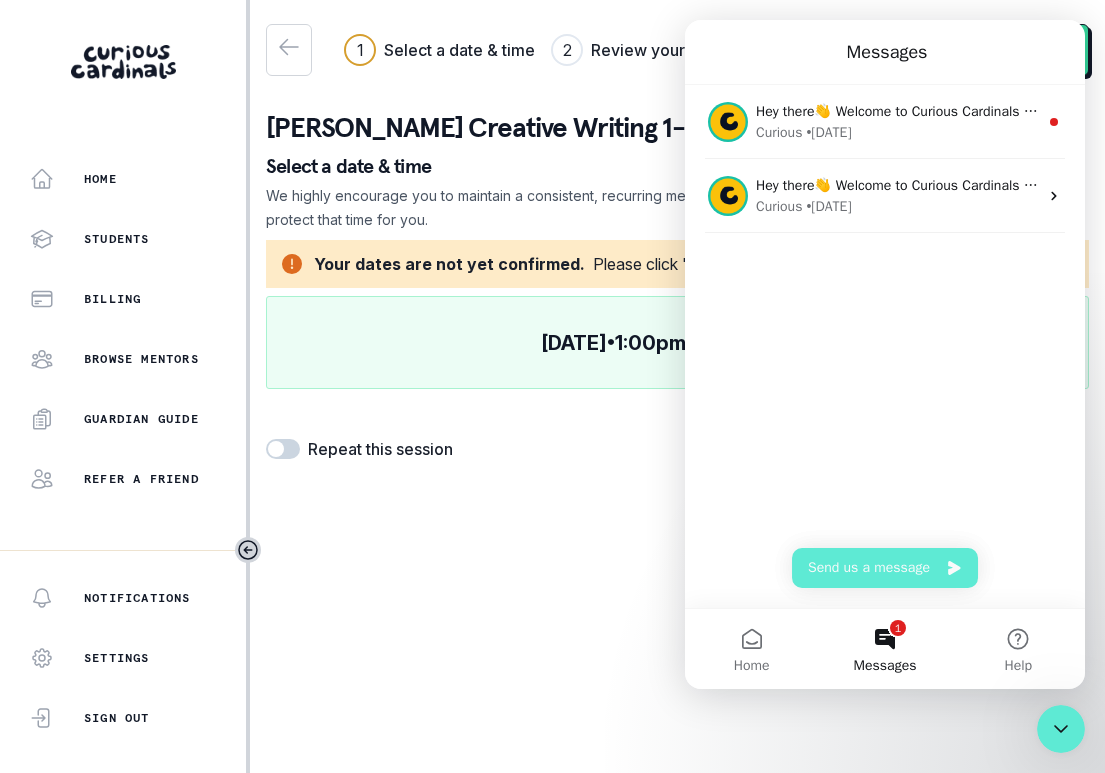 click on "1 Select a date & time 2 Review your dates Continue [PERSON_NAME] Creative Writing 1-to-1-course Select a date & time We highly encourage you to maintain a consistent, recurring meeting time with your mentors so that they can reliably protect that time for you. Your dates are not yet confirmed. Please click "Review & confirm" at the top to proceed [DATE]  •  1:00pm  -  2:00pm PDT Repeat this session" at bounding box center (677, 386) 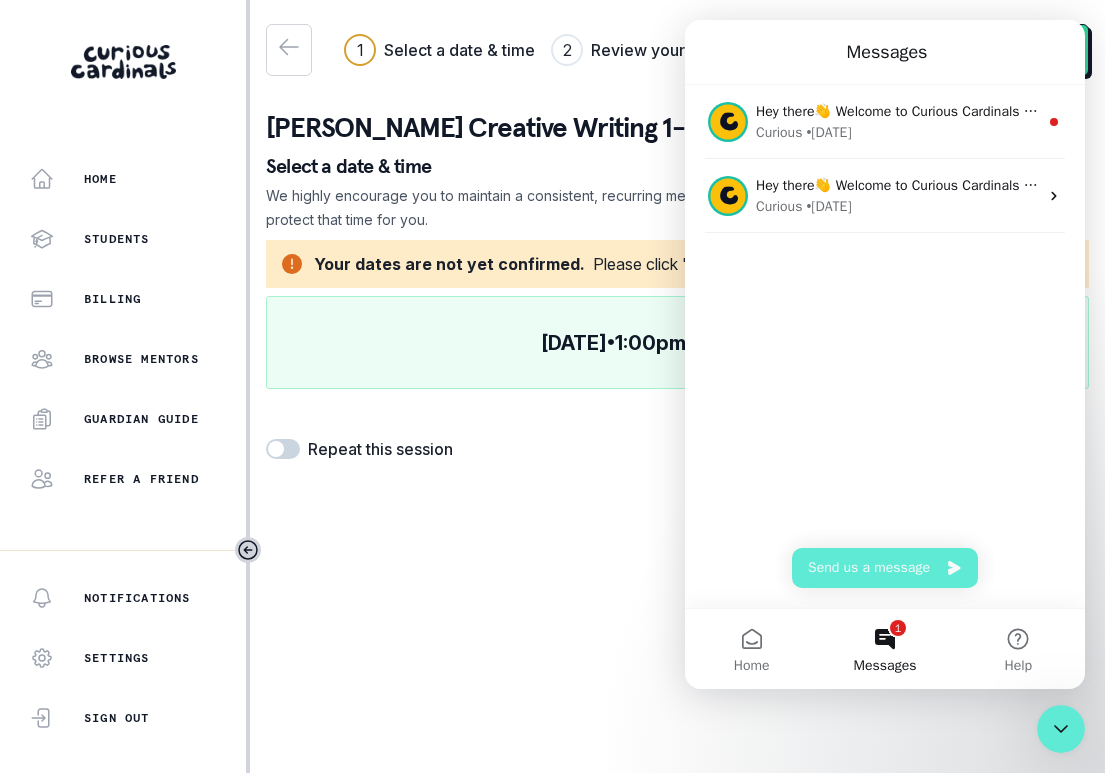 click 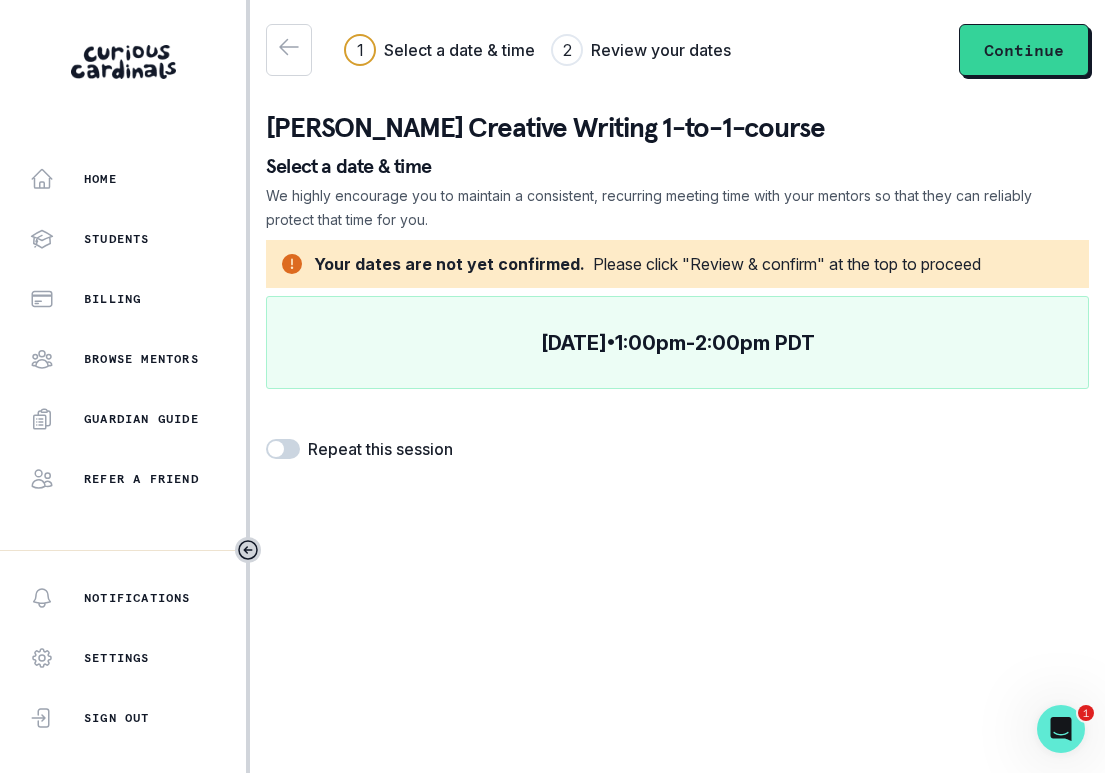 scroll, scrollTop: 0, scrollLeft: 0, axis: both 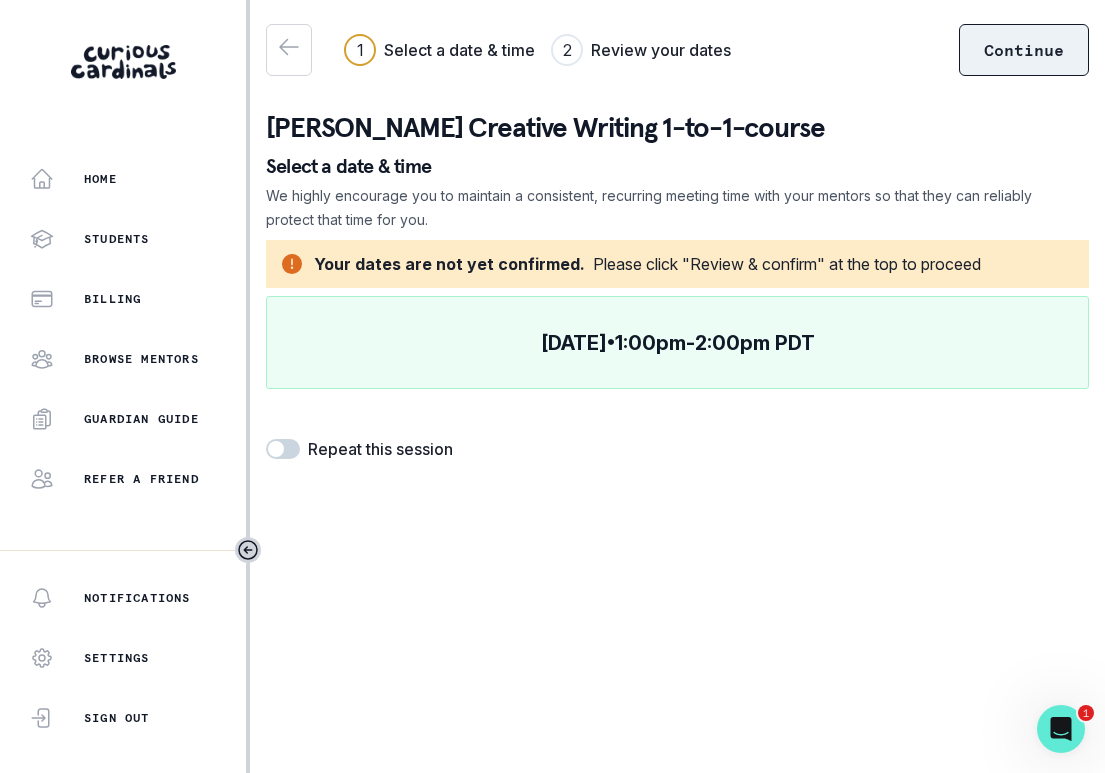 click on "Continue" at bounding box center (1024, 50) 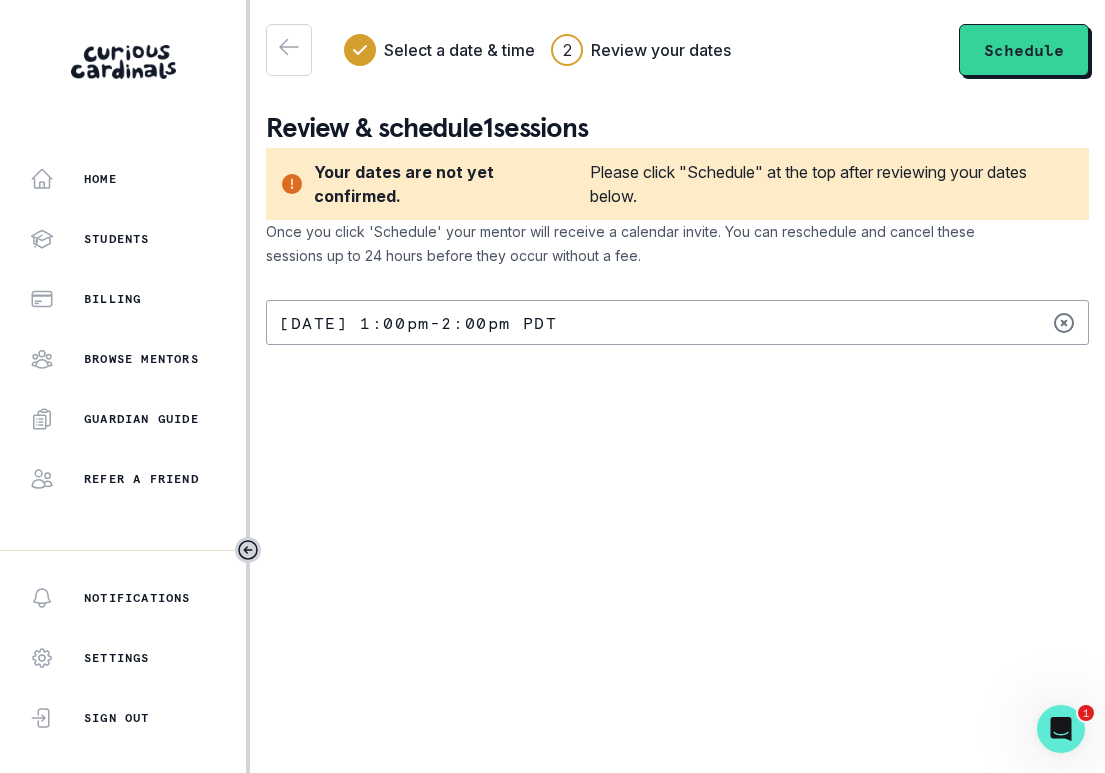 click at bounding box center (289, 50) 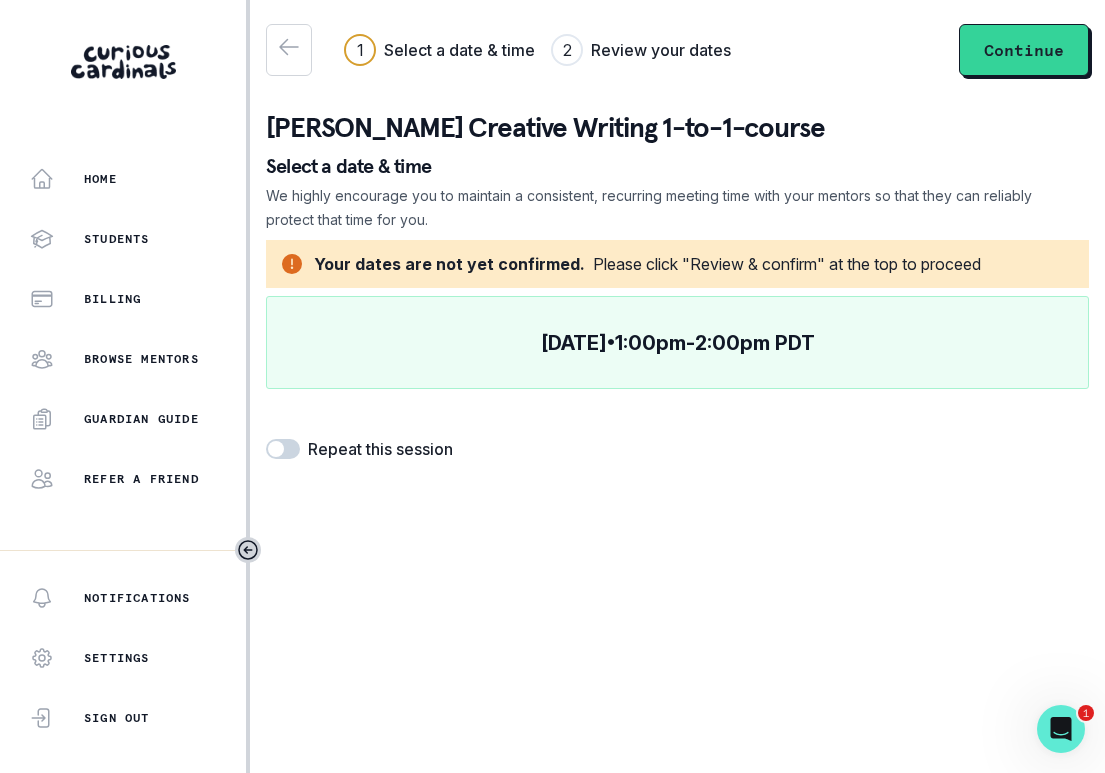 click at bounding box center [289, 50] 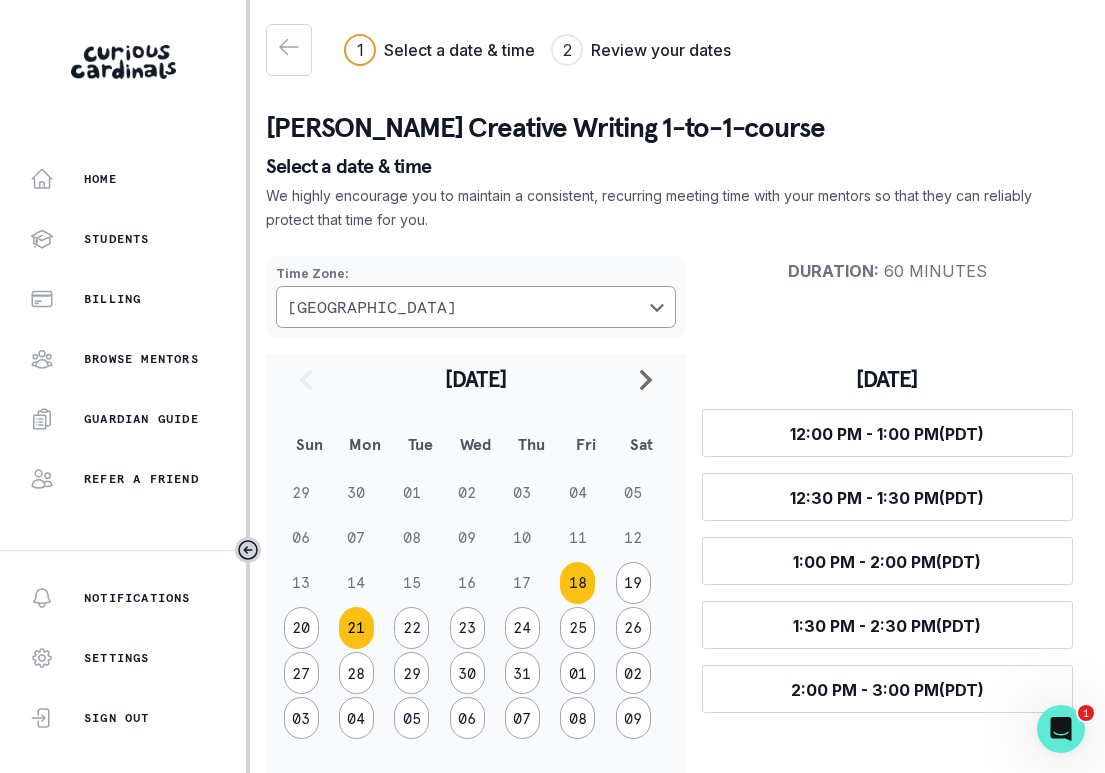 click on "21" at bounding box center [356, 628] 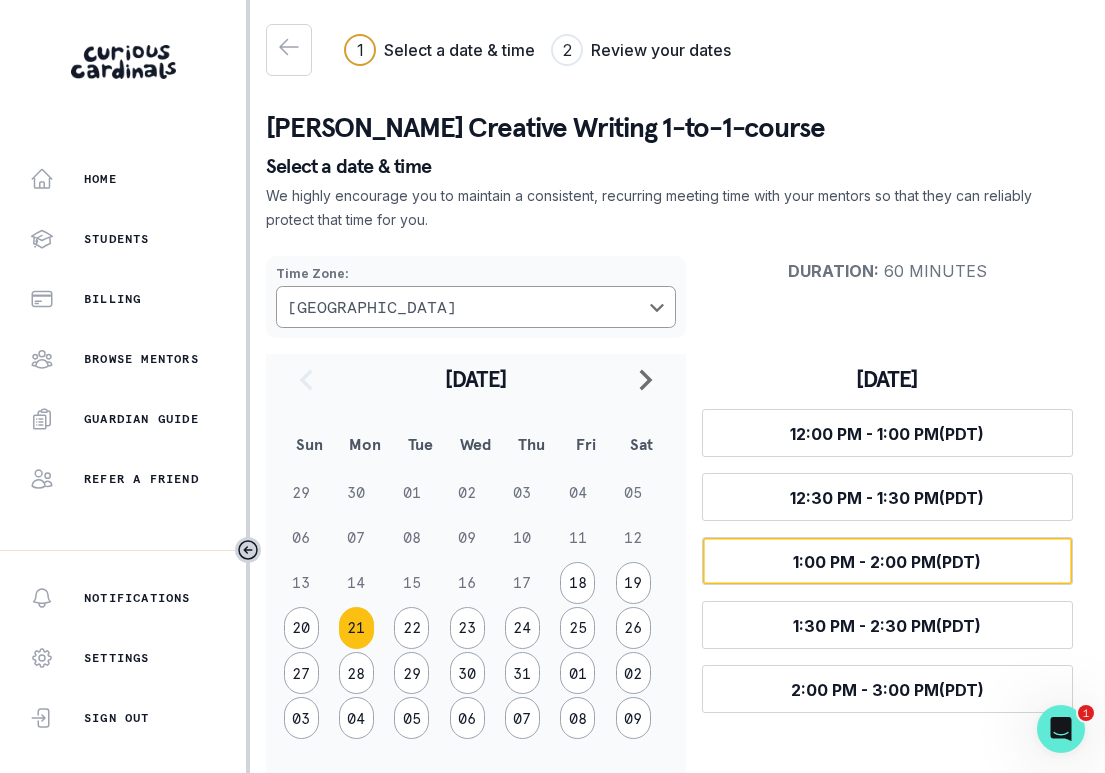 click on "Select time 1:00 PM - 2:00 PM  (PDT)" at bounding box center [888, 561] 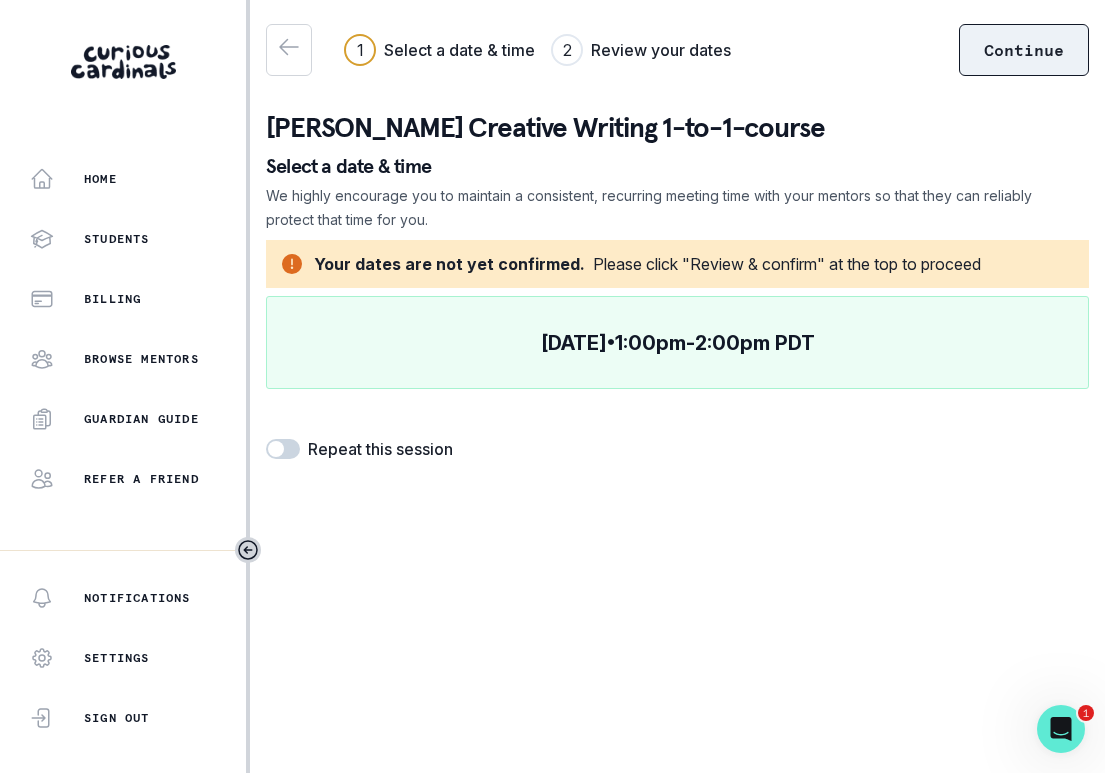 click on "Continue" at bounding box center (1024, 50) 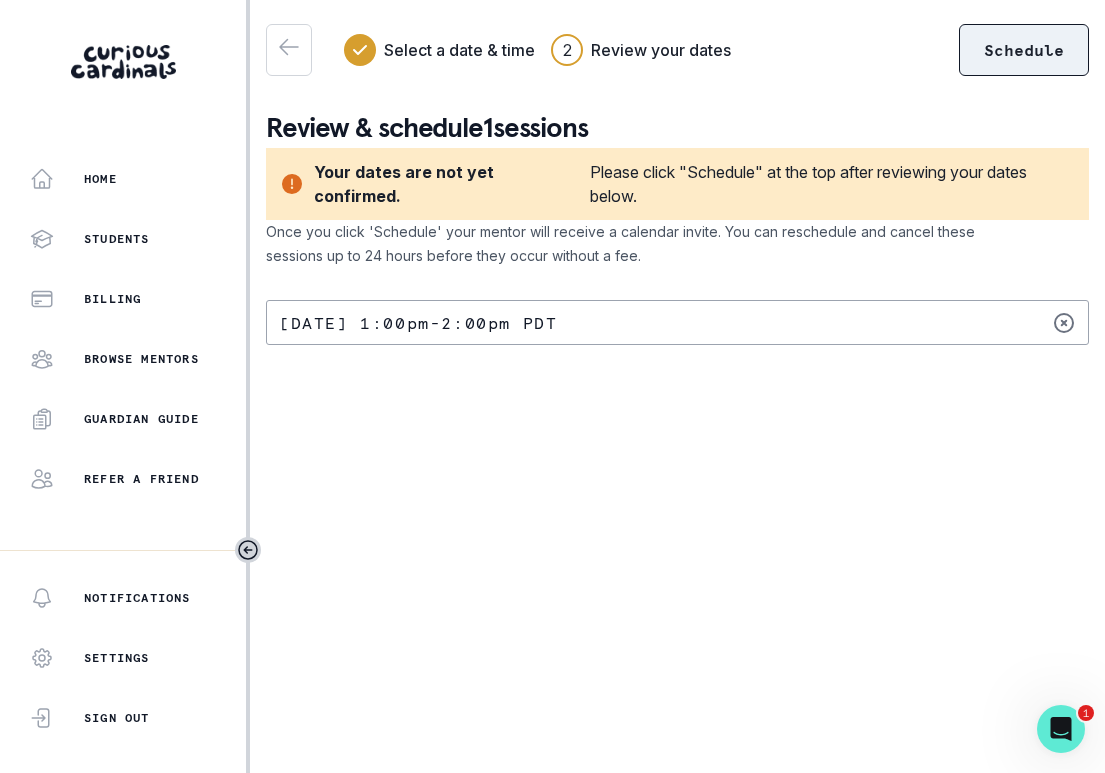 click on "Schedule" at bounding box center (1024, 50) 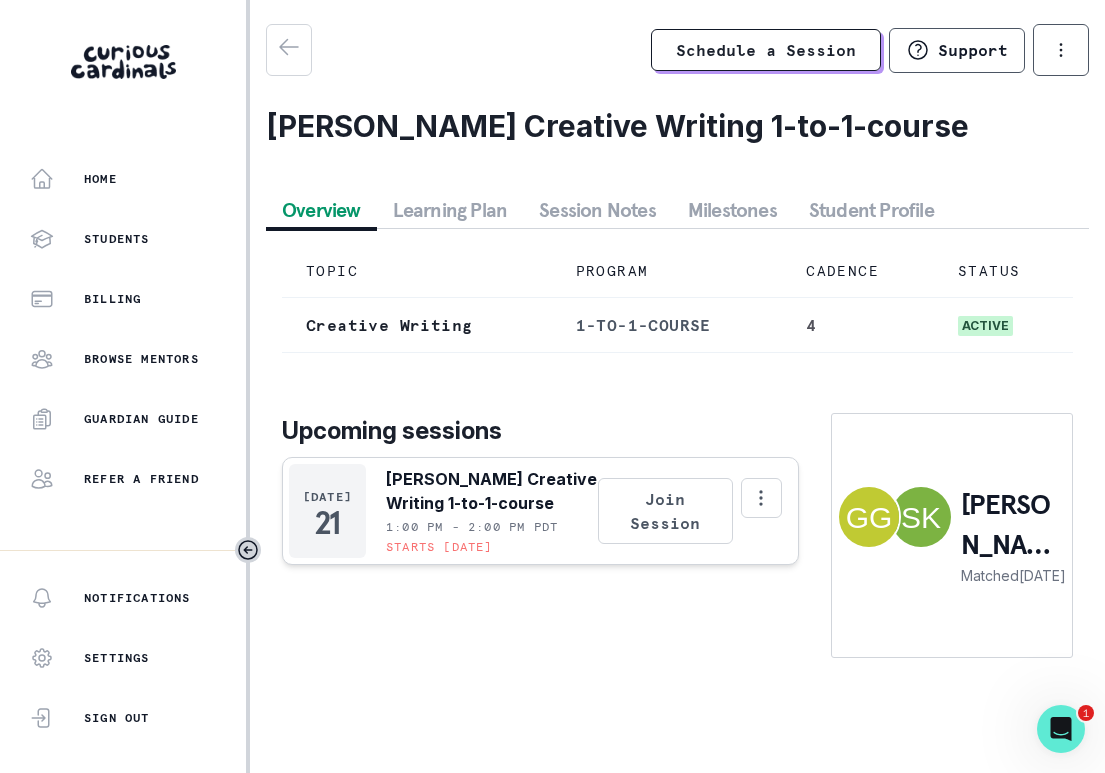 click 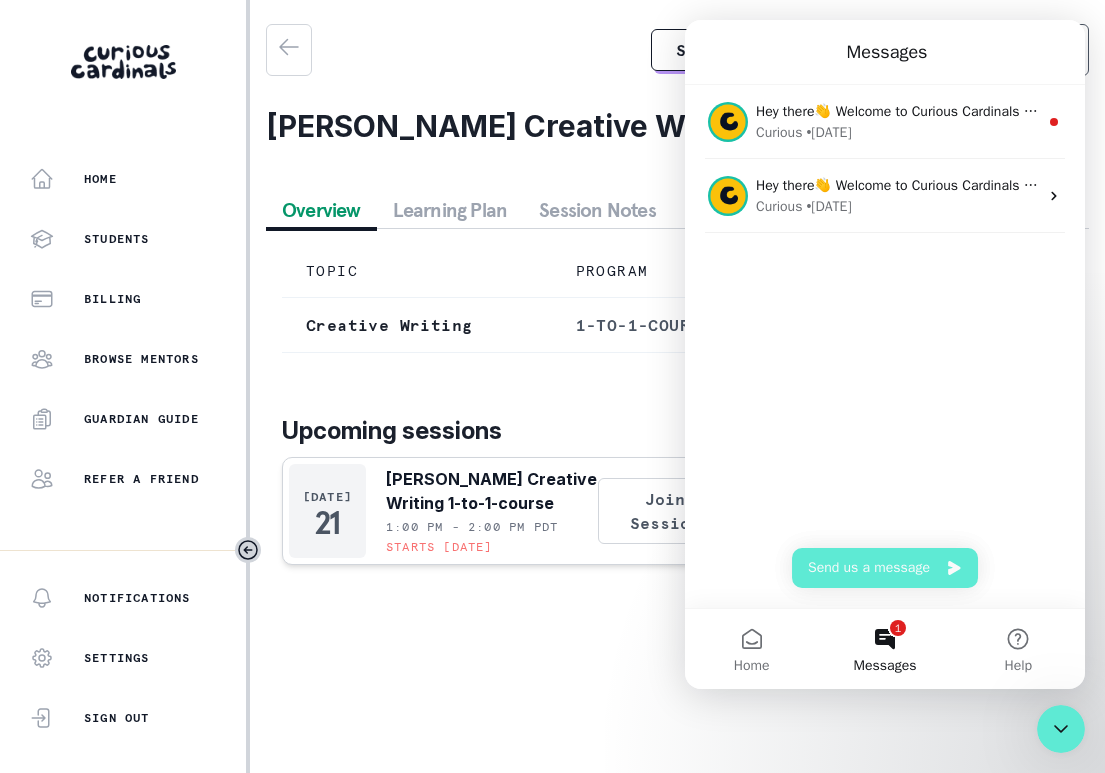 click on "1 Messages" at bounding box center (884, 649) 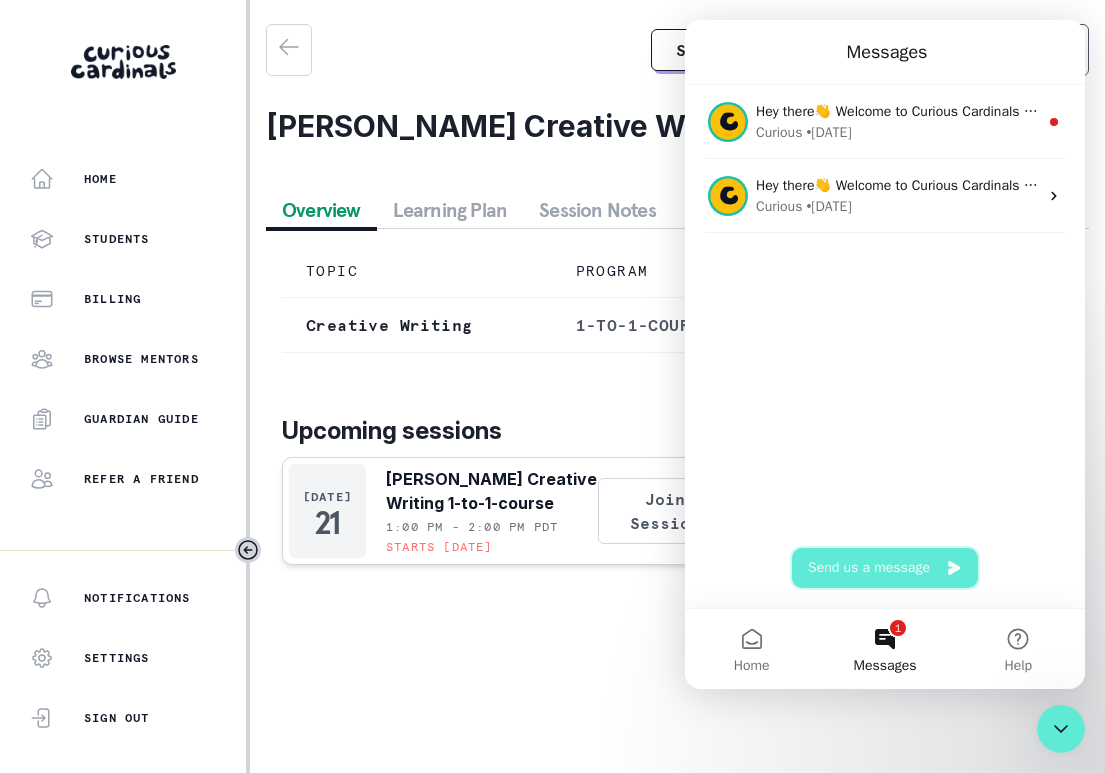 click on "Send us a message" at bounding box center [885, 568] 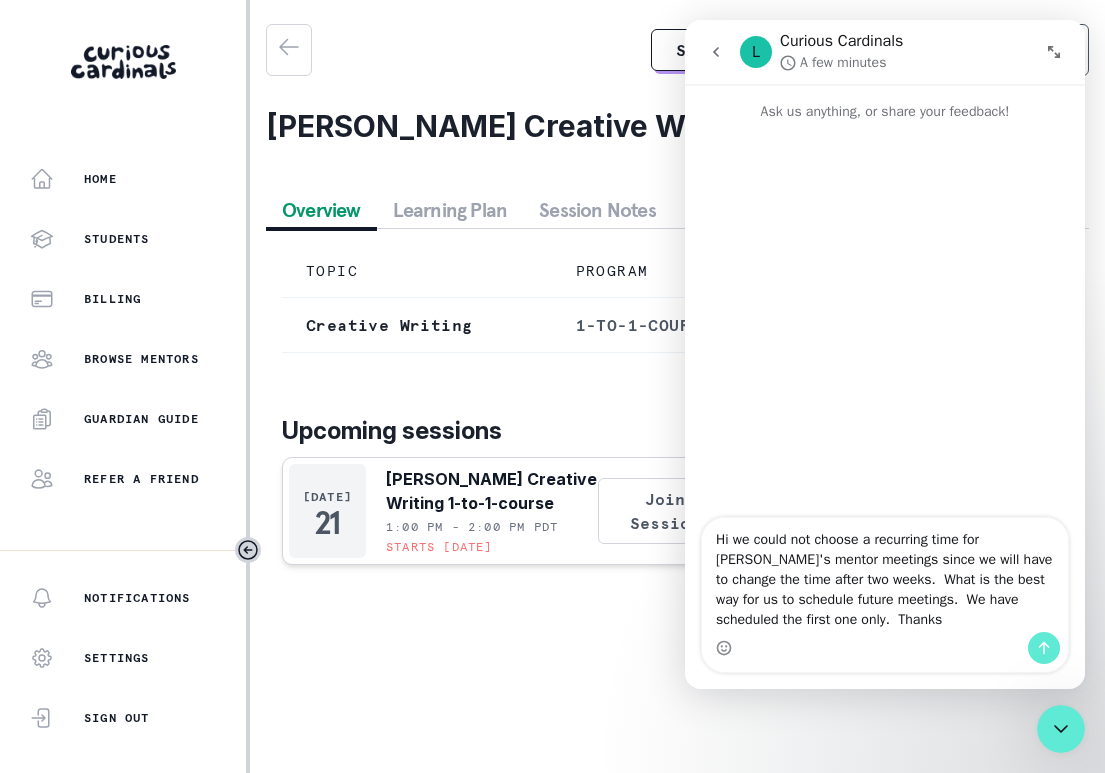 type on "Hi we could not choose a recurring time for [PERSON_NAME]'s mentor meetings since we will have to change the time after two weeks.  What is the best way for us to schedule future meetings.  We have scheduled the first one only.  Thanks!" 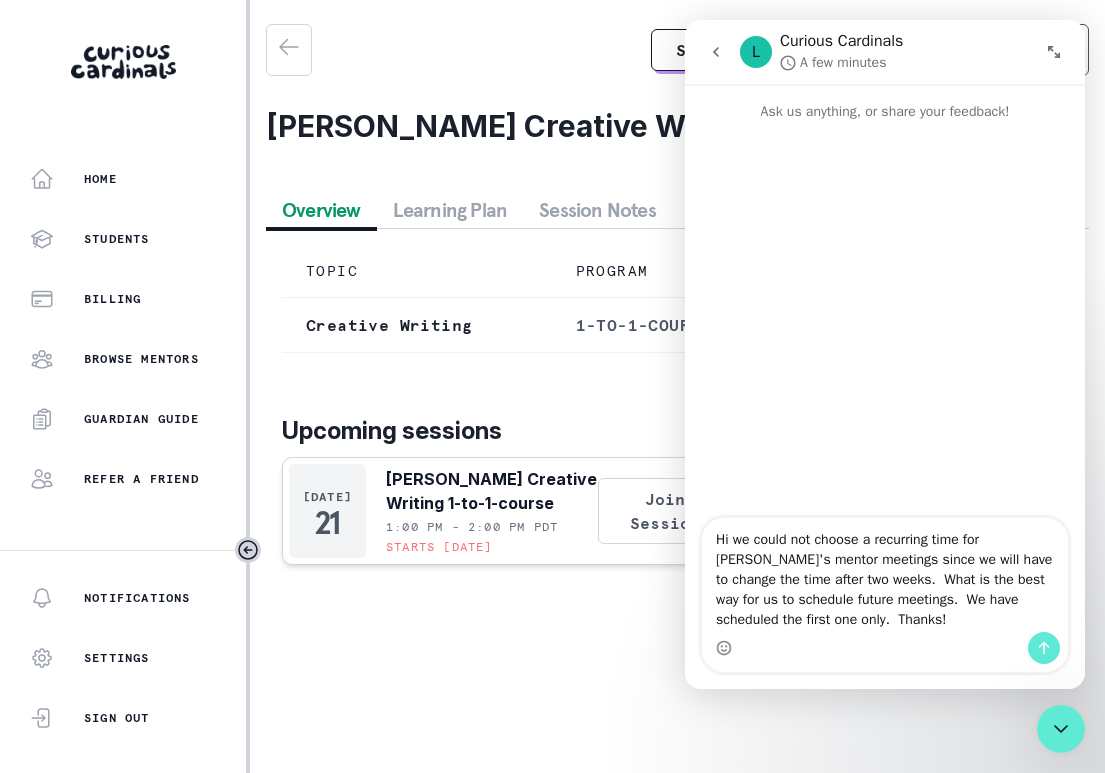 type 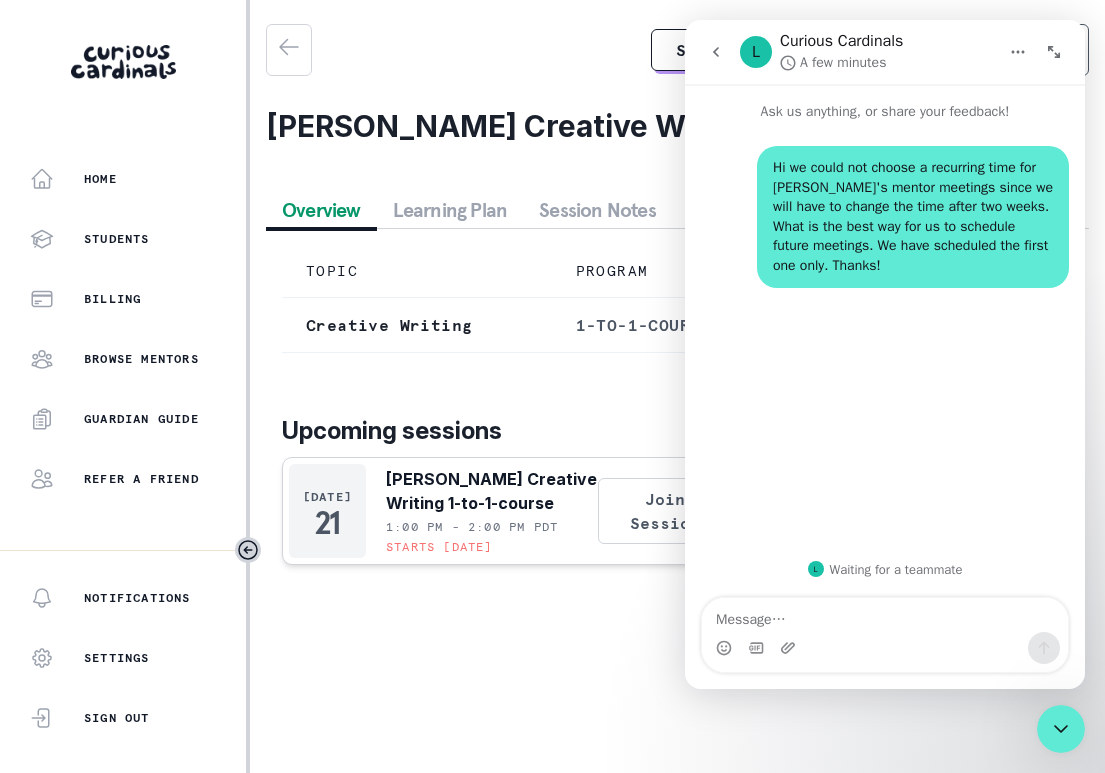 click on "Upcoming sessions [DATE] [PERSON_NAME] Creative Writing 1-to-1-course 1:00 PM - 2:00 PM PDT Starts [DATE] Join Session Reschedule Session Cancel Session Copy Session Link" at bounding box center (540, 535) 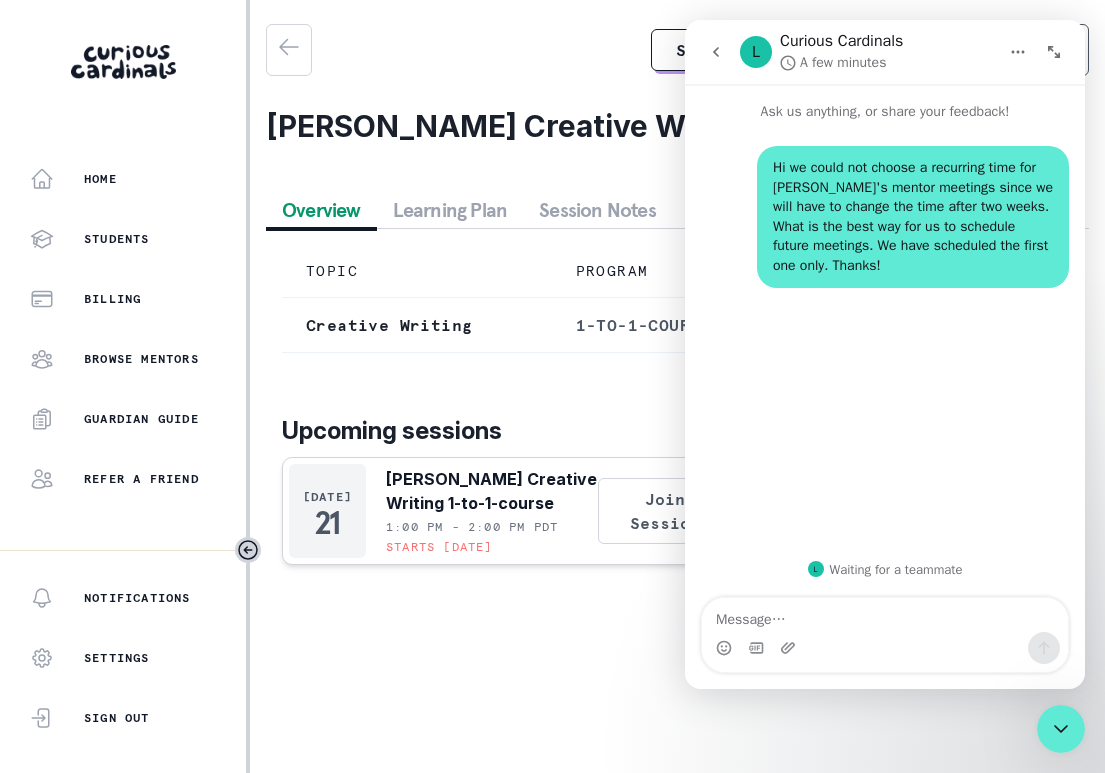 click on "Upcoming sessions [DATE] [PERSON_NAME] Creative Writing 1-to-1-course 1:00 PM - 2:00 PM PDT Starts [DATE] Join Session Reschedule Session Cancel Session Copy Session Link [PERSON_NAME] + [PERSON_NAME]  Matched  [DATE]" at bounding box center [677, 513] 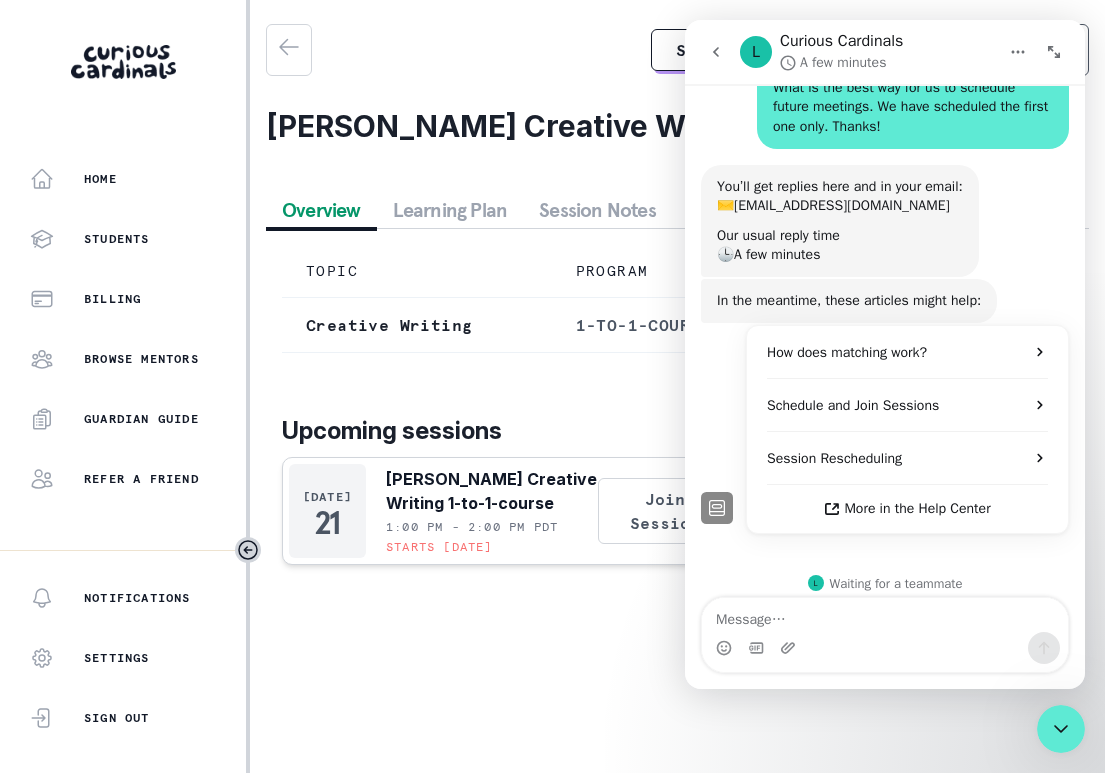 scroll, scrollTop: 146, scrollLeft: 0, axis: vertical 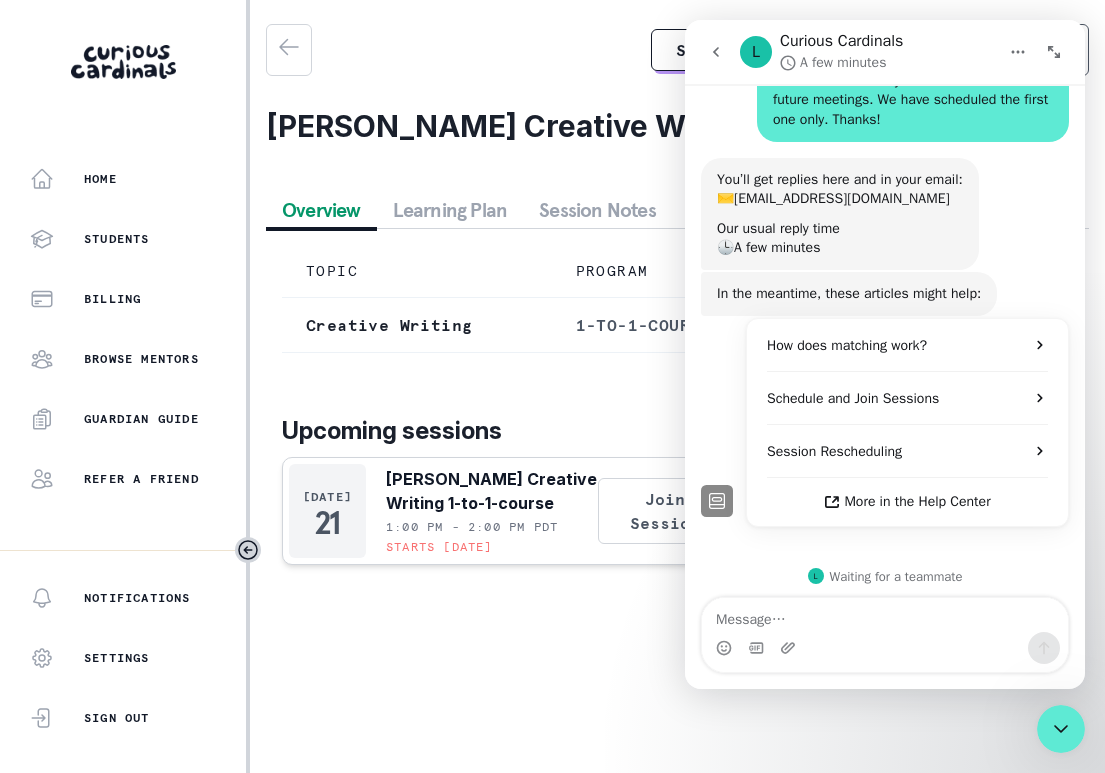 click on "Upcoming sessions [DATE] [PERSON_NAME] Creative Writing 1-to-1-course 1:00 PM - 2:00 PM PDT Starts [DATE] Join Session Reschedule Session Cancel Session Copy Session Link [PERSON_NAME] + [PERSON_NAME]  Matched  [DATE]" at bounding box center (677, 513) 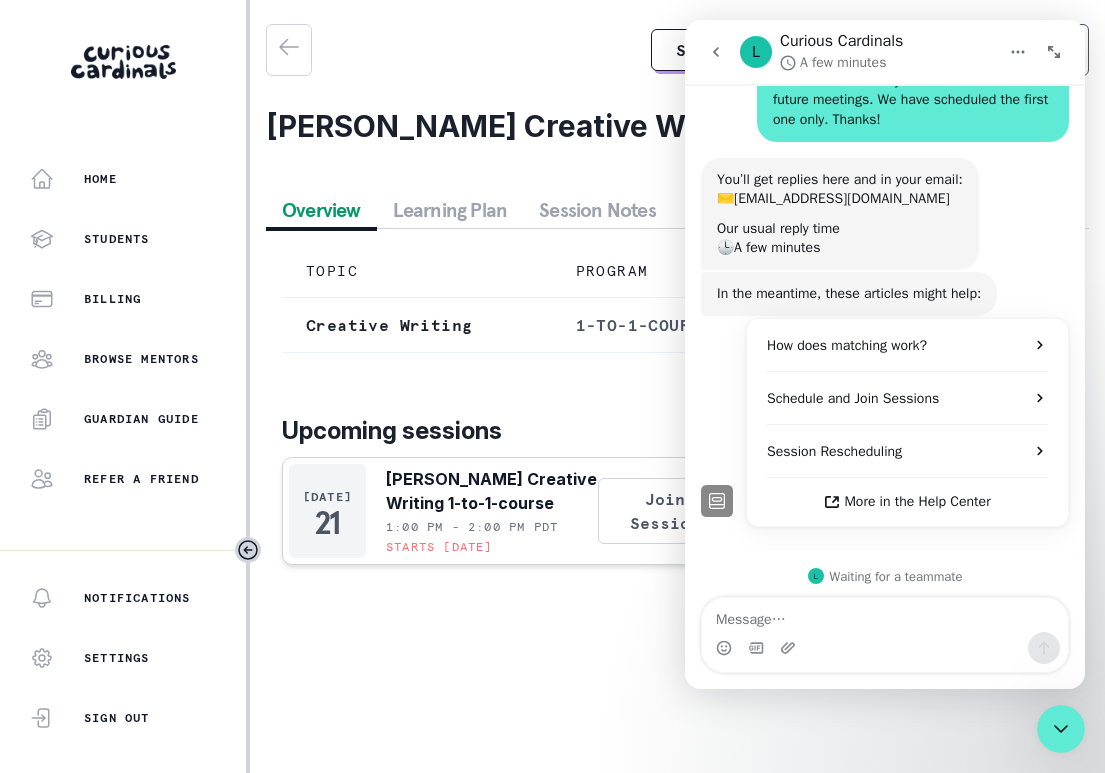 click at bounding box center (1054, 52) 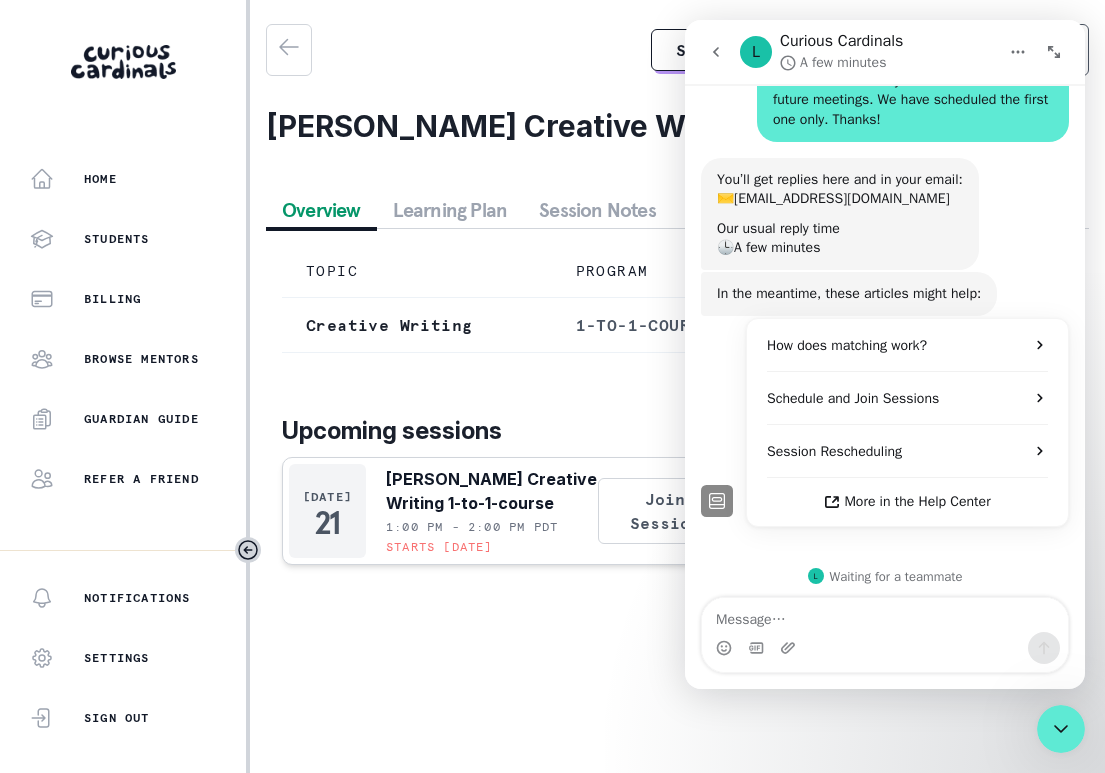 scroll, scrollTop: 89, scrollLeft: 0, axis: vertical 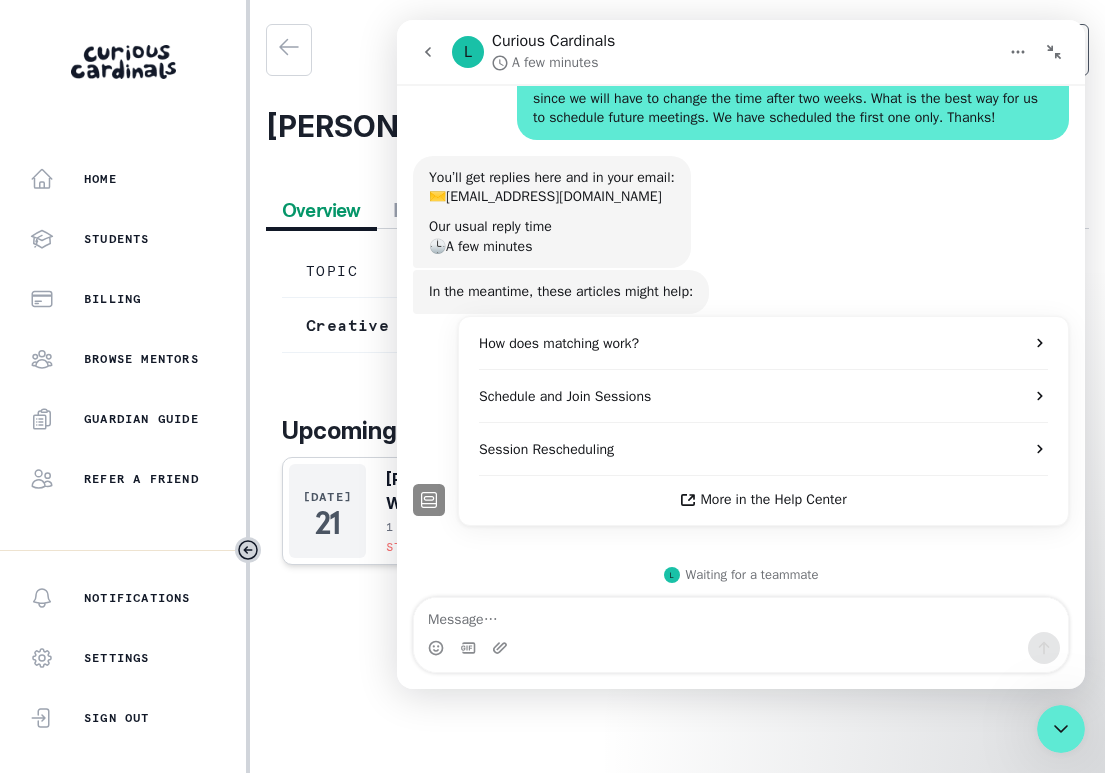 click 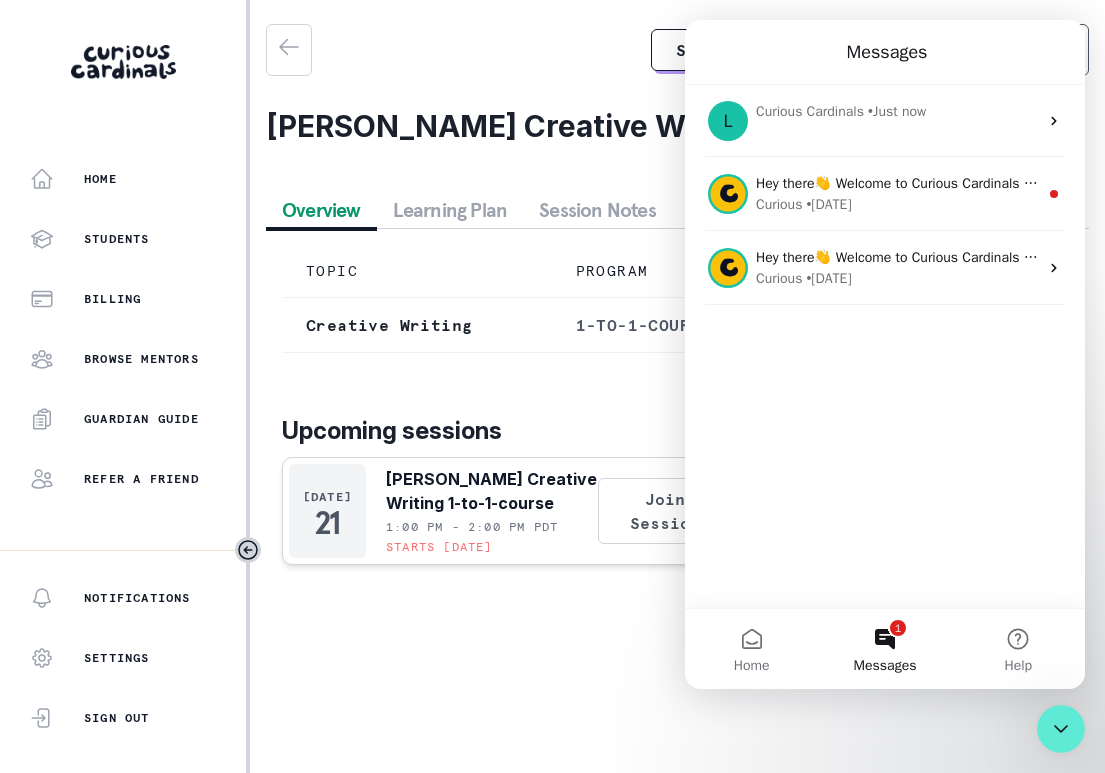 click 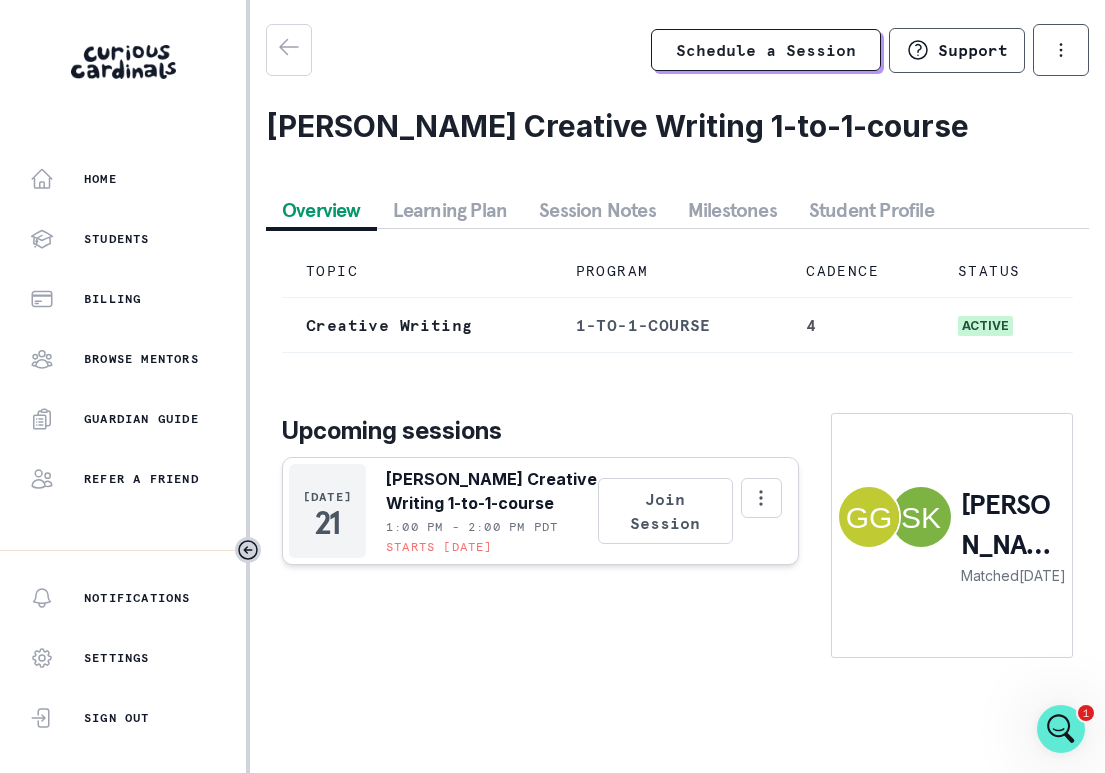 click on "Learning Plan" at bounding box center [450, 210] 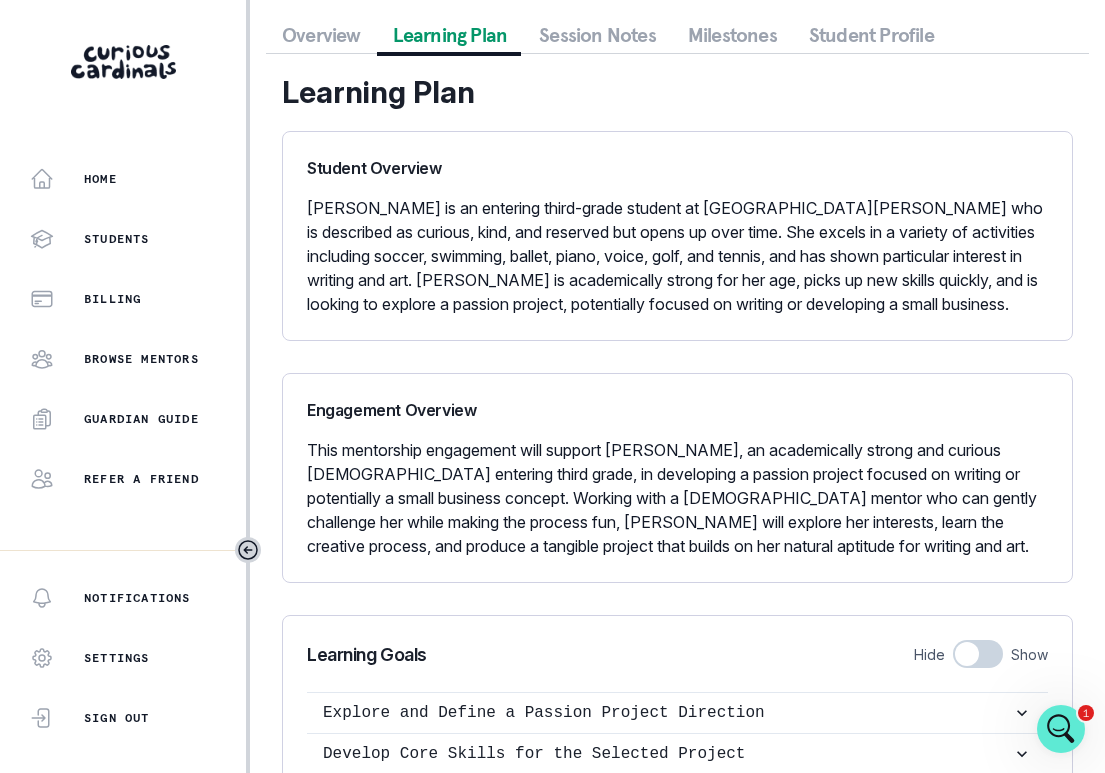 scroll, scrollTop: 335, scrollLeft: 0, axis: vertical 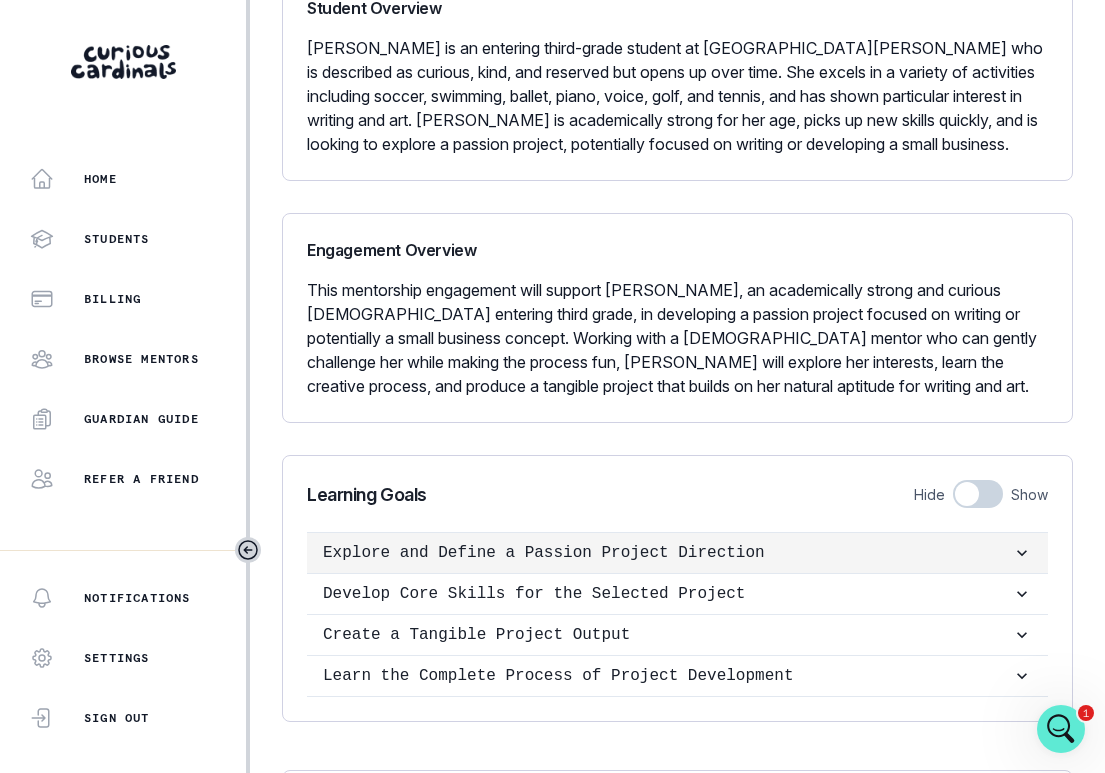 click 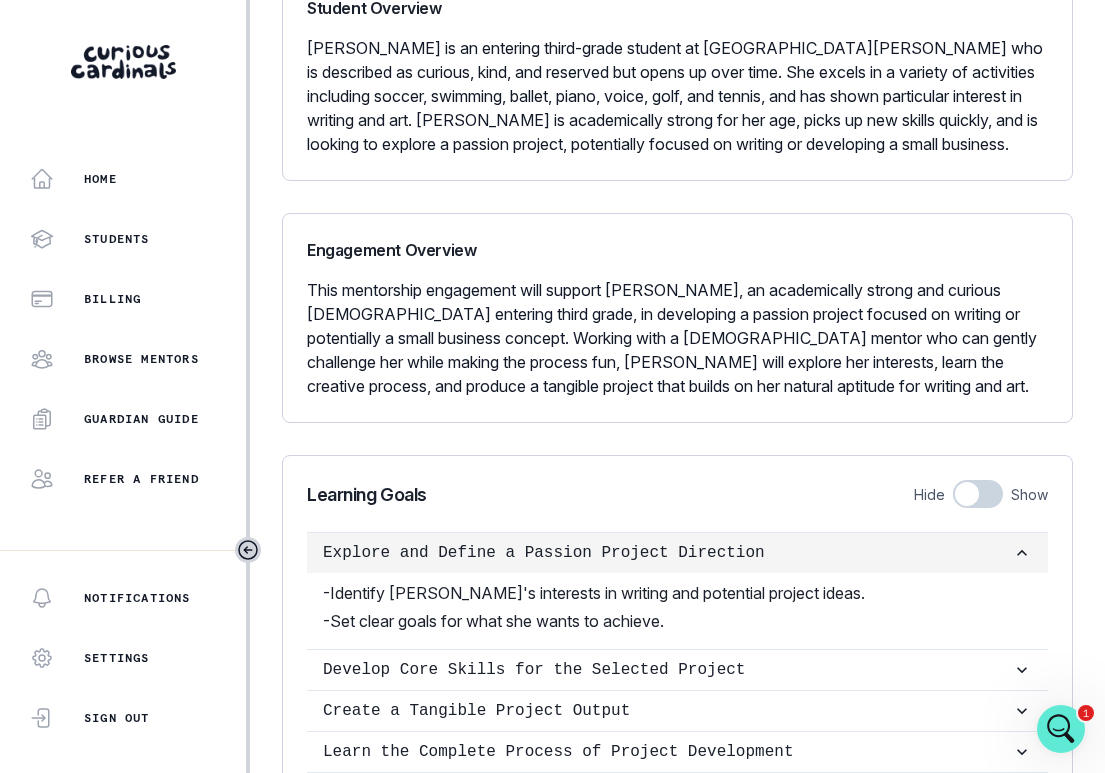 click 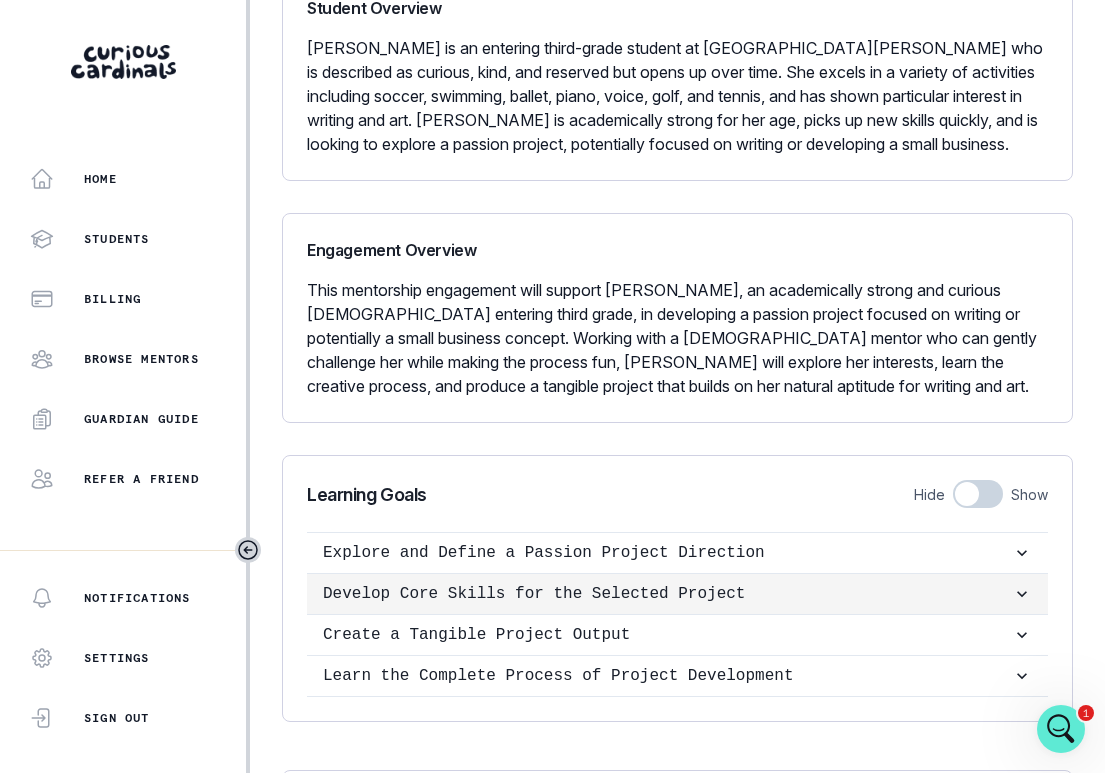 click 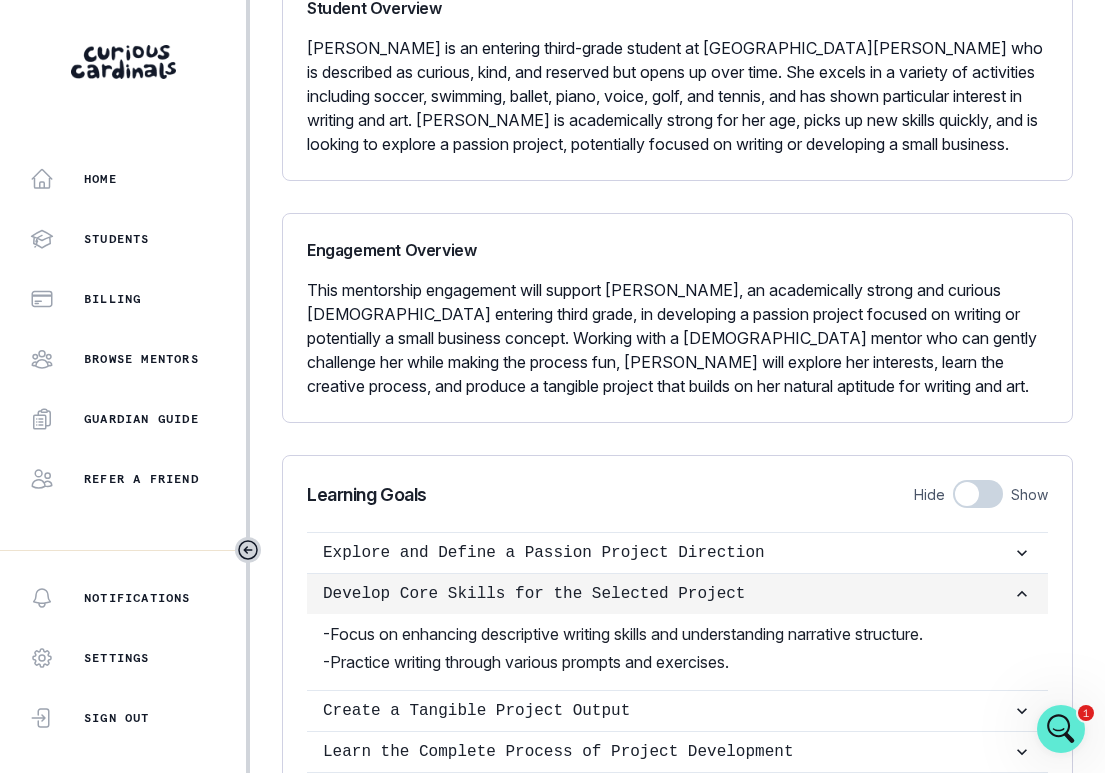 click 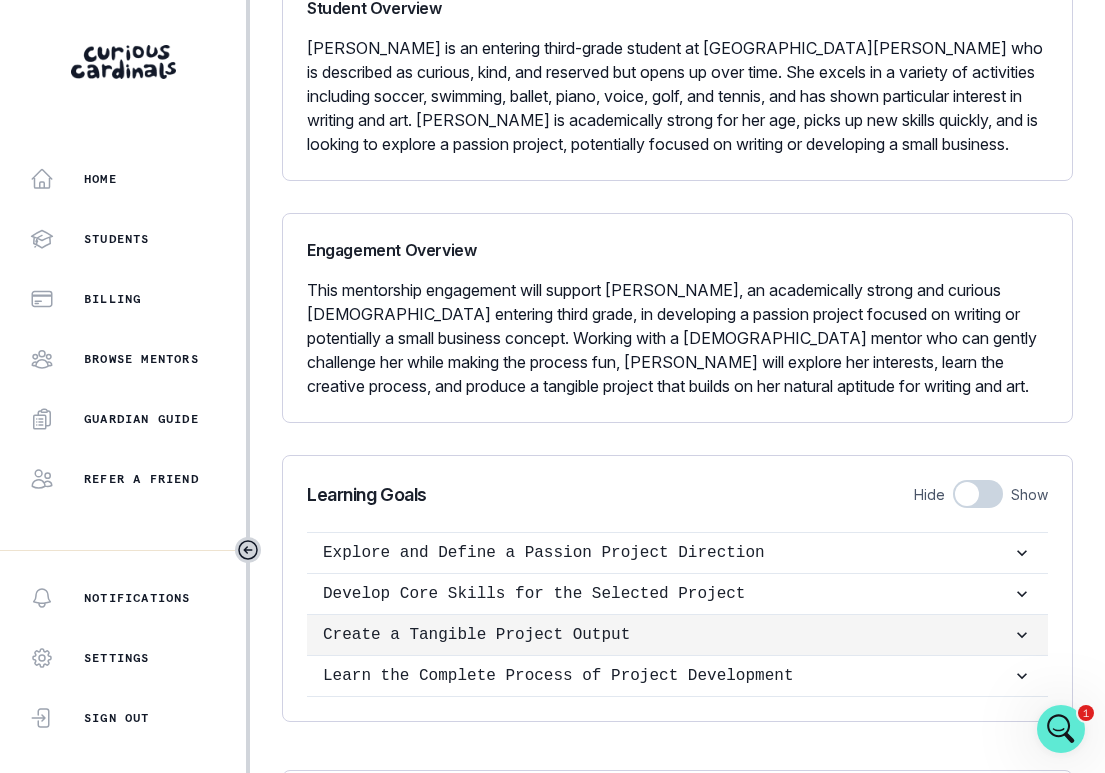 click 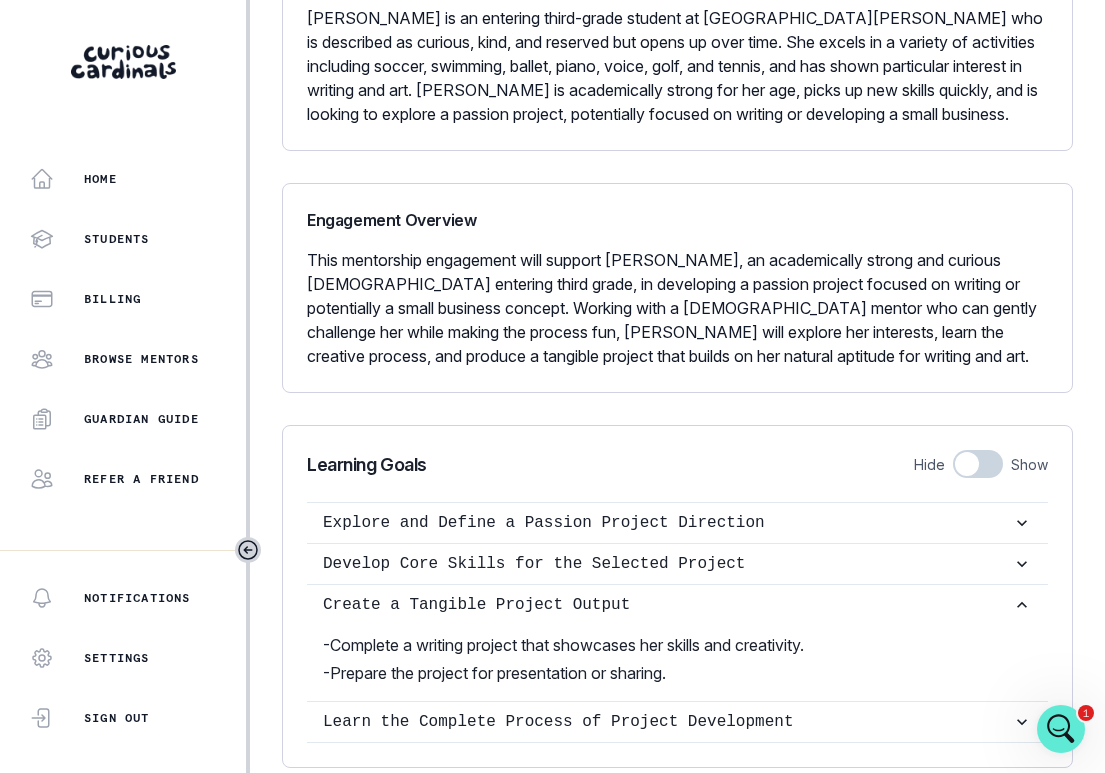 scroll, scrollTop: 434, scrollLeft: 0, axis: vertical 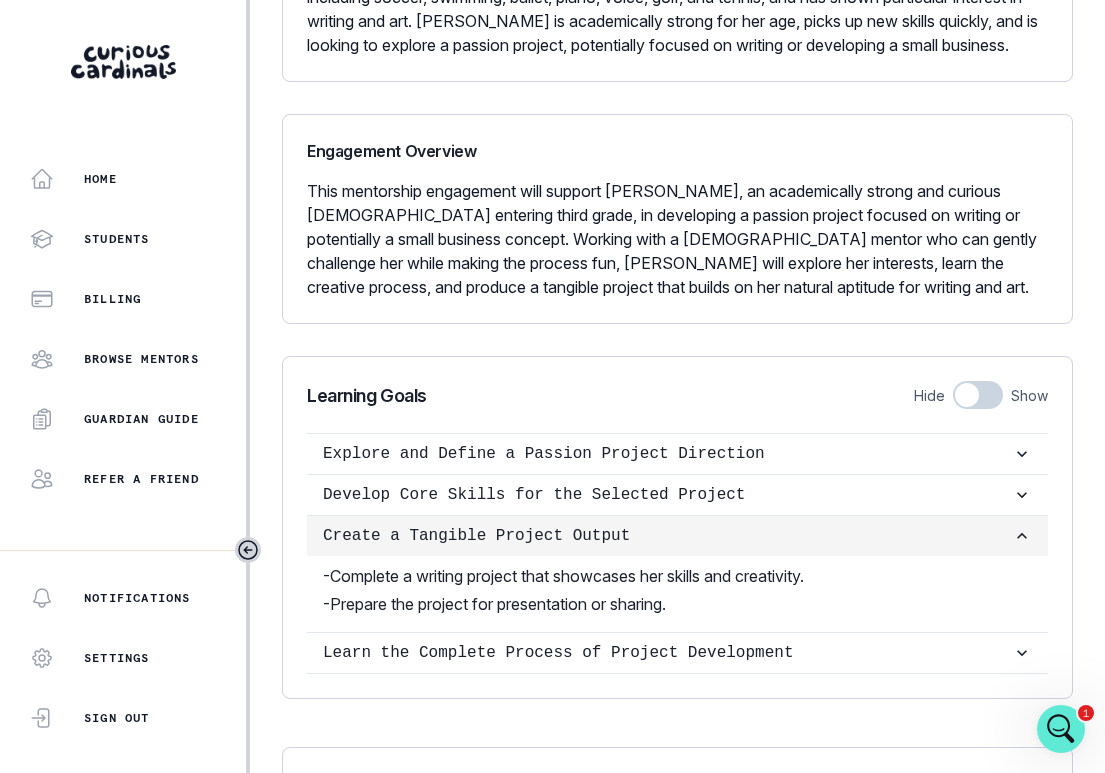 click 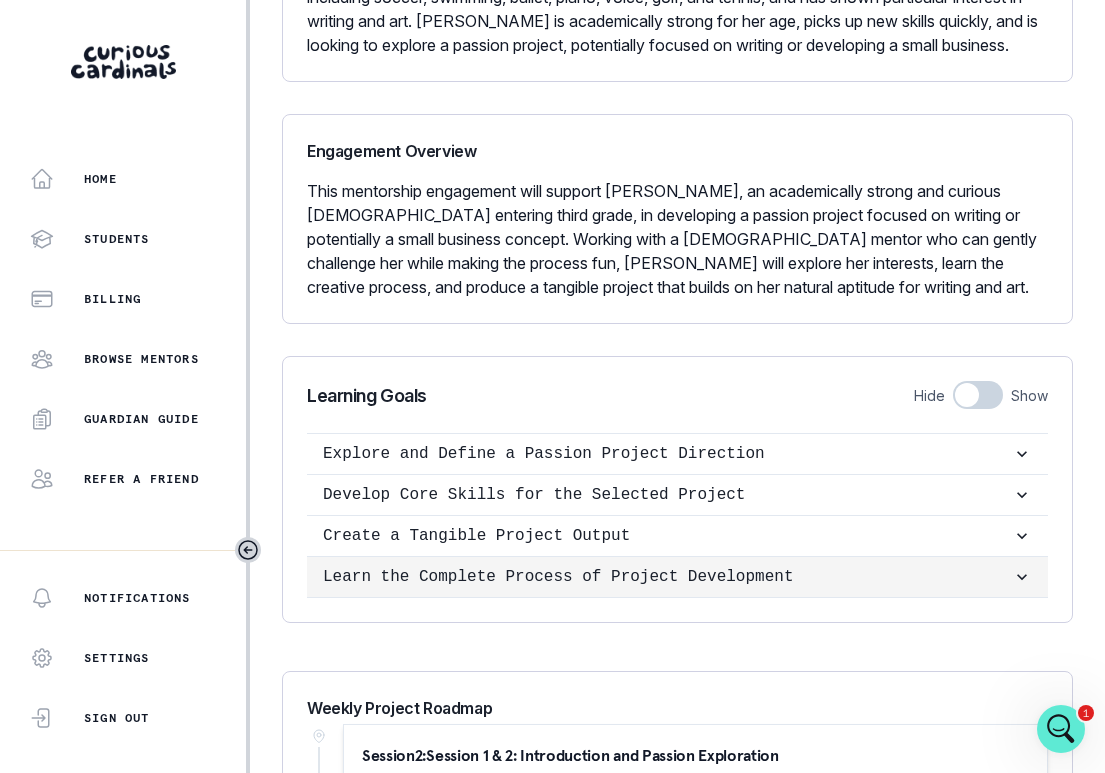 click 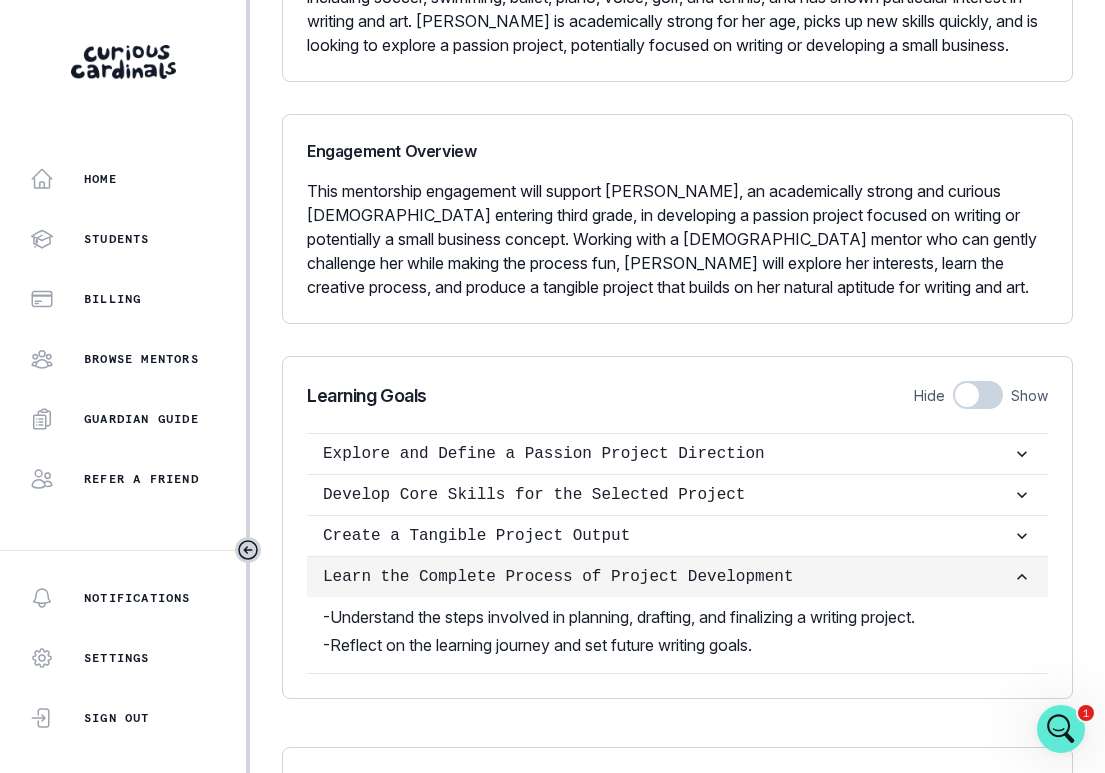 click 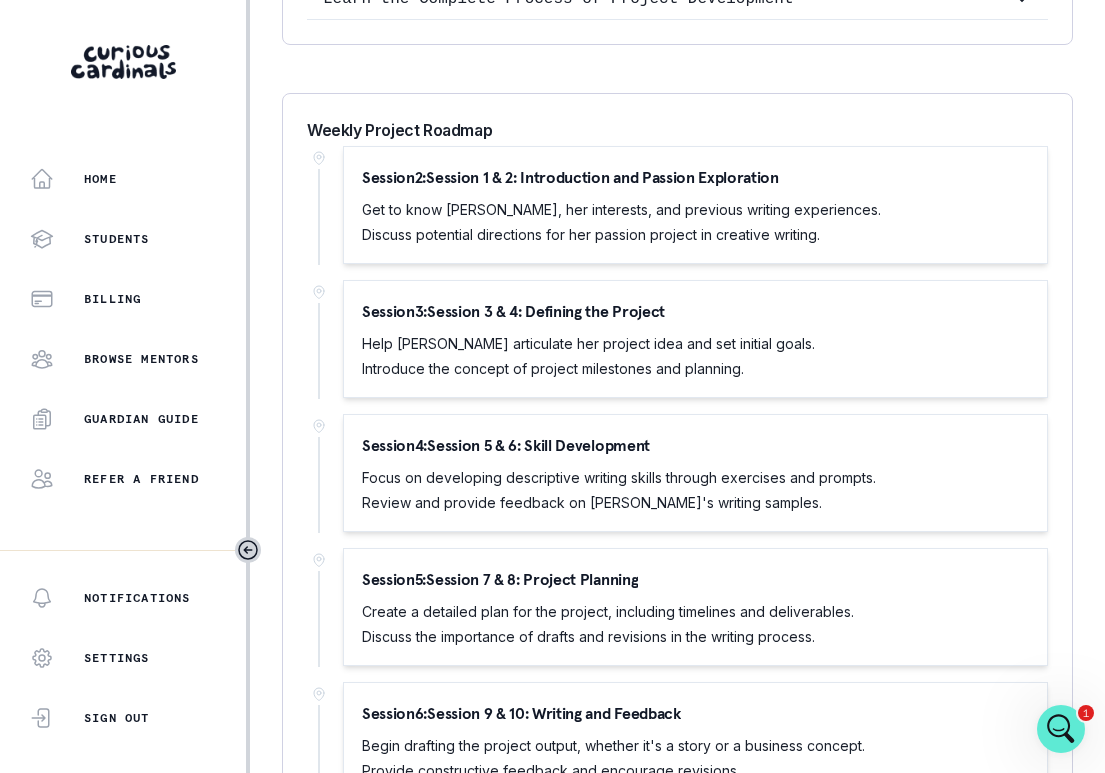 scroll, scrollTop: 1152, scrollLeft: 0, axis: vertical 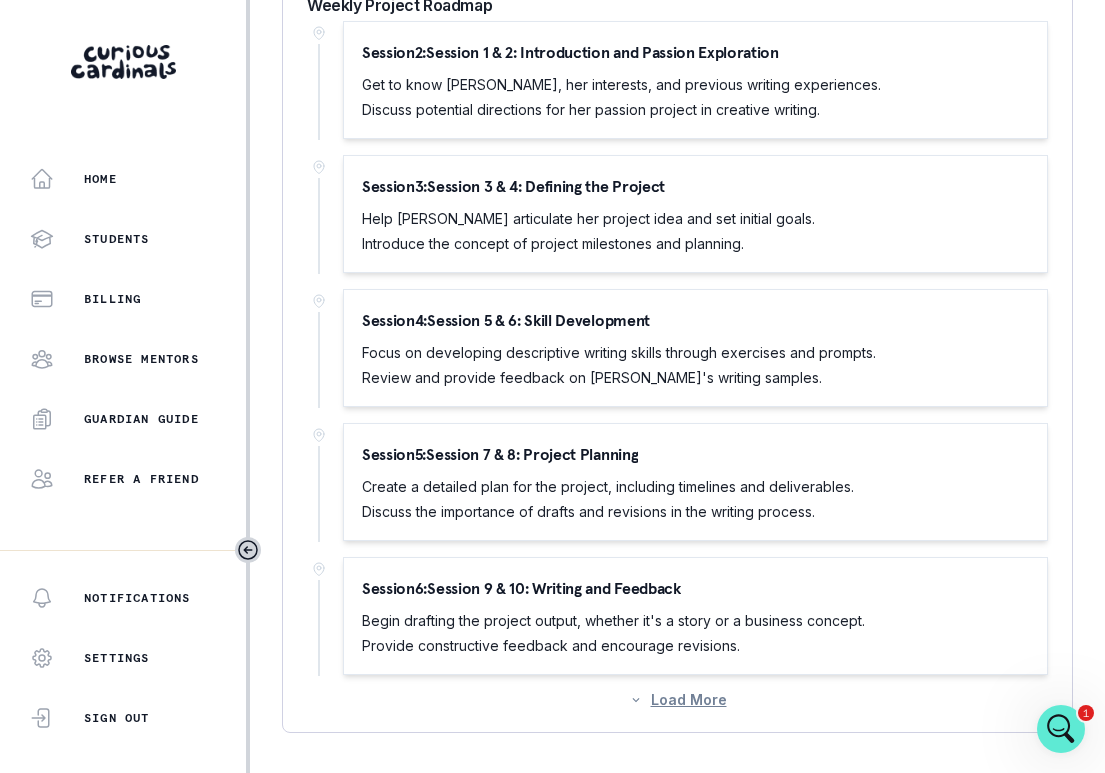 click on "Load More" at bounding box center (678, 699) 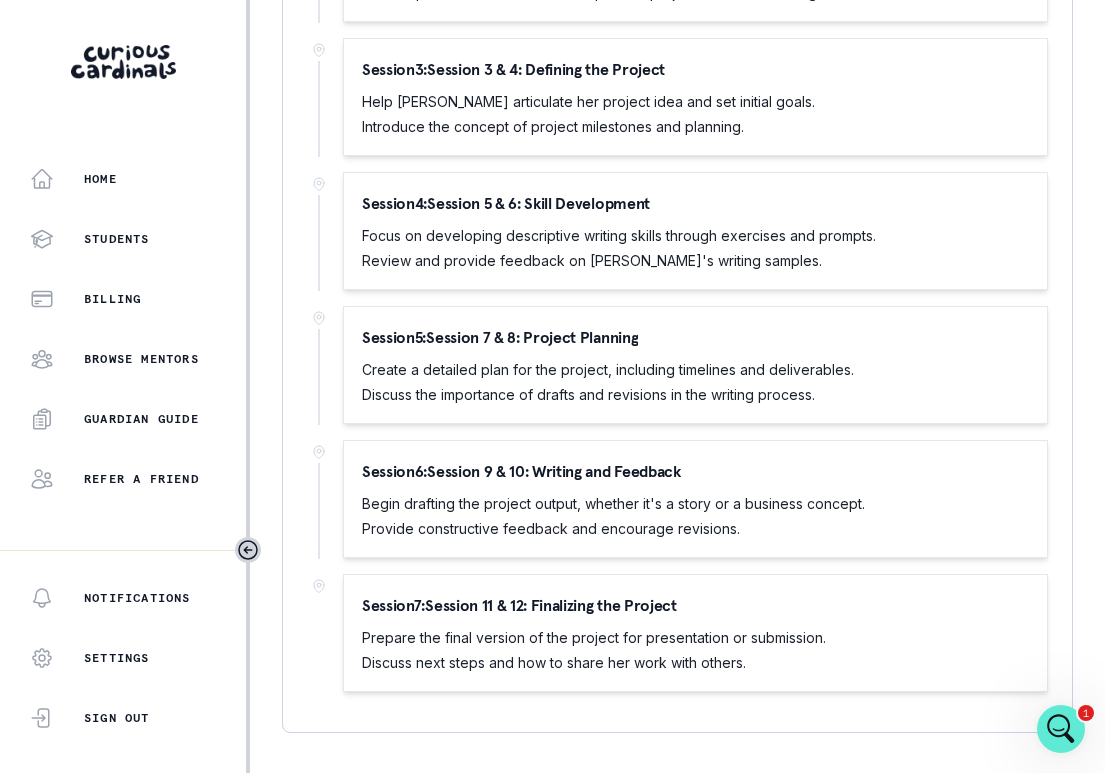 scroll, scrollTop: 589, scrollLeft: 0, axis: vertical 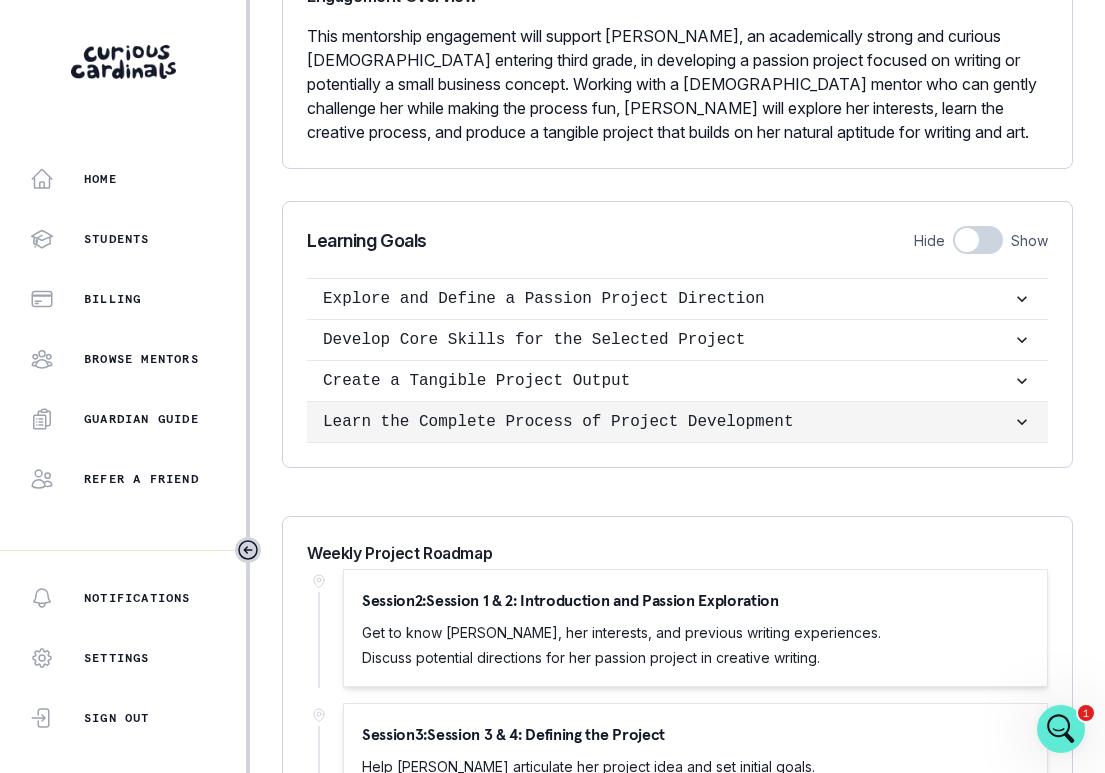 click on "Learn the Complete Process of Project Development" at bounding box center (667, 422) 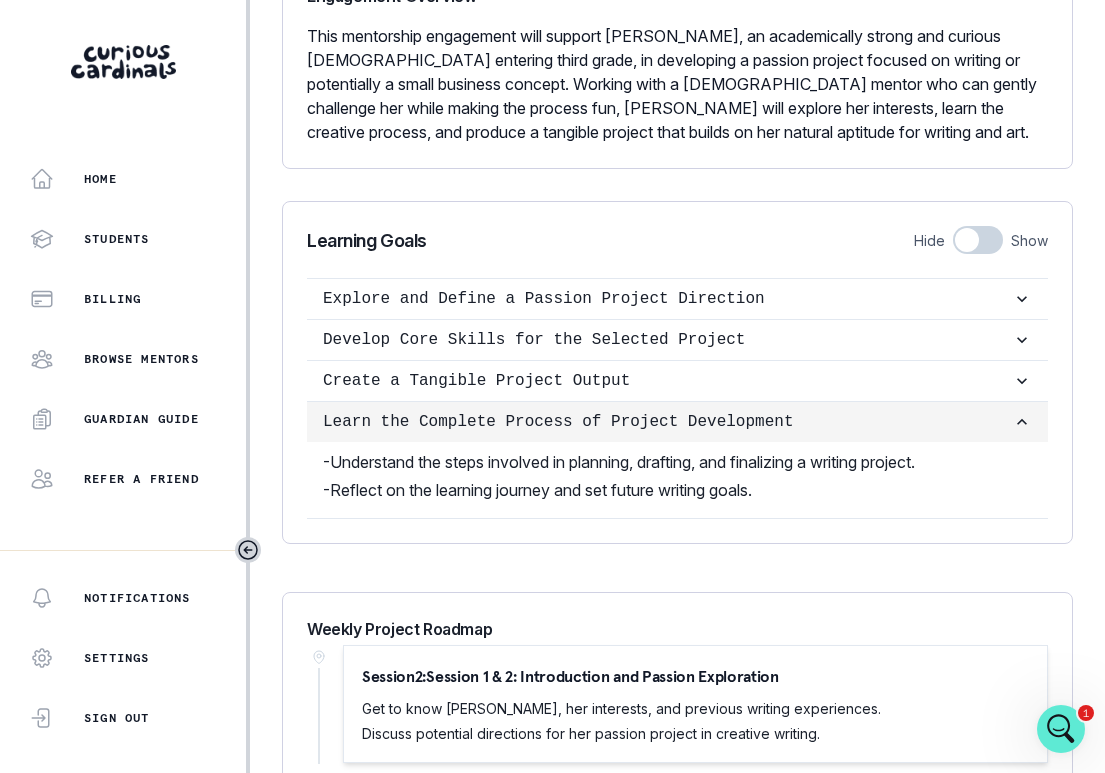 click on "Learn the Complete Process of Project Development" at bounding box center [667, 422] 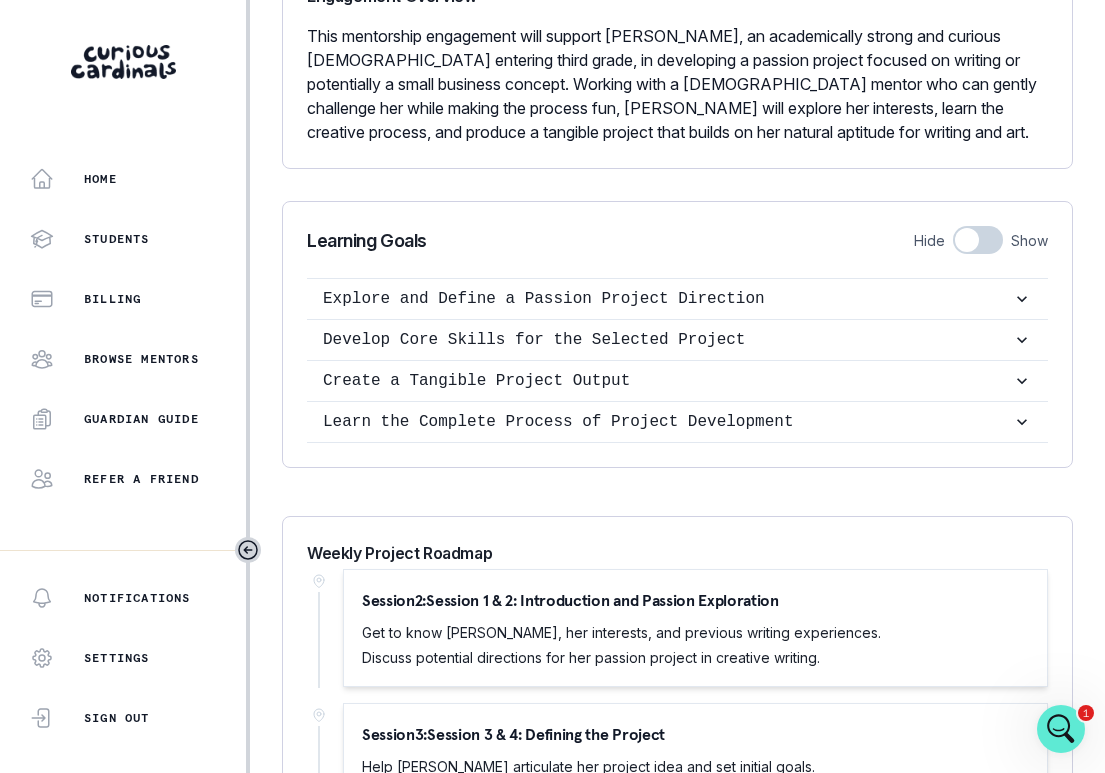 click at bounding box center (967, 240) 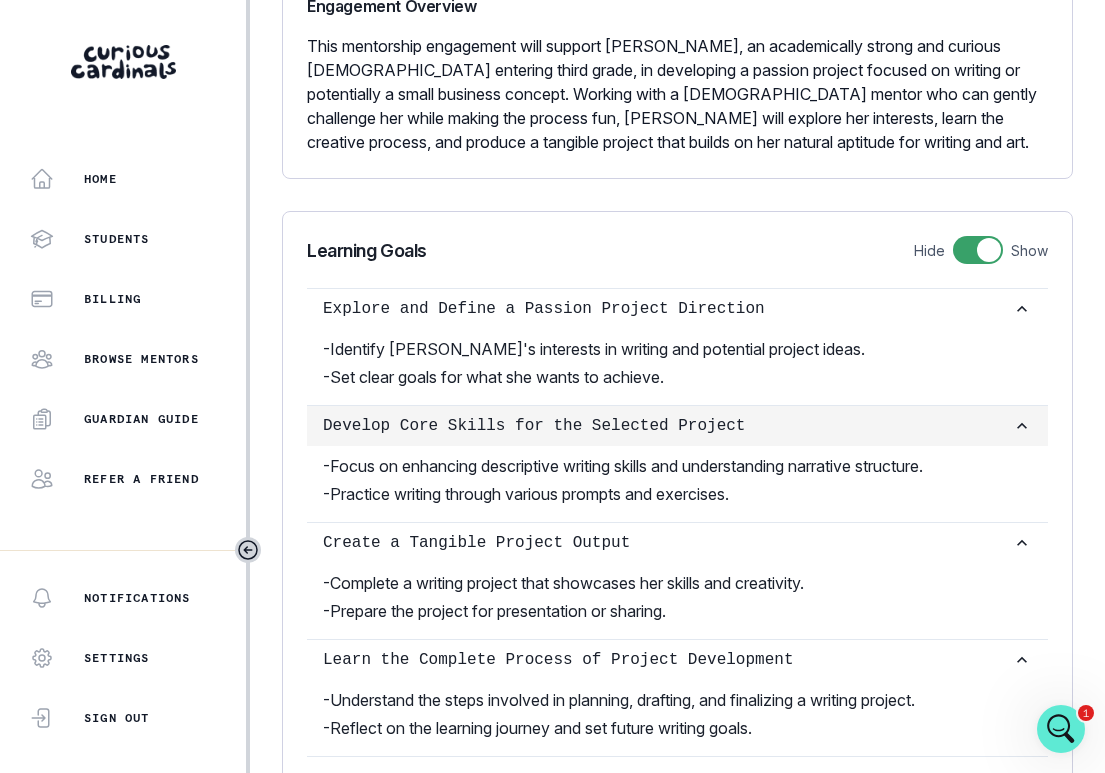 scroll, scrollTop: 604, scrollLeft: 0, axis: vertical 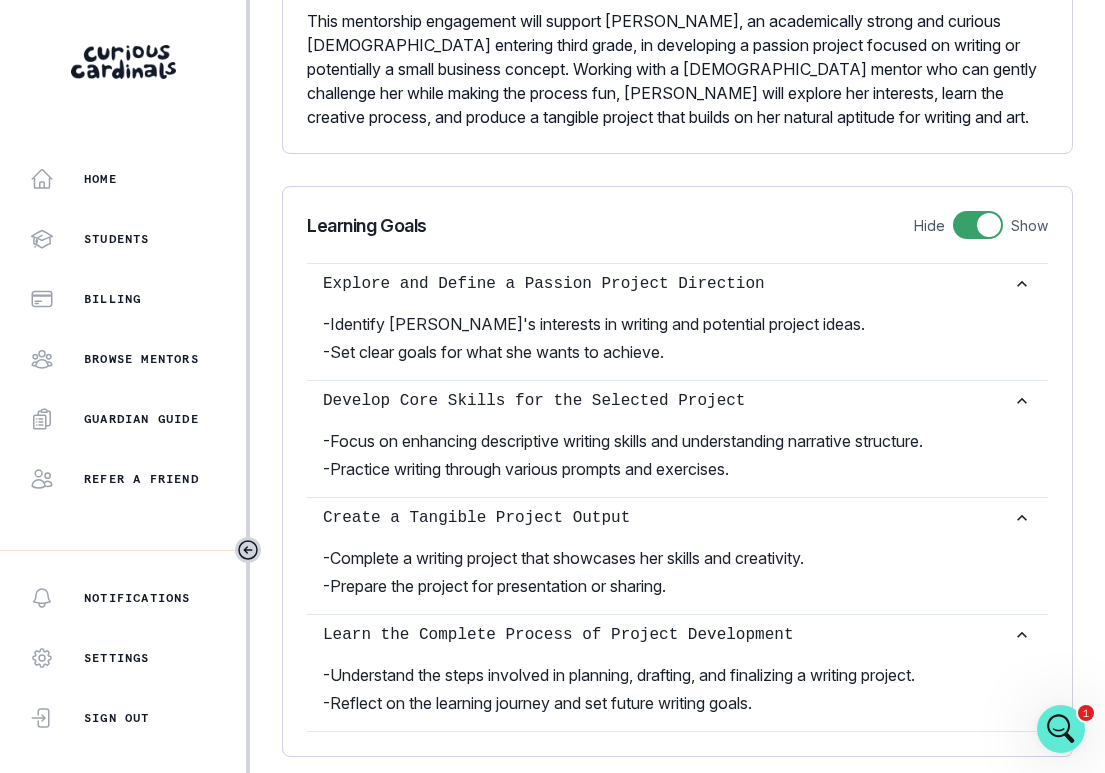 click at bounding box center (1061, 729) 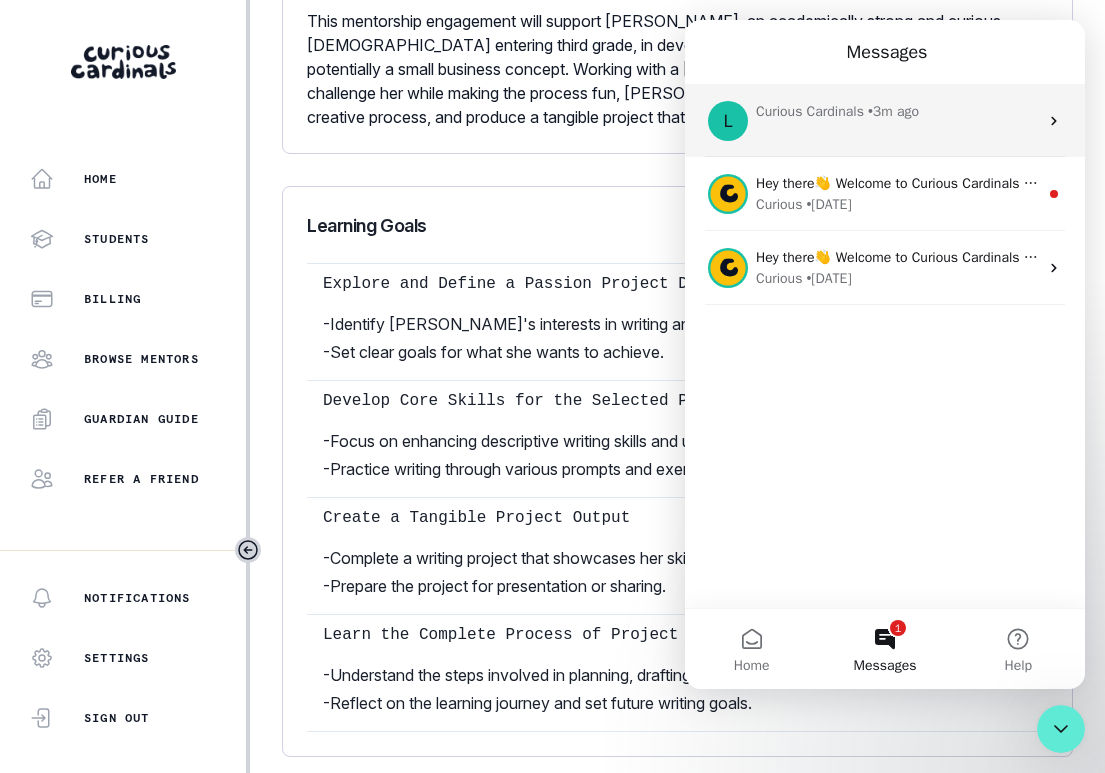 click on "Curious Cardinals" at bounding box center (810, 111) 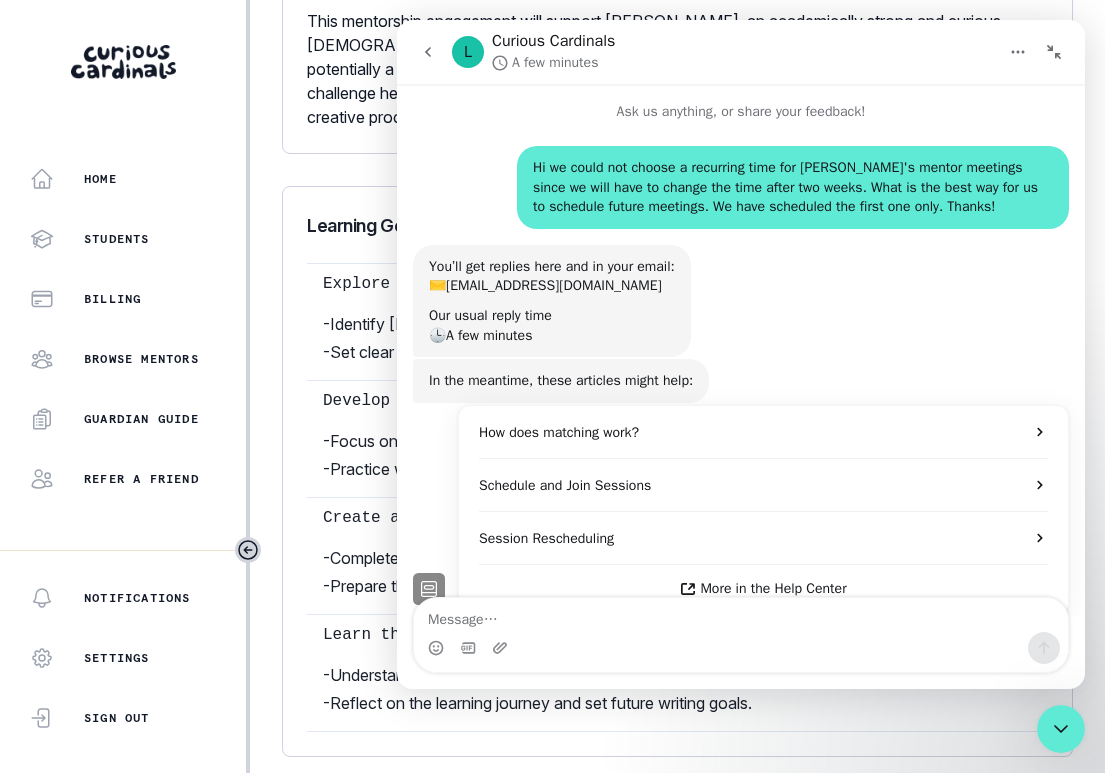 scroll, scrollTop: 89, scrollLeft: 0, axis: vertical 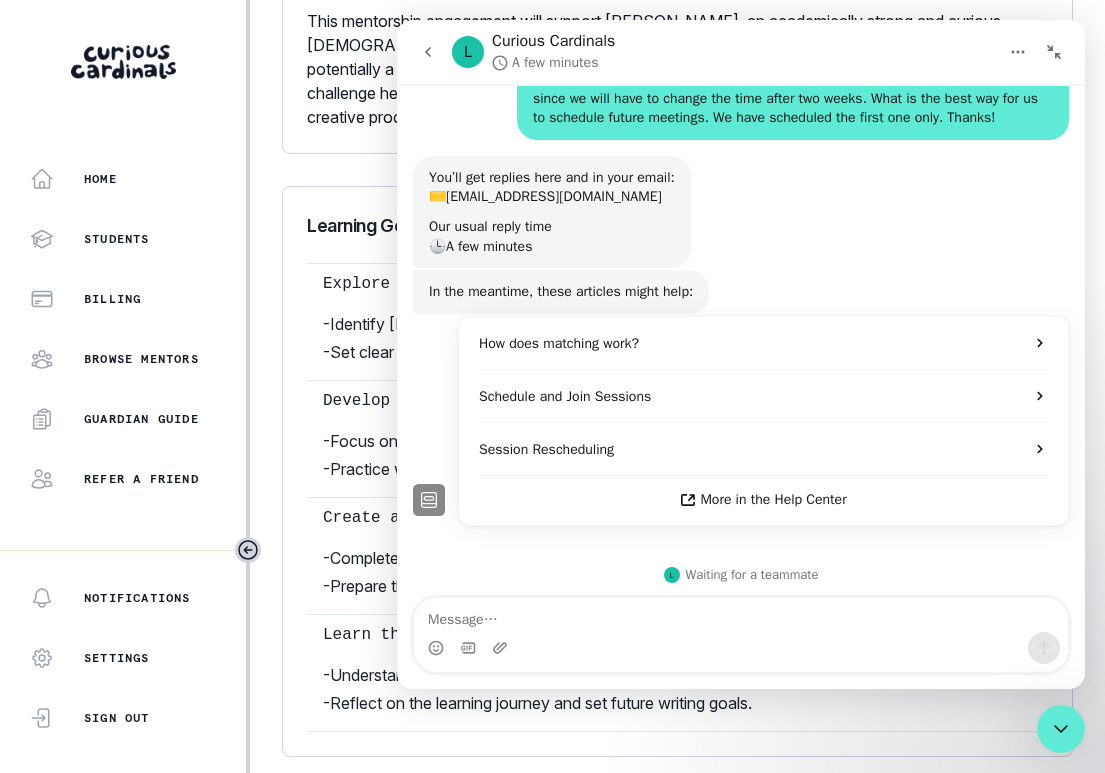 drag, startPoint x: 428, startPoint y: 52, endPoint x: 926, endPoint y: 111, distance: 501.4828 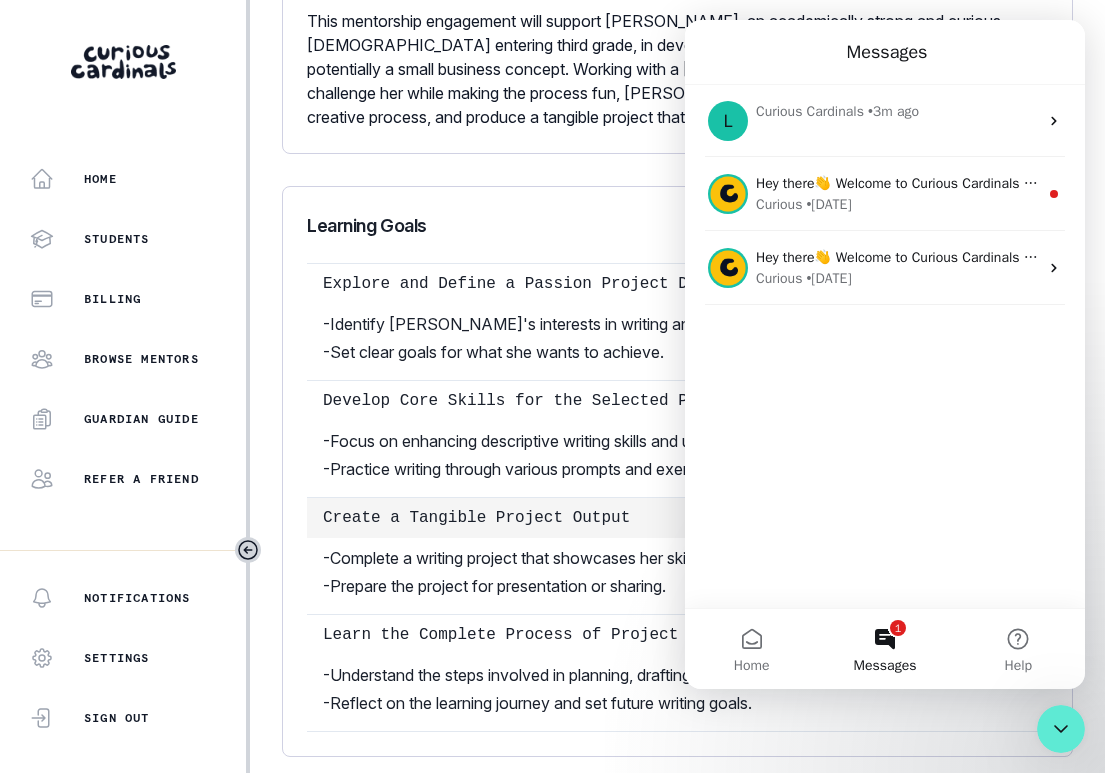 click on "Create a Tangible Project Output" at bounding box center [667, 518] 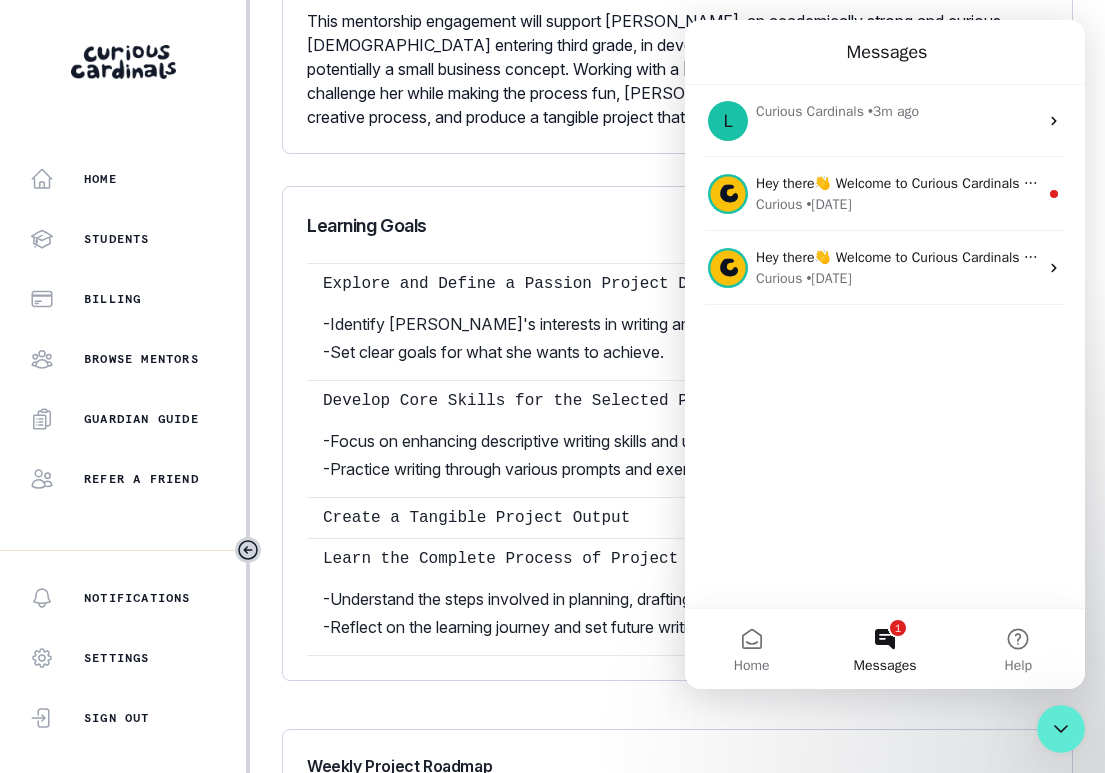 click at bounding box center [1061, 729] 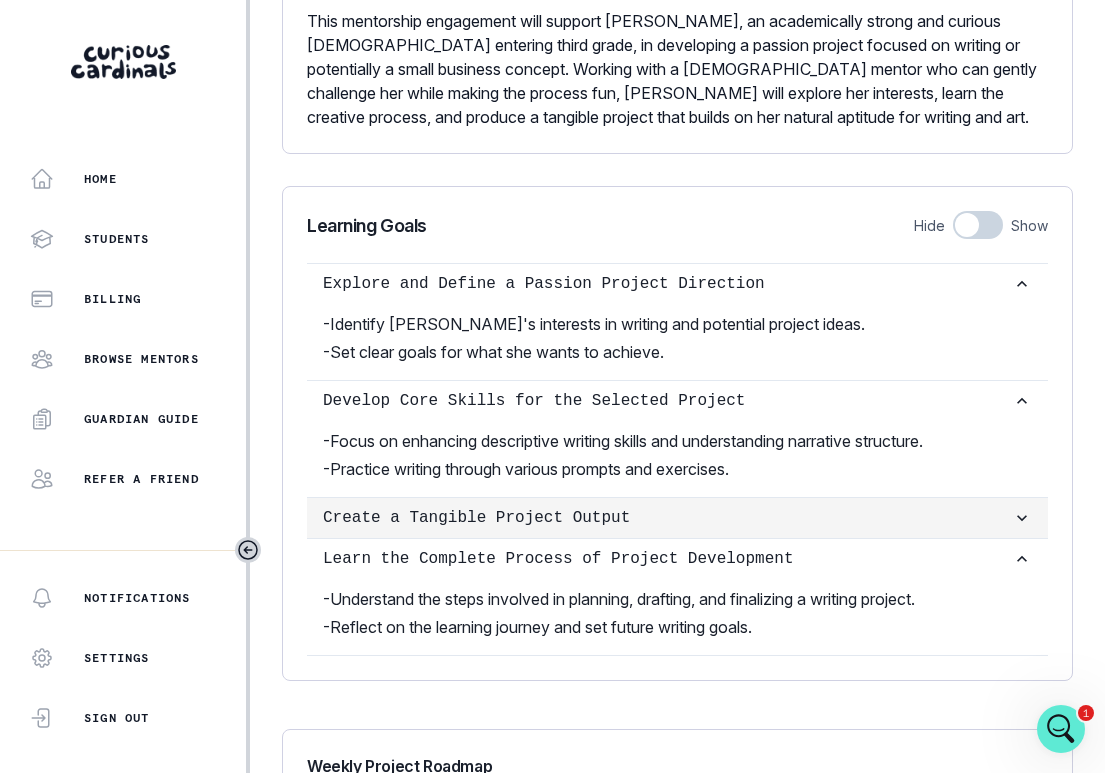 click on "Create a Tangible Project Output" at bounding box center (667, 518) 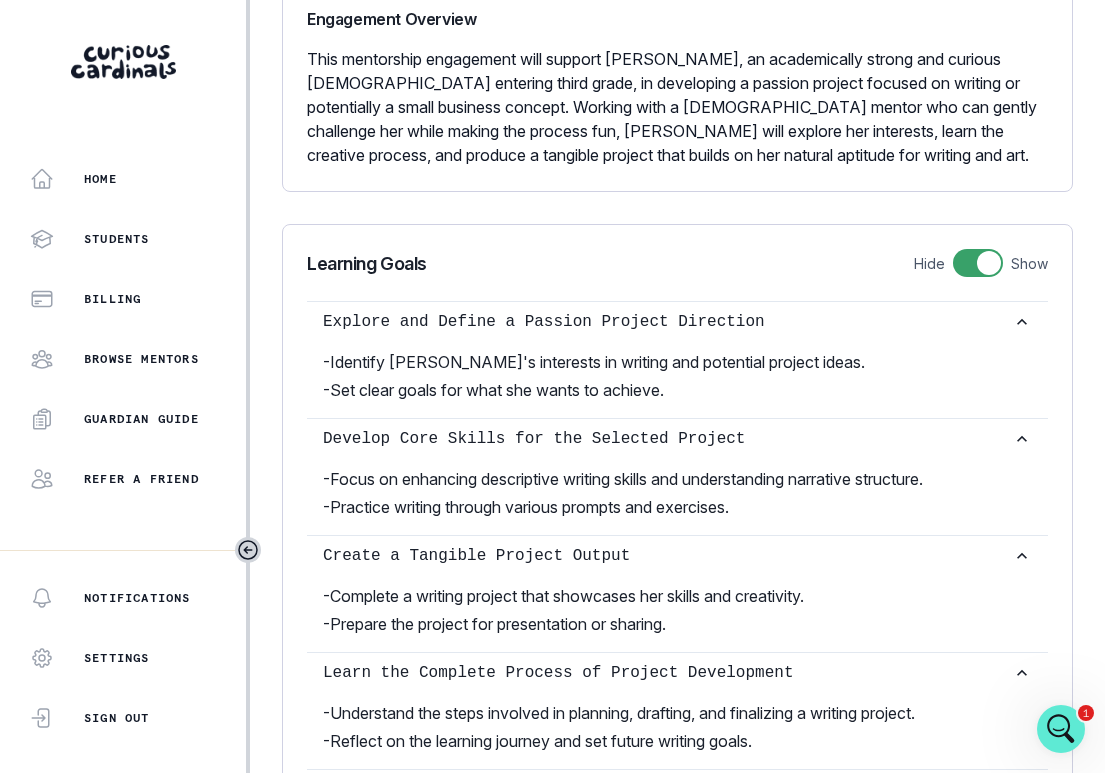 scroll, scrollTop: 0, scrollLeft: 0, axis: both 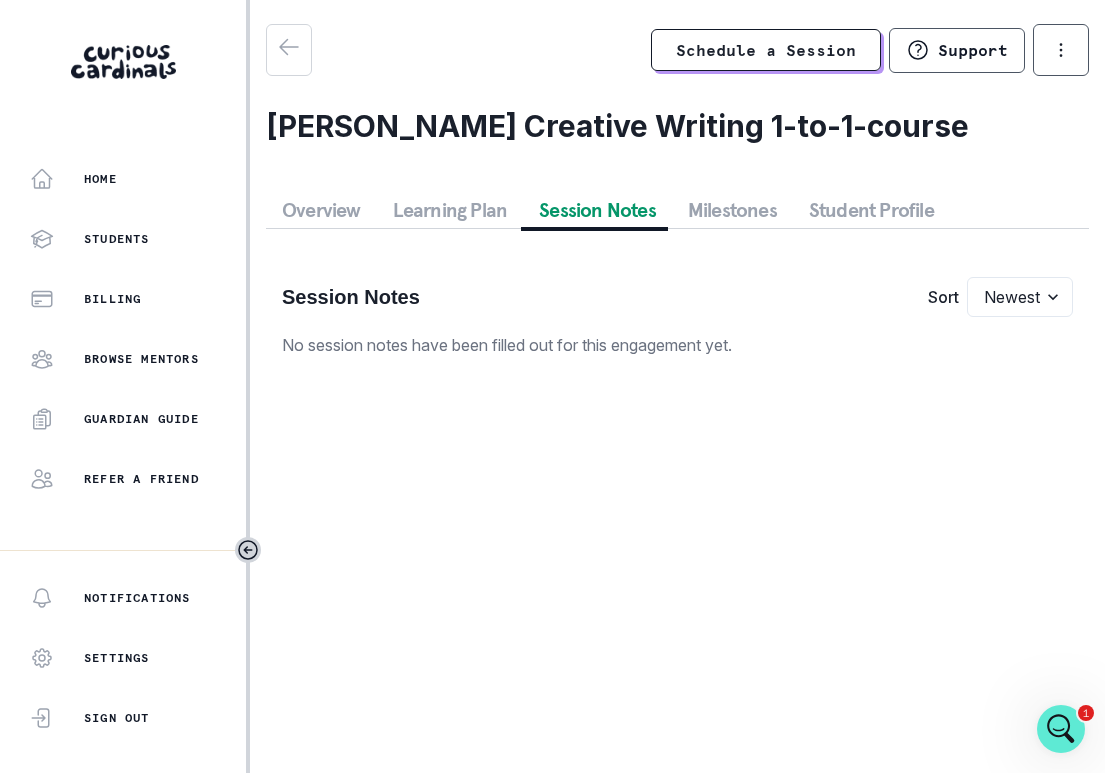 click on "Session Notes" at bounding box center [597, 210] 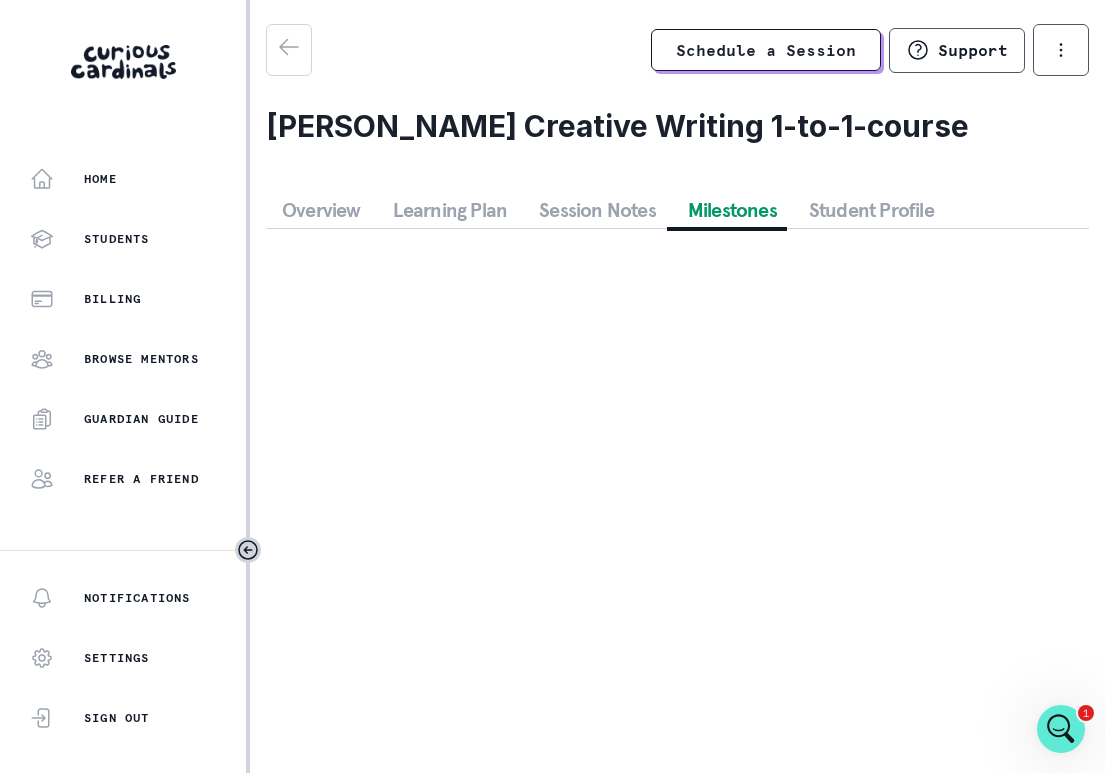 click on "Milestones" at bounding box center (732, 210) 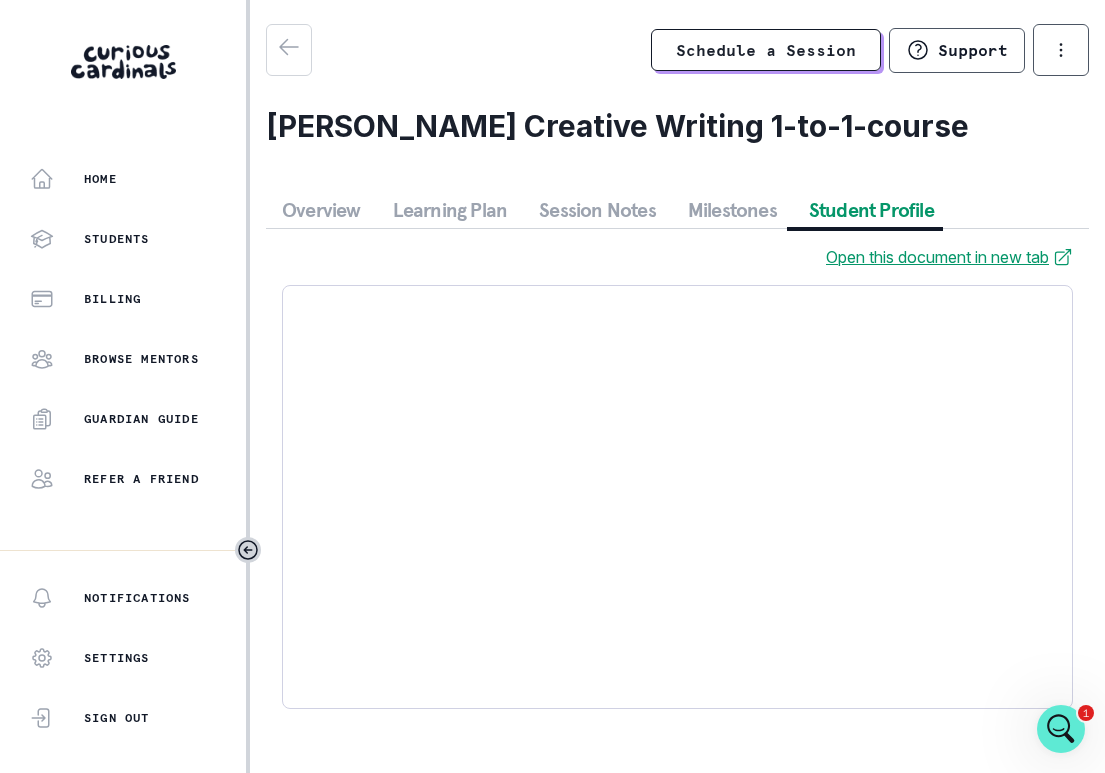 click on "Student Profile" at bounding box center (871, 210) 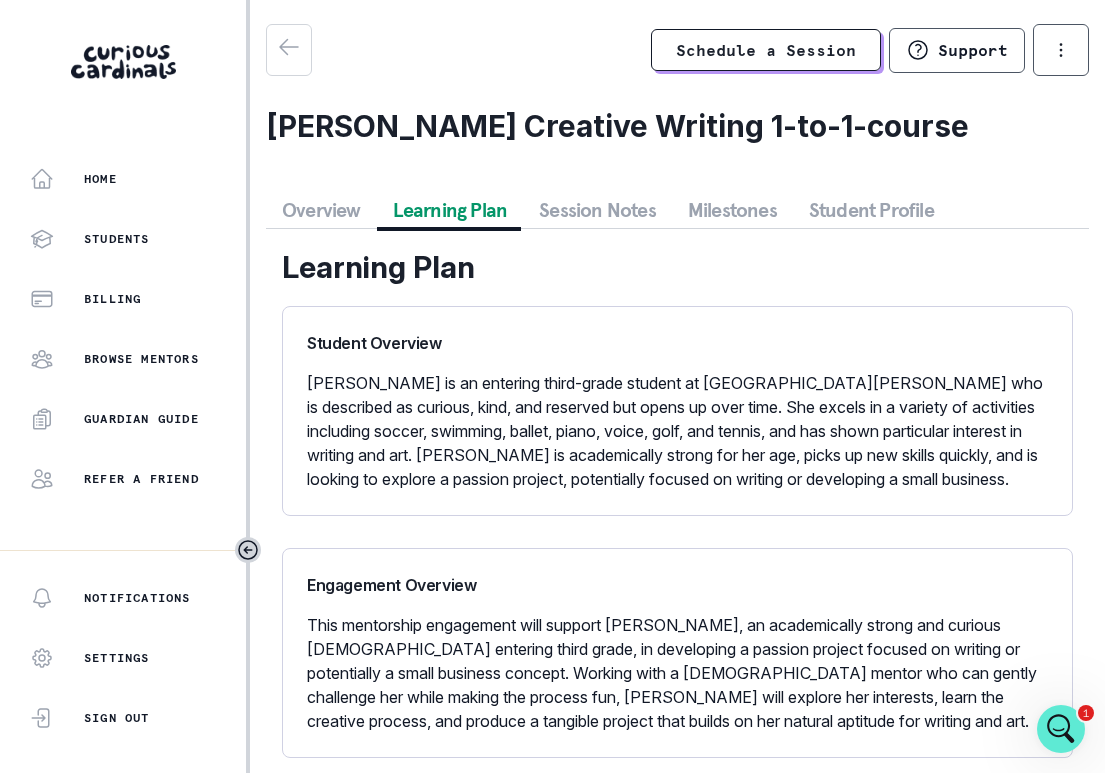 click on "Learning Plan" at bounding box center (450, 210) 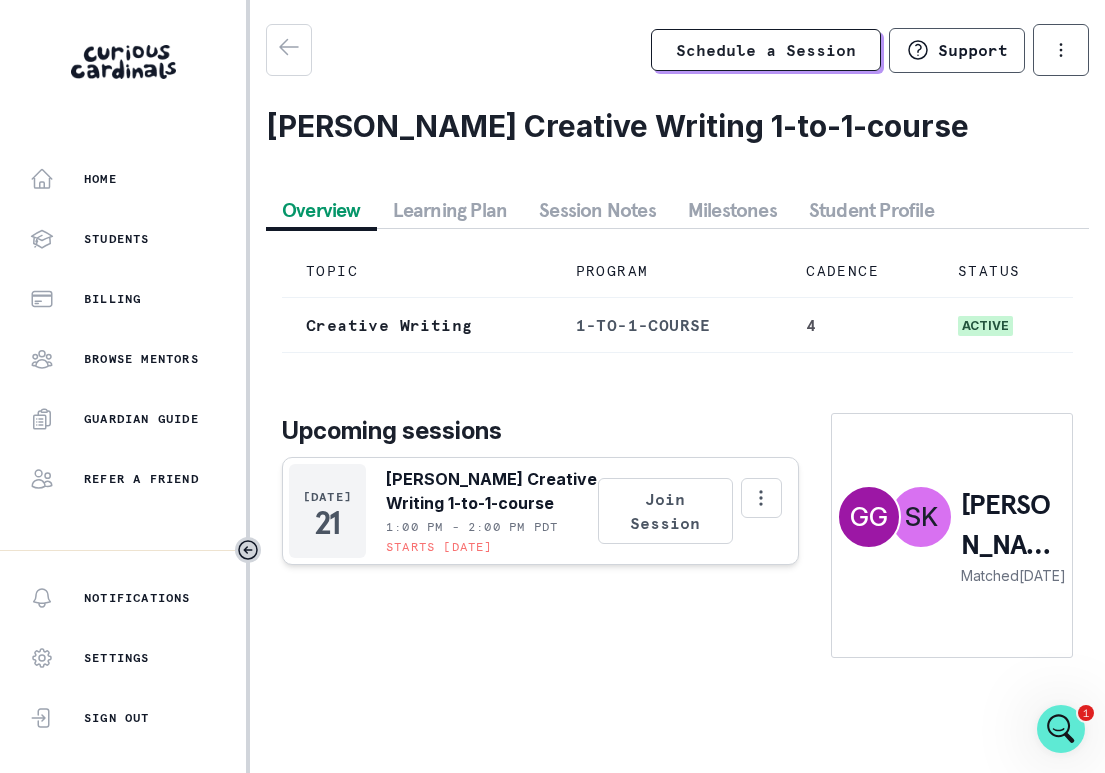 click on "Overview" at bounding box center [321, 210] 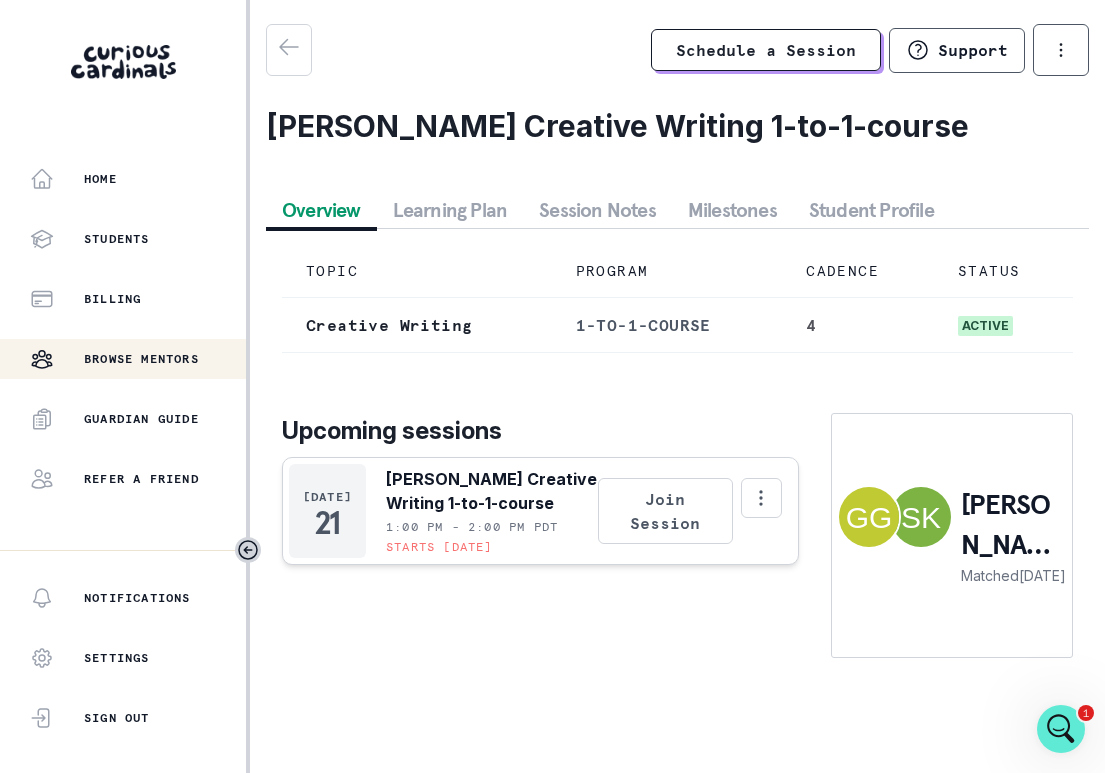 click on "Browse Mentors" at bounding box center (123, 359) 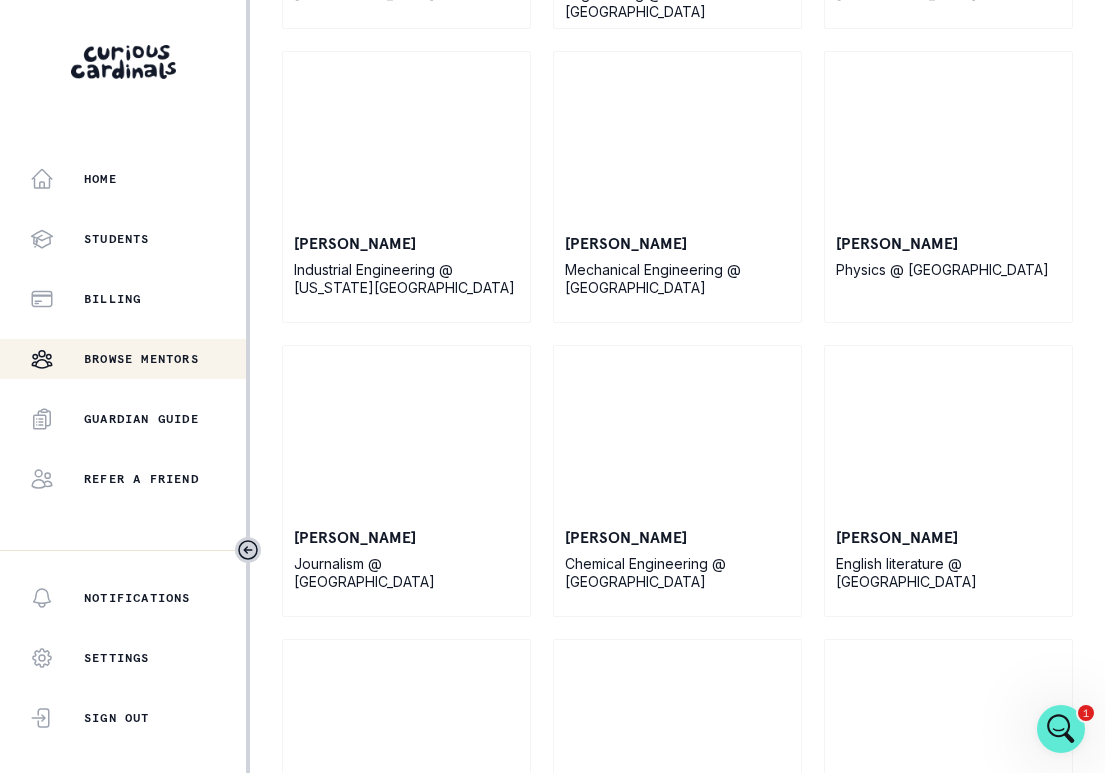 scroll, scrollTop: 17675, scrollLeft: 0, axis: vertical 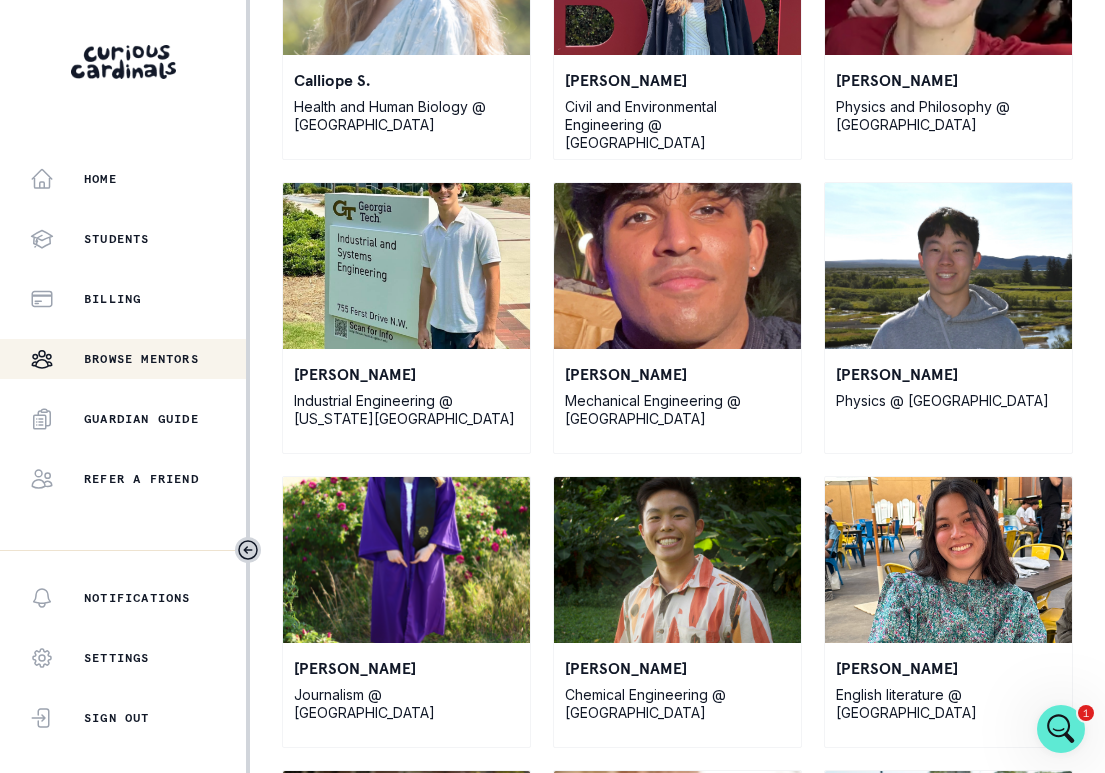 click at bounding box center (948, 266) 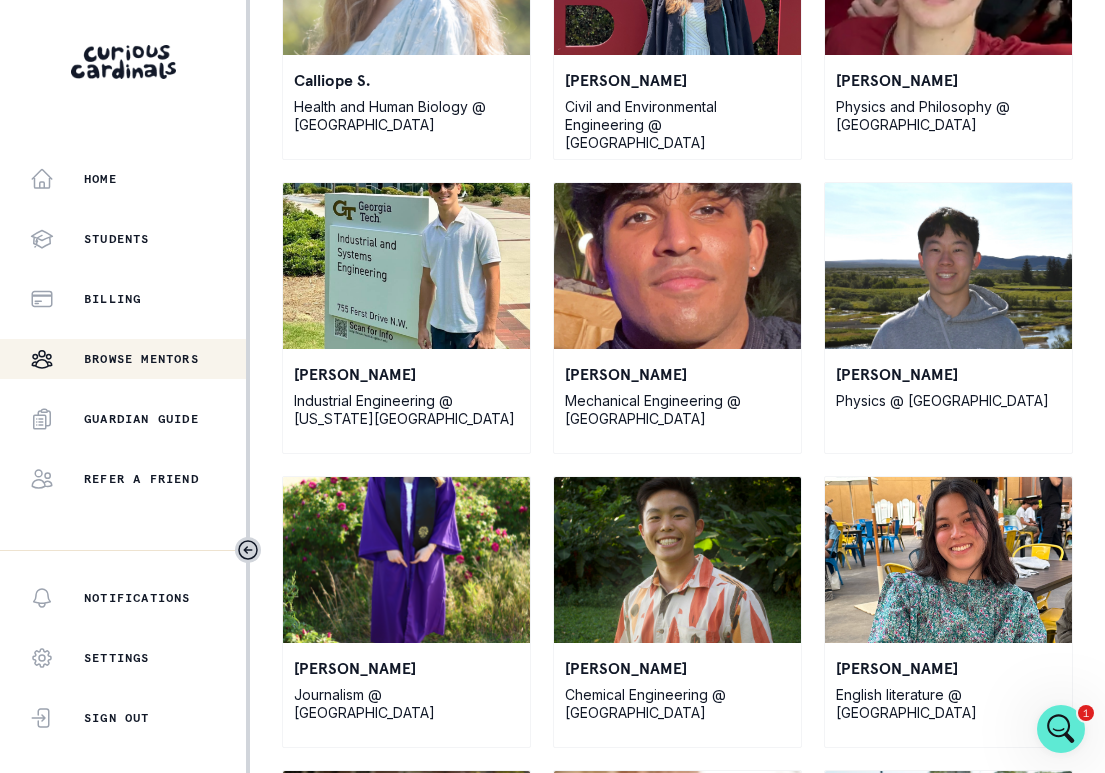 scroll, scrollTop: 17679, scrollLeft: 0, axis: vertical 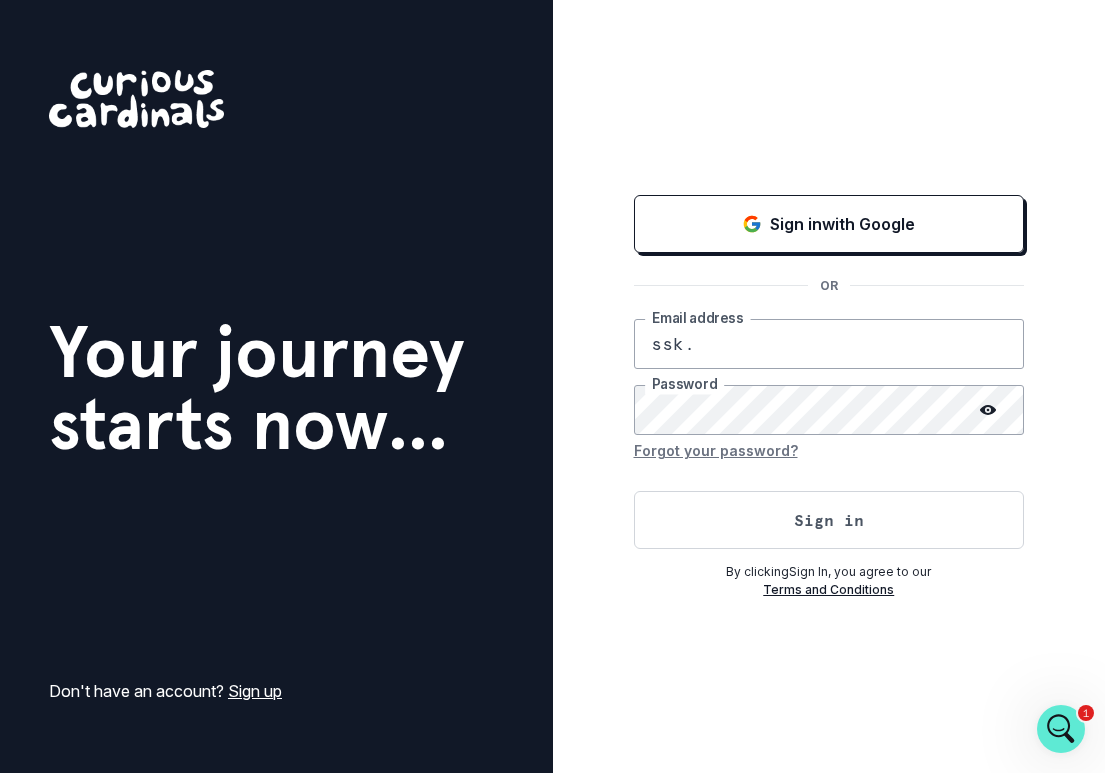 type on "ssk." 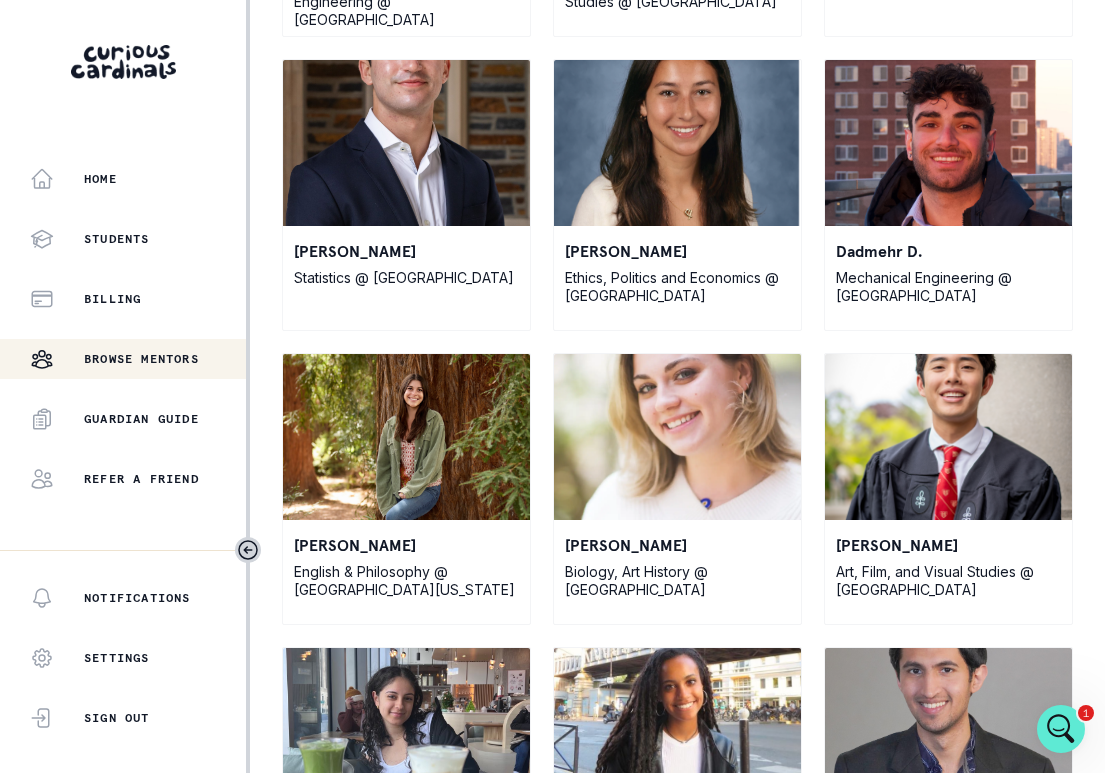 scroll, scrollTop: 10808, scrollLeft: 0, axis: vertical 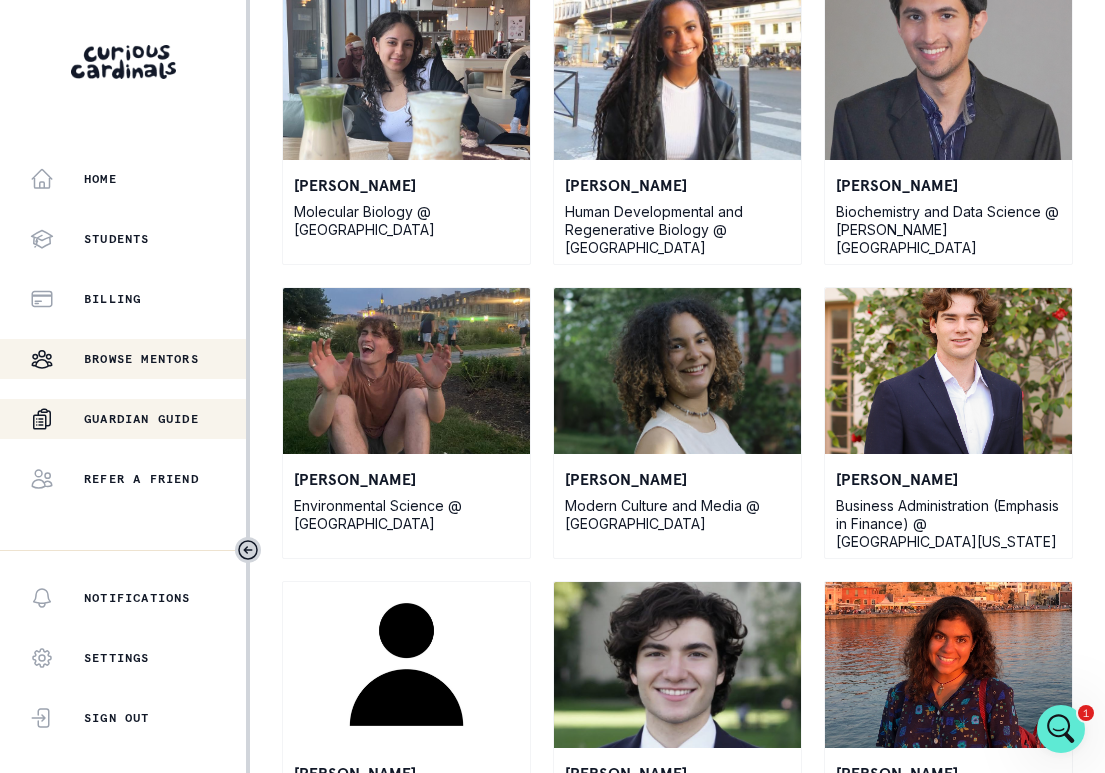 click on "Guardian Guide" at bounding box center [138, 419] 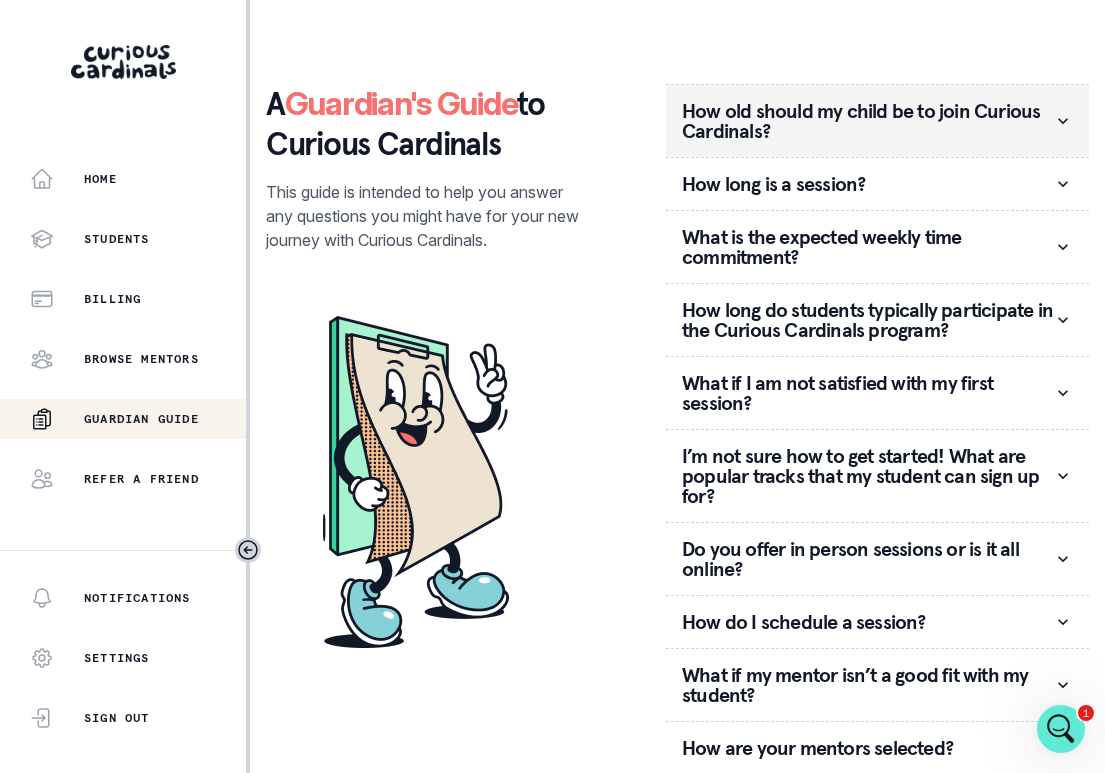 click on "How old should my child be to join Curious Cardinals?" at bounding box center [867, 121] 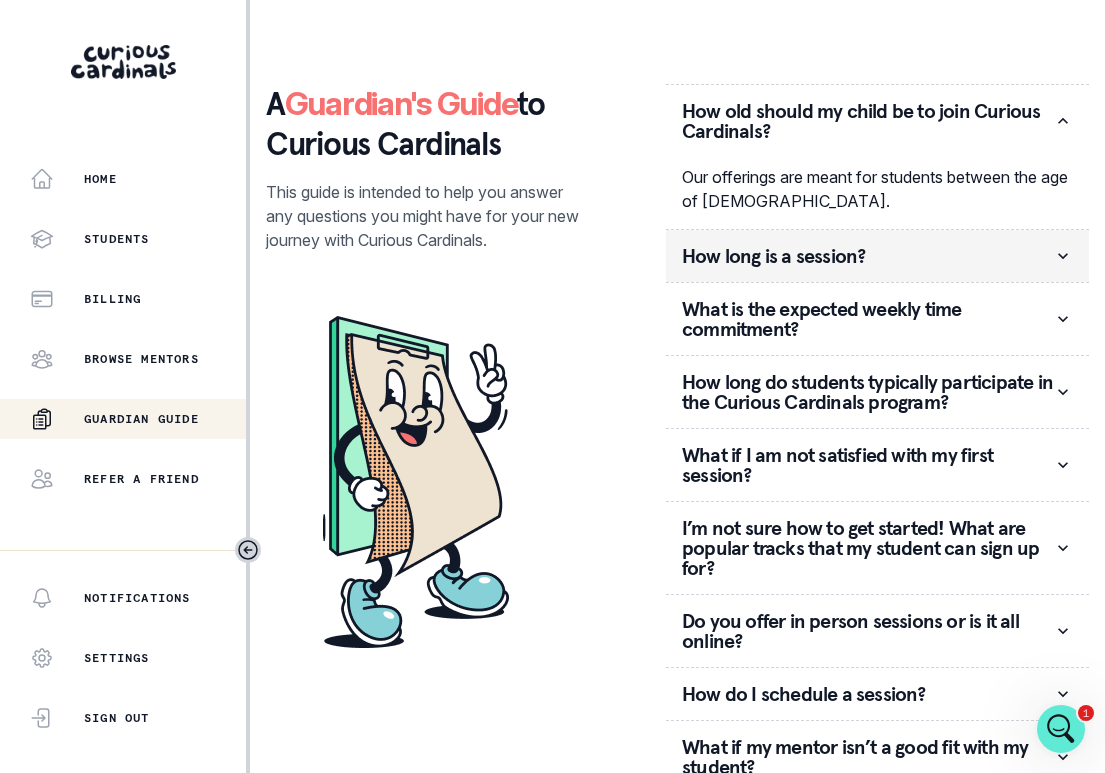 click on "How long is a session?" at bounding box center [877, 256] 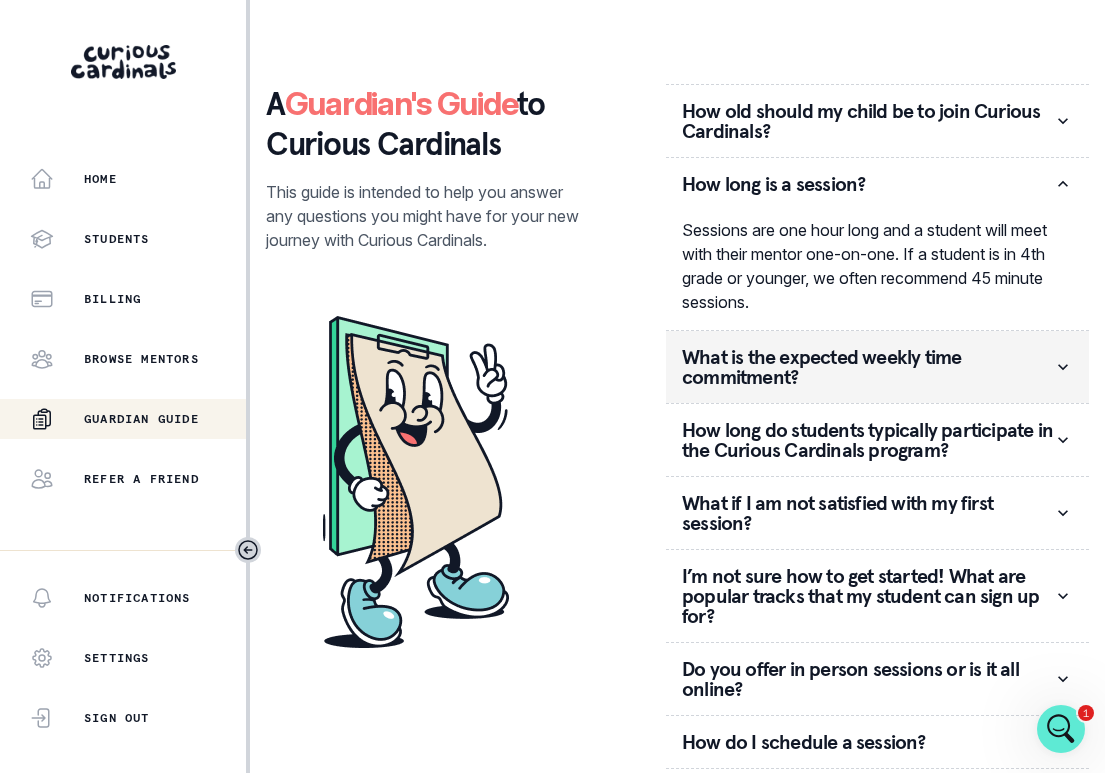 click on "What is the expected weekly time commitment?" at bounding box center [877, 367] 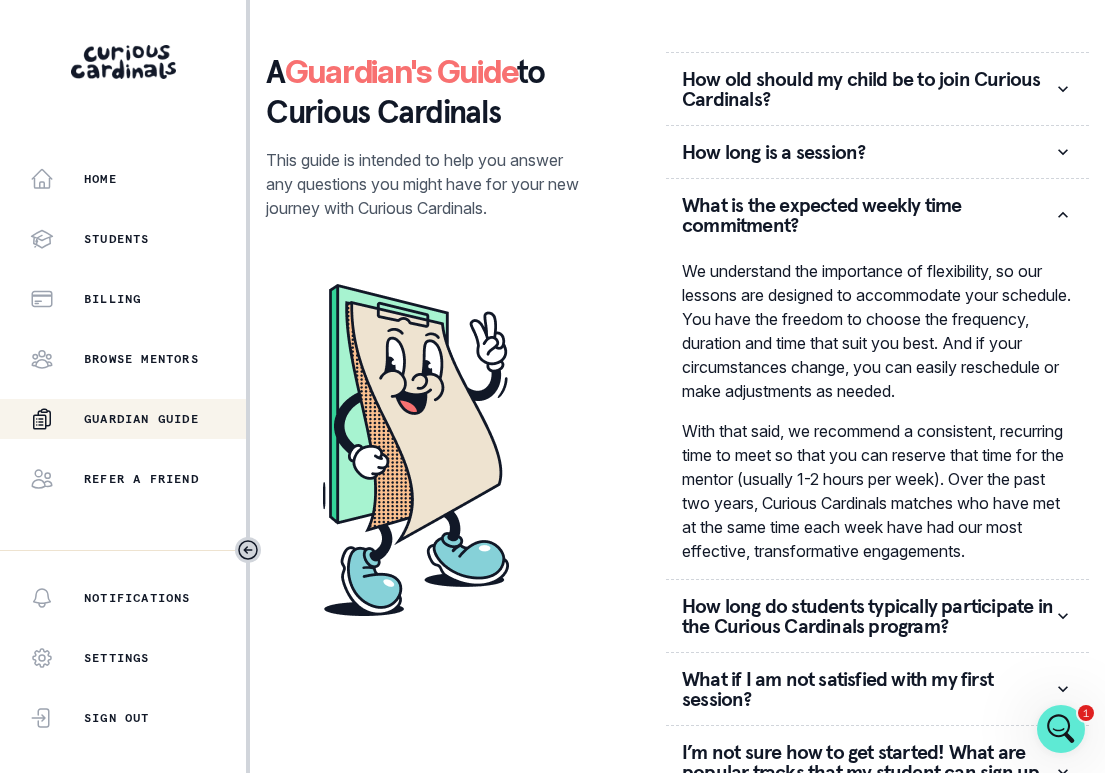 scroll, scrollTop: 186, scrollLeft: 0, axis: vertical 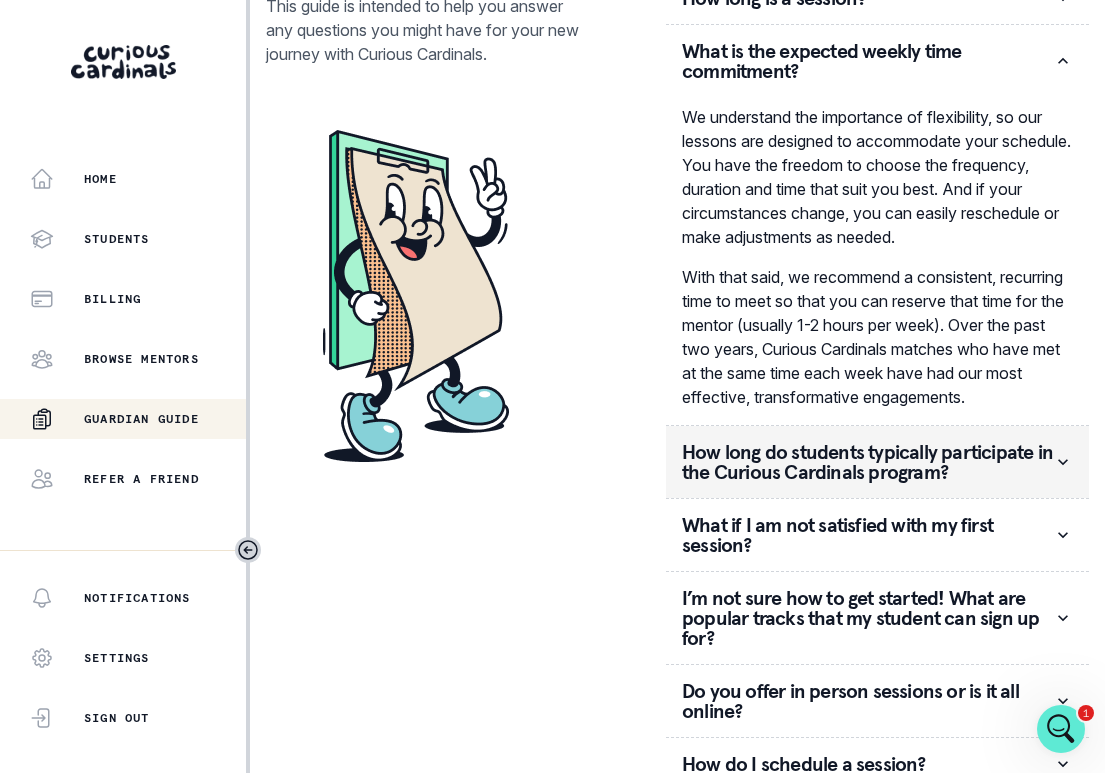 click on "How long do students typically participate in the Curious Cardinals program?" at bounding box center [877, 462] 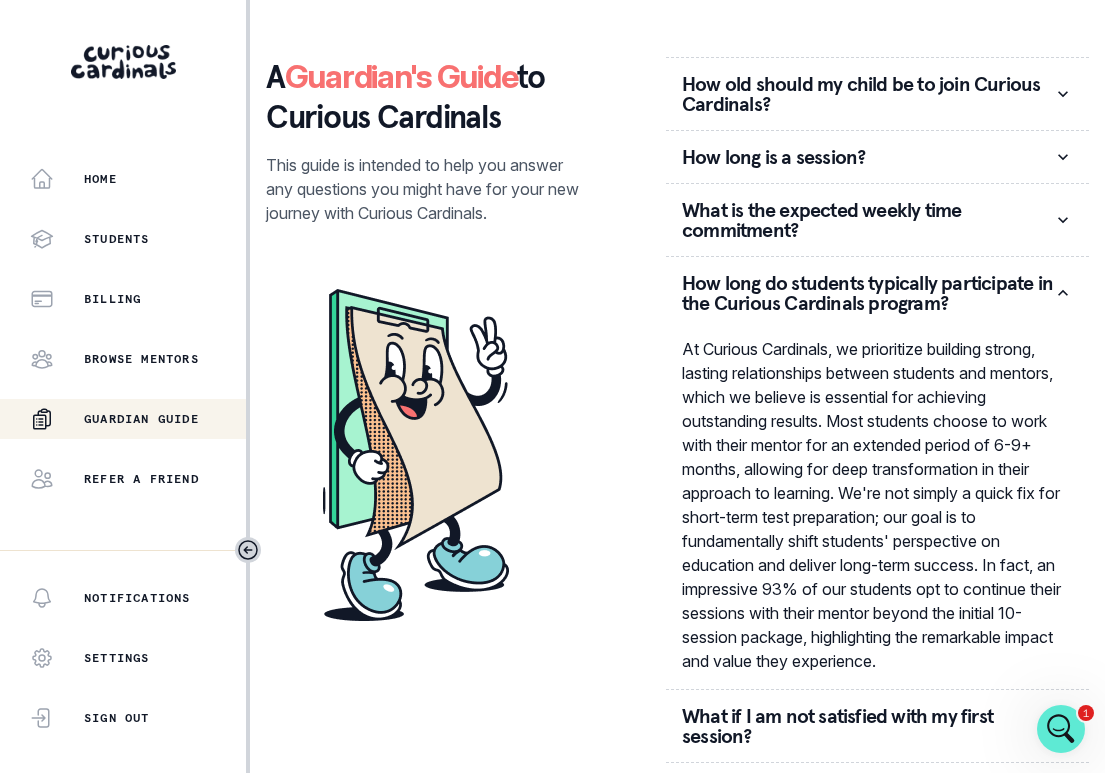 scroll, scrollTop: 65, scrollLeft: 0, axis: vertical 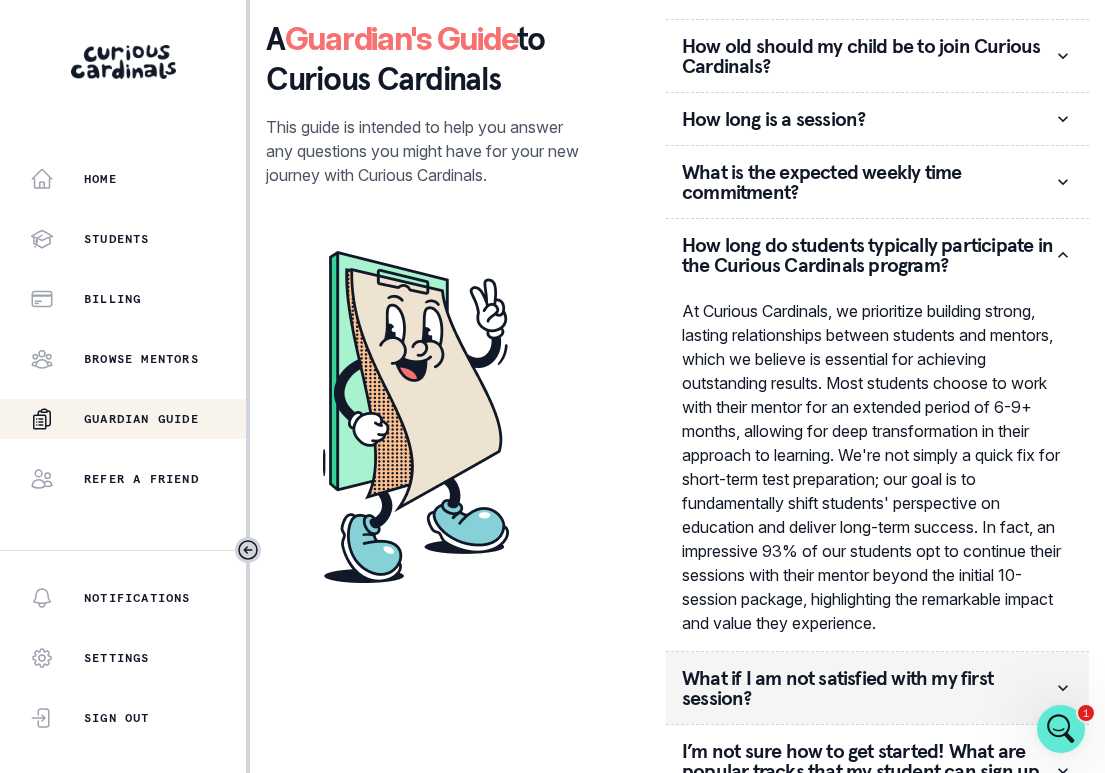 click on "What if I am not satisfied with my first session?" at bounding box center [877, 688] 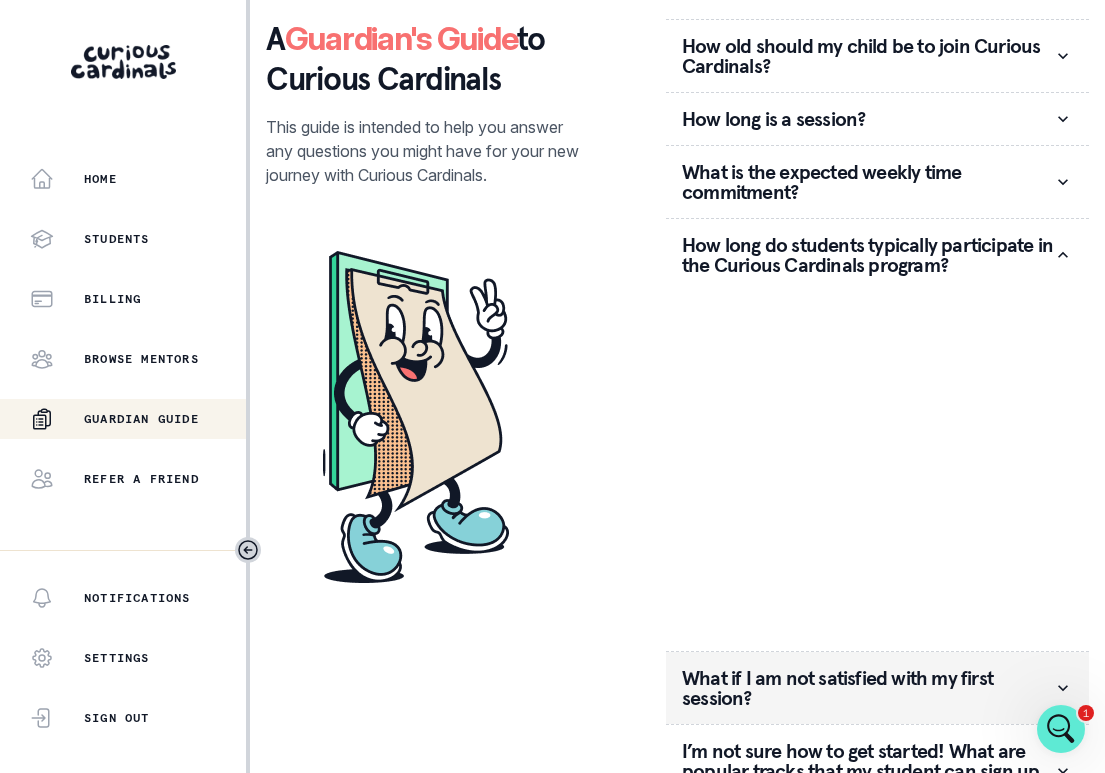scroll, scrollTop: 0, scrollLeft: 0, axis: both 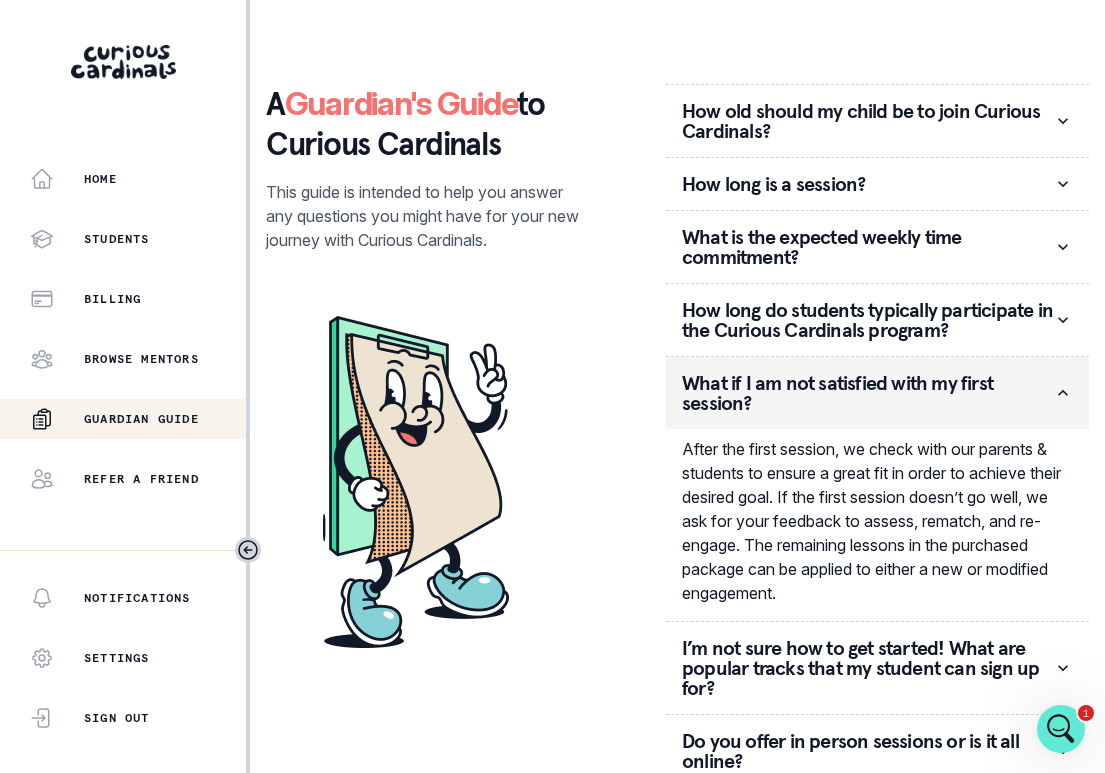 click 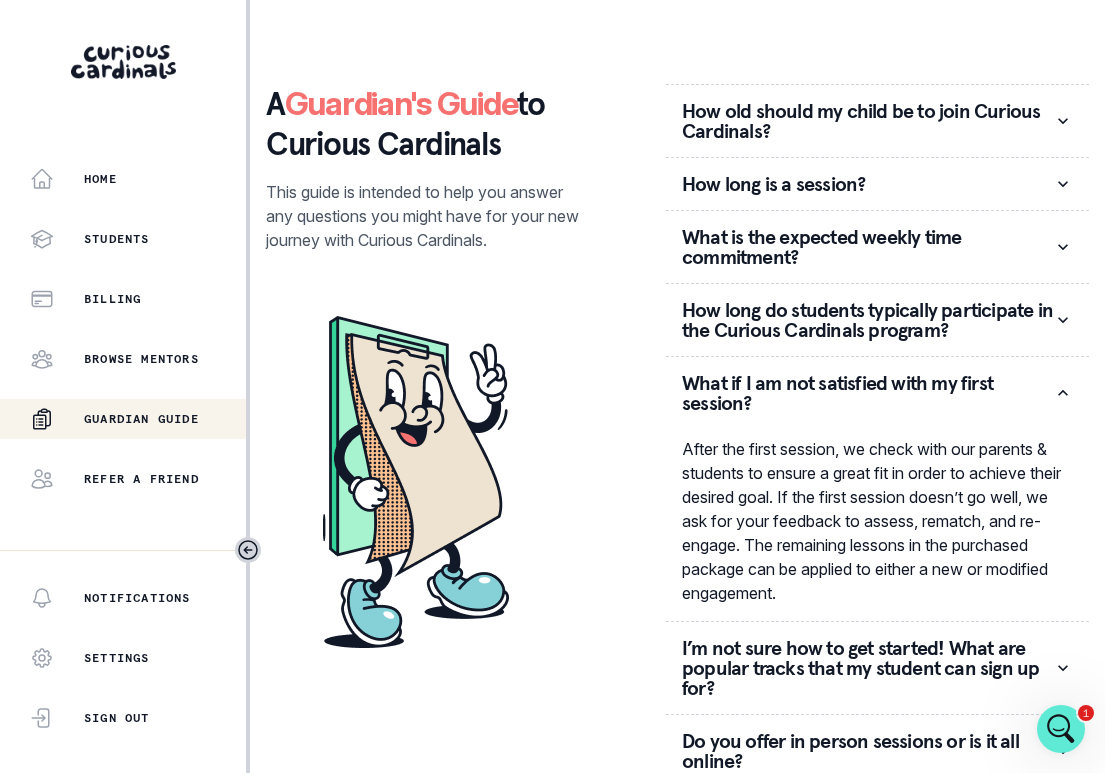 scroll, scrollTop: 28, scrollLeft: 0, axis: vertical 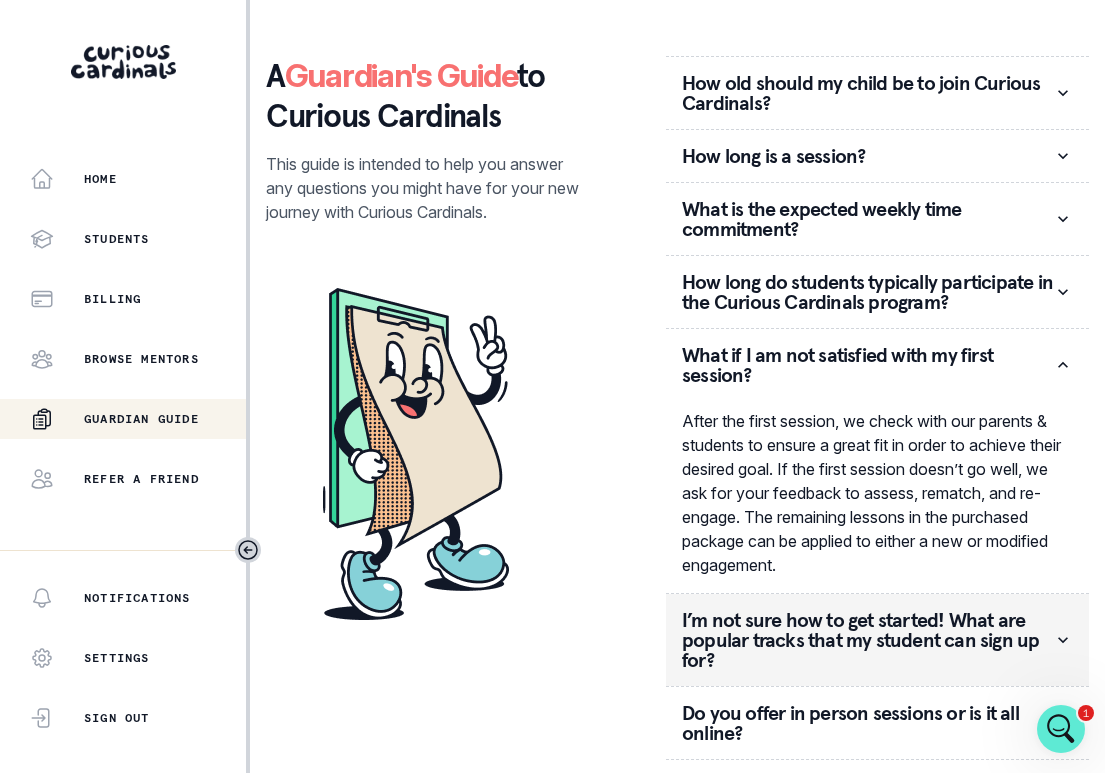 click on "I’m not sure how to get started! What are popular tracks that my student can sign up for?" at bounding box center [867, 640] 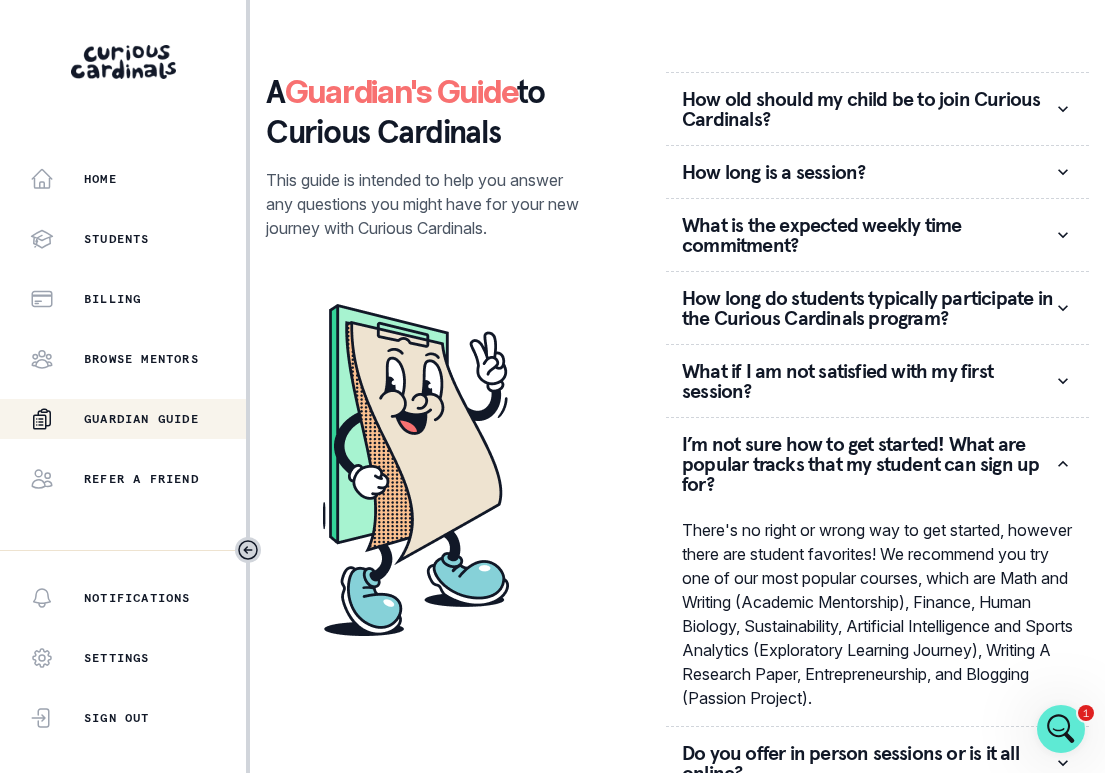 scroll, scrollTop: 21, scrollLeft: 0, axis: vertical 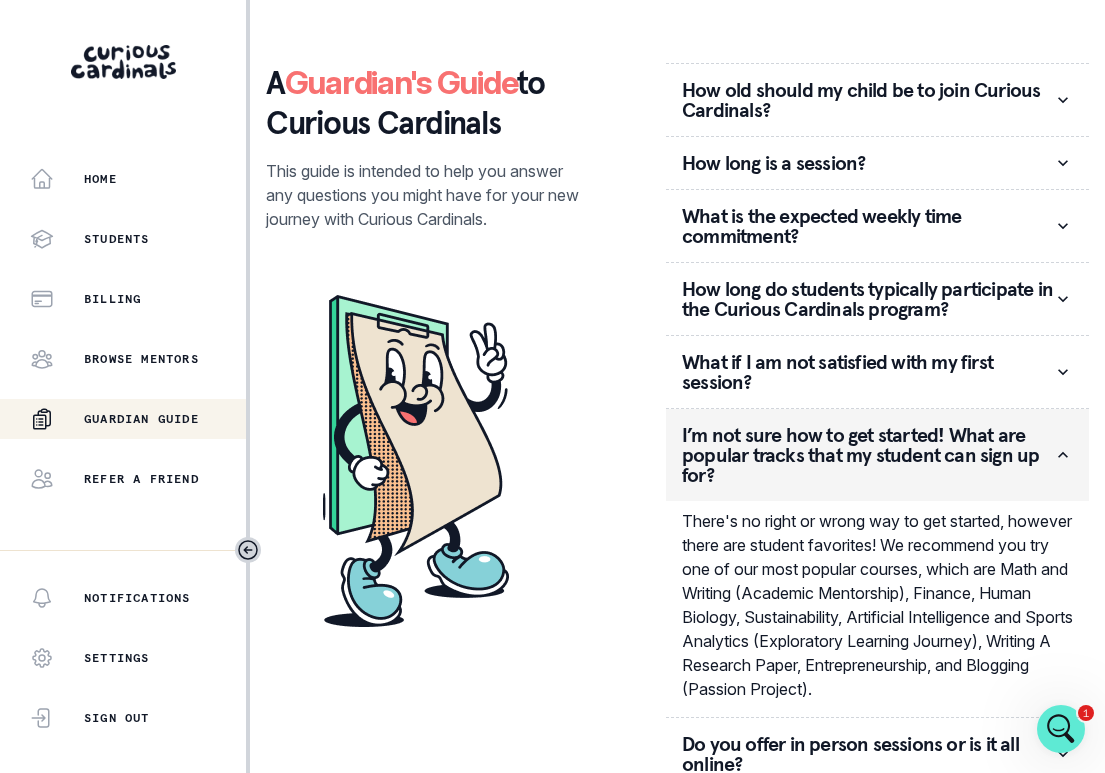 click 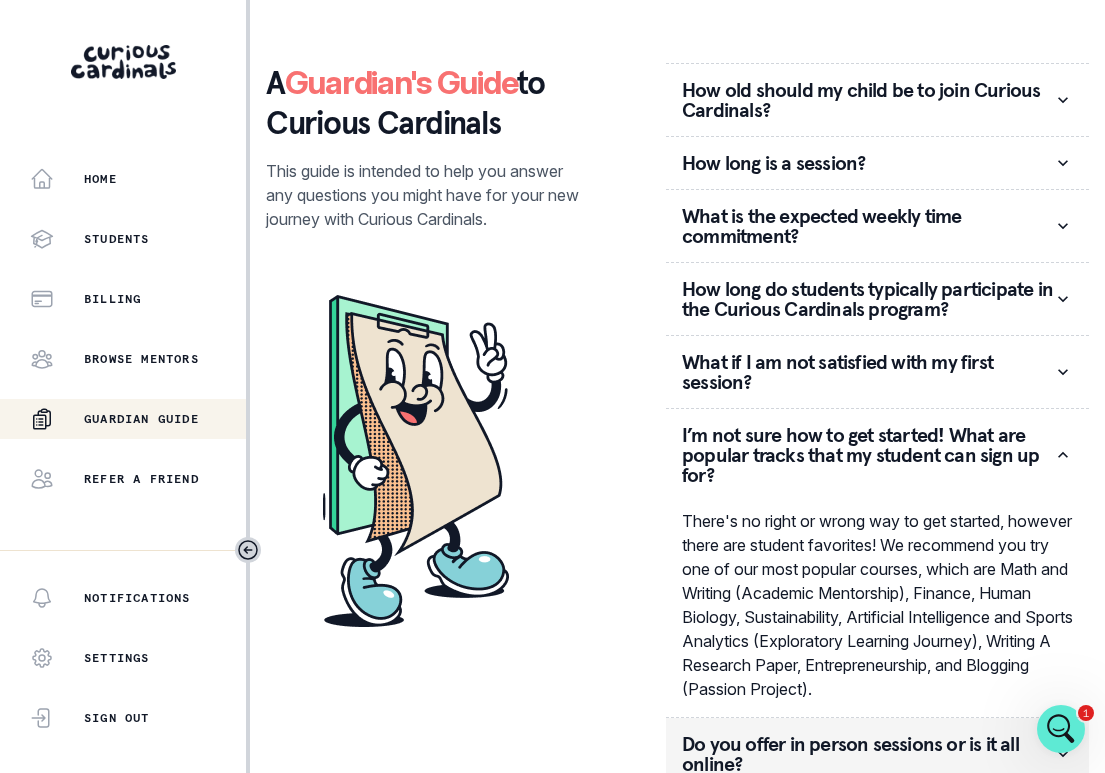 click on "Do you offer in person sessions or is it all online?" at bounding box center (877, 754) 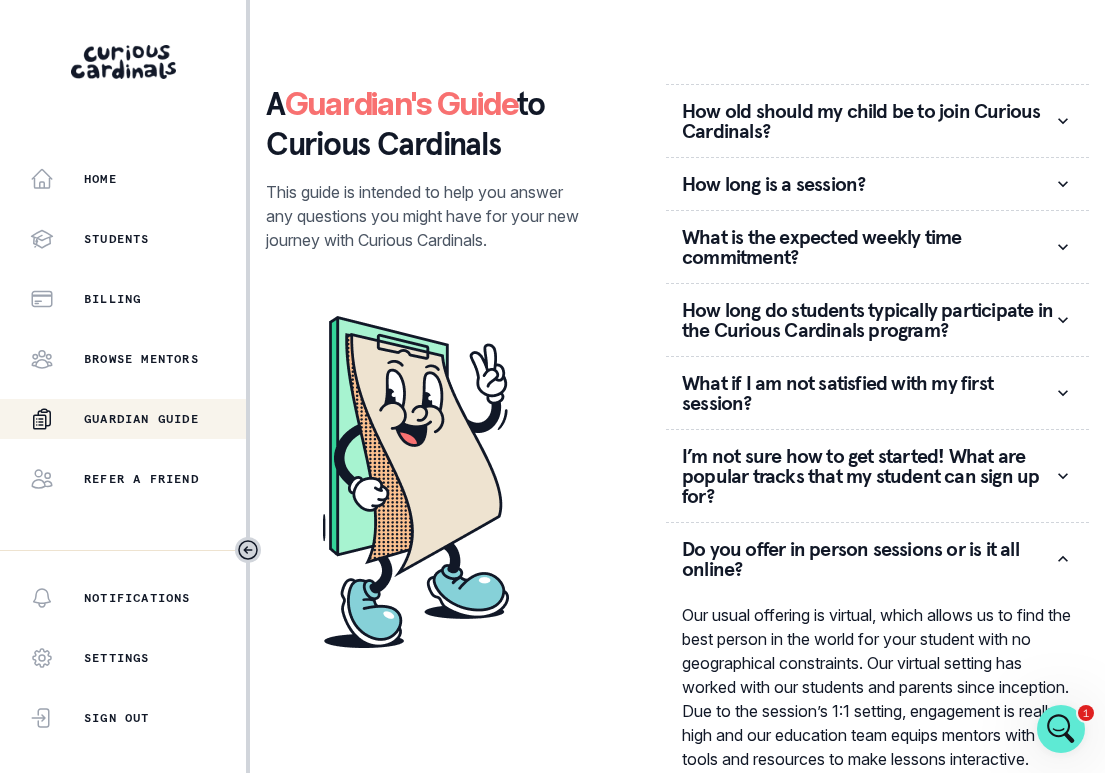 scroll, scrollTop: 74, scrollLeft: 0, axis: vertical 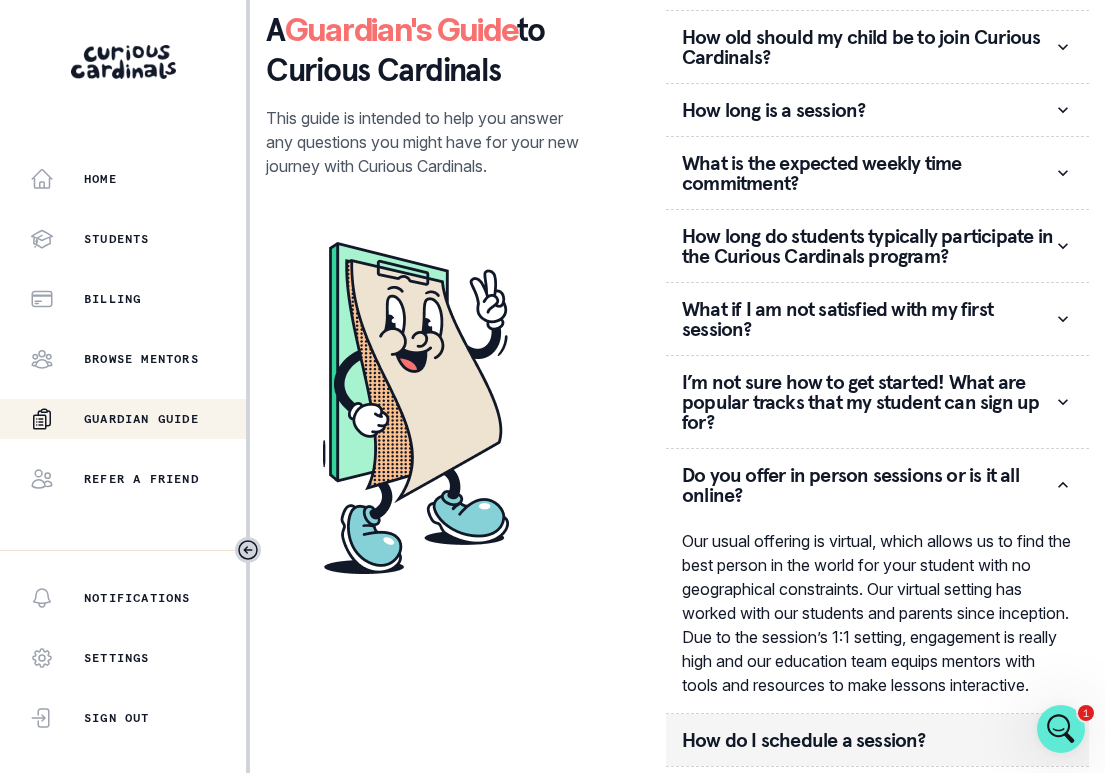click on "How do I schedule a session?" at bounding box center [867, 740] 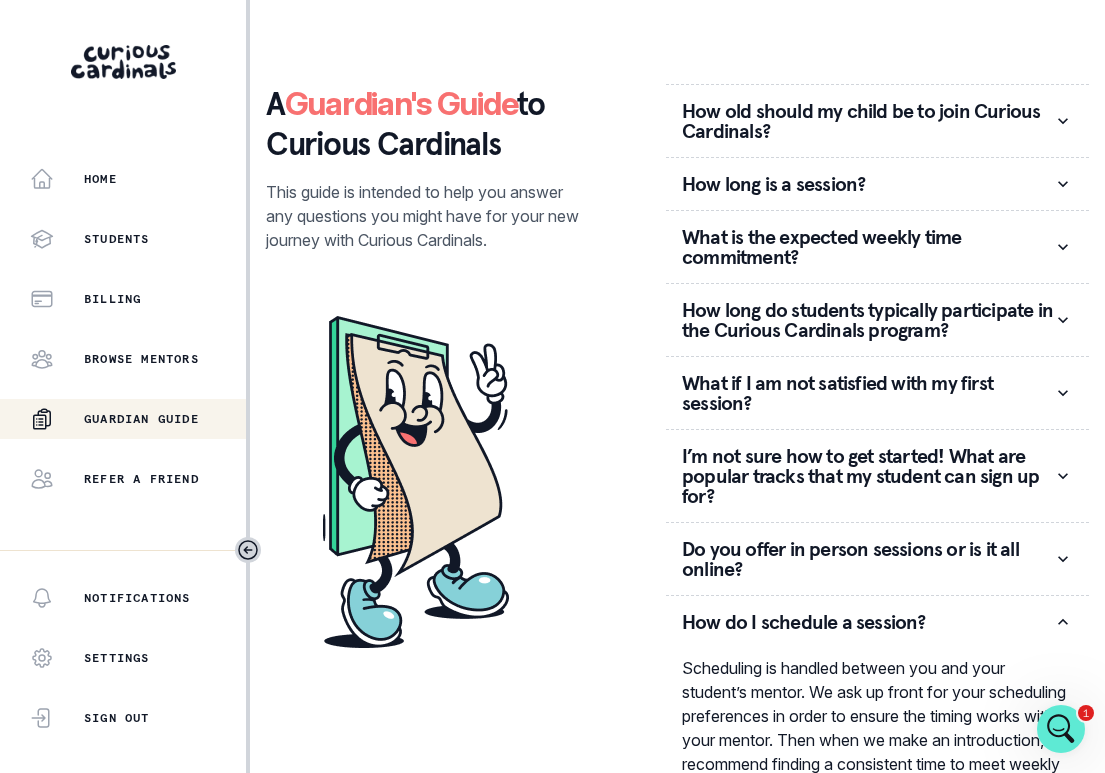 scroll, scrollTop: 74, scrollLeft: 0, axis: vertical 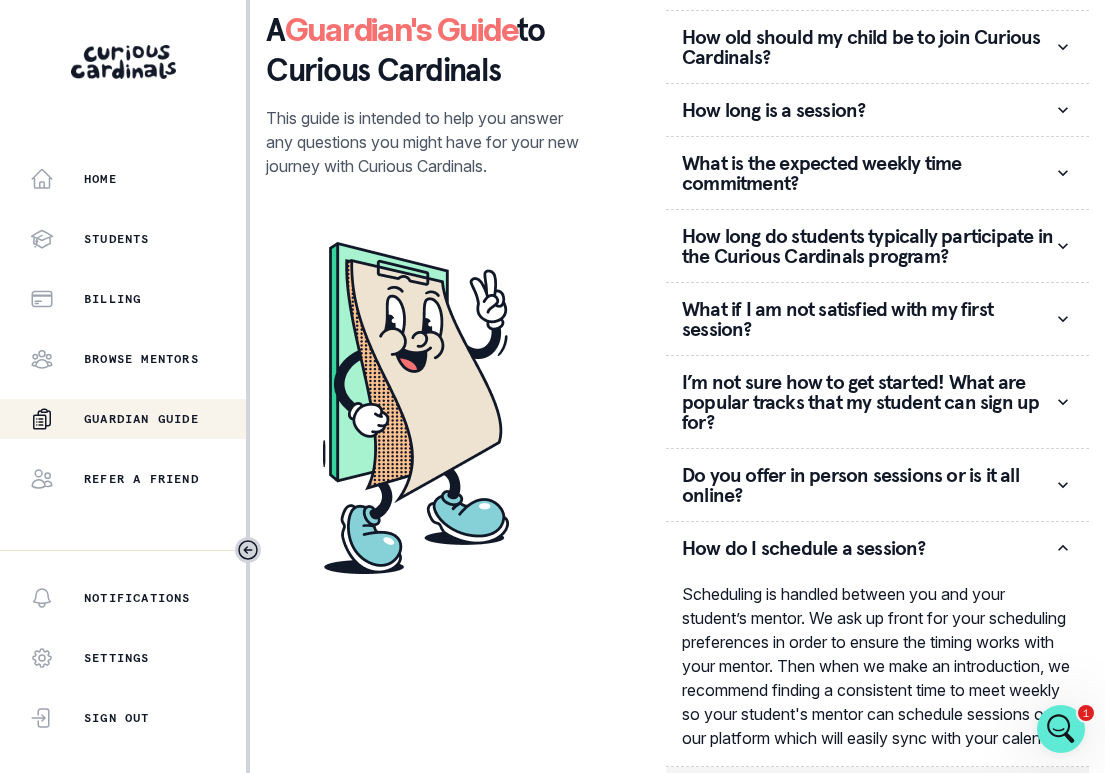 click on "What if my mentor isn’t a good fit with my student?" at bounding box center (867, 803) 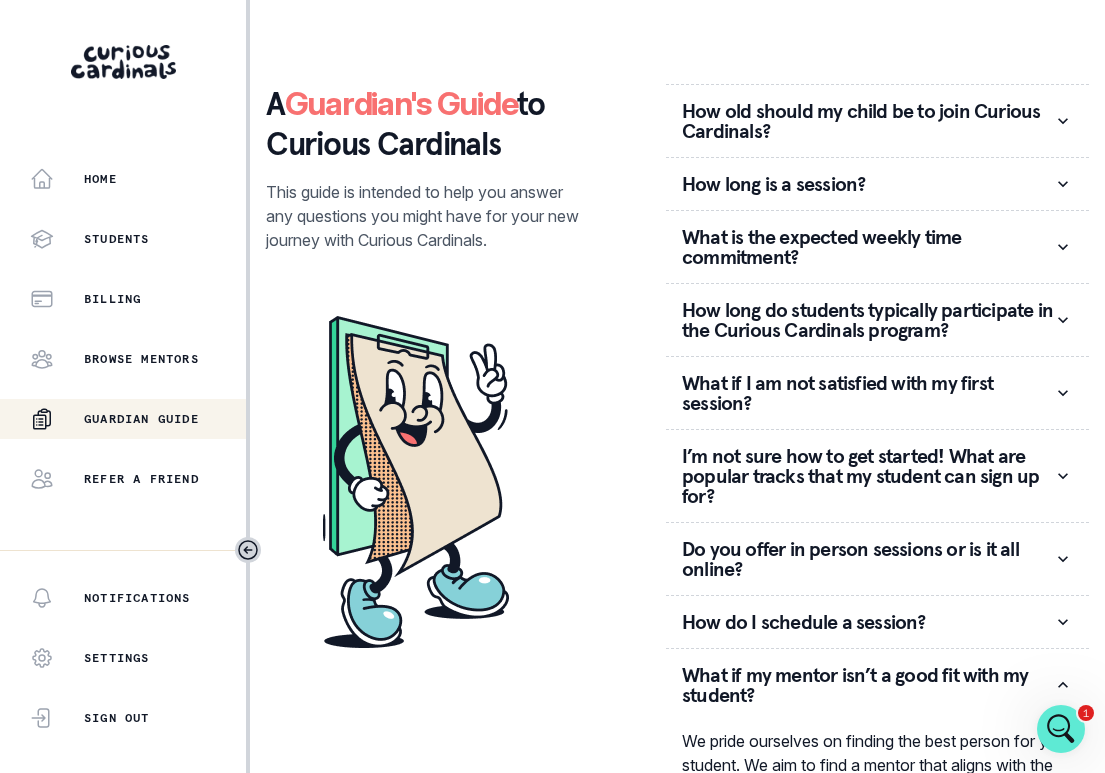 scroll, scrollTop: 170, scrollLeft: 0, axis: vertical 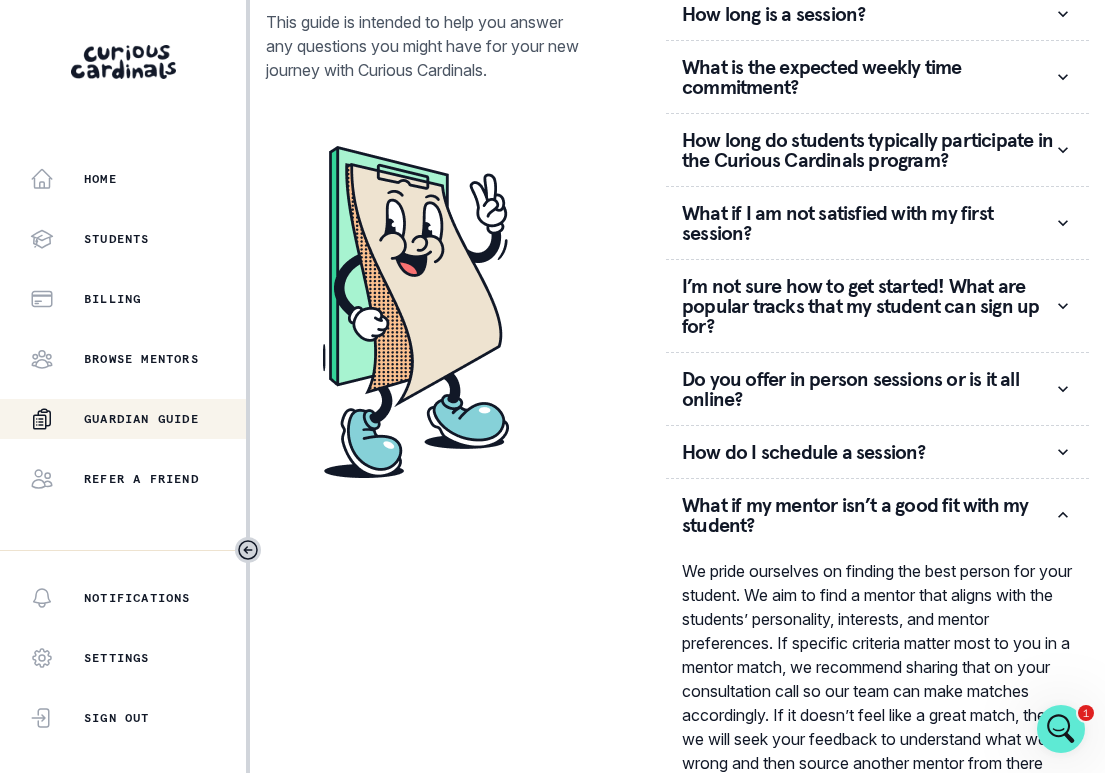 click on "How are your mentors selected?" at bounding box center [867, 890] 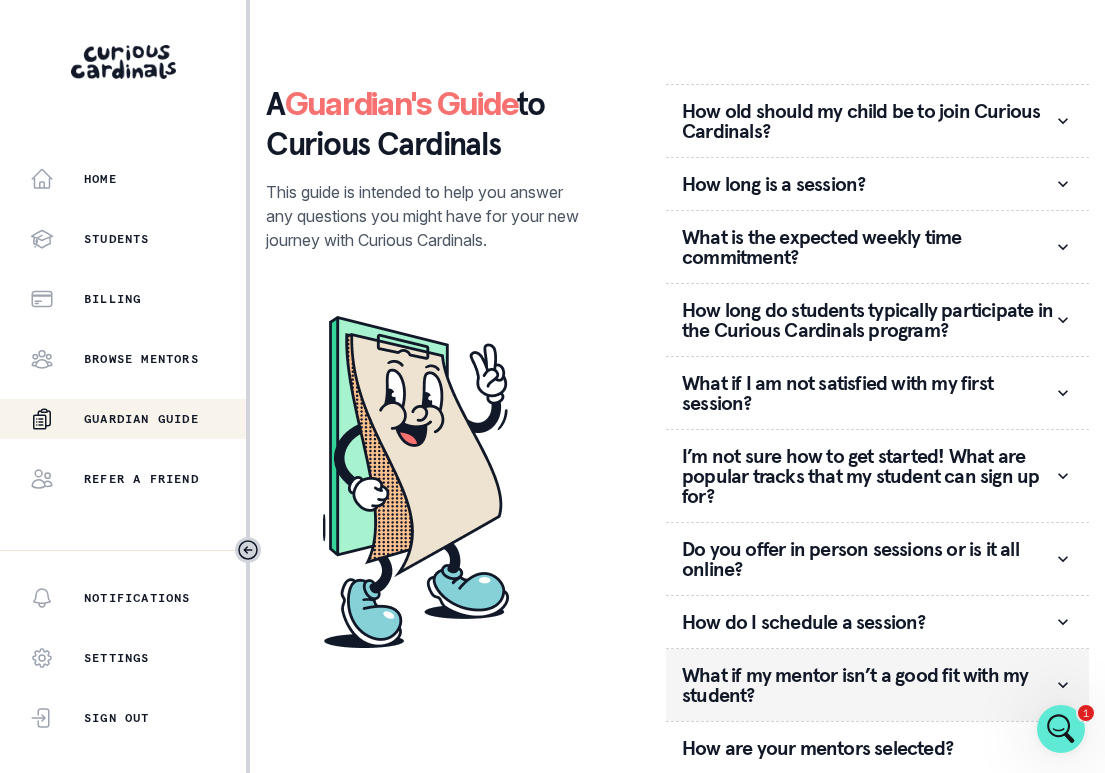 scroll, scrollTop: 378, scrollLeft: 0, axis: vertical 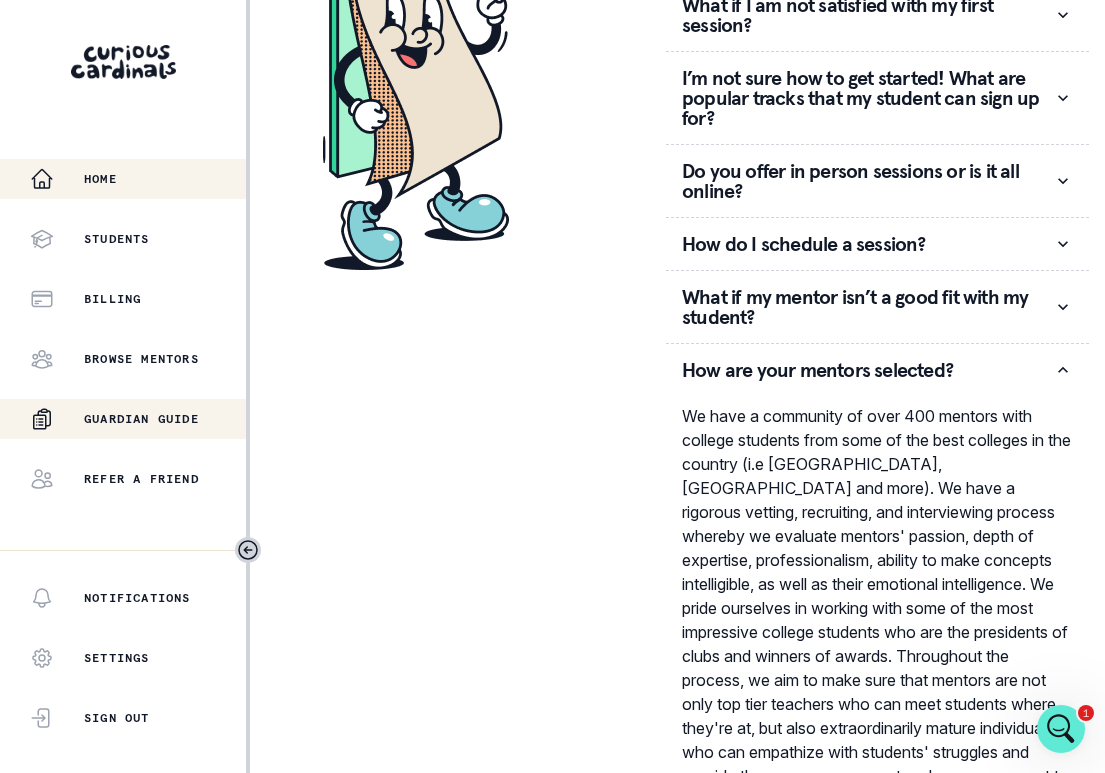click on "Home" at bounding box center (123, 179) 